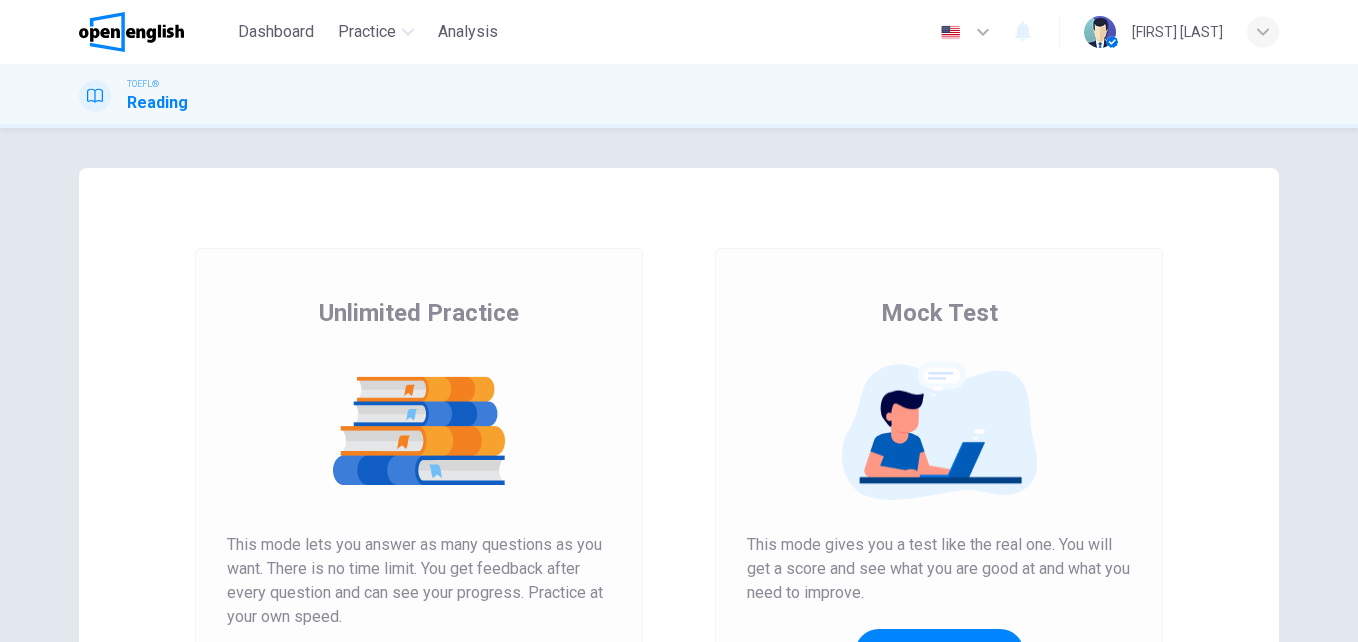 scroll, scrollTop: 0, scrollLeft: 0, axis: both 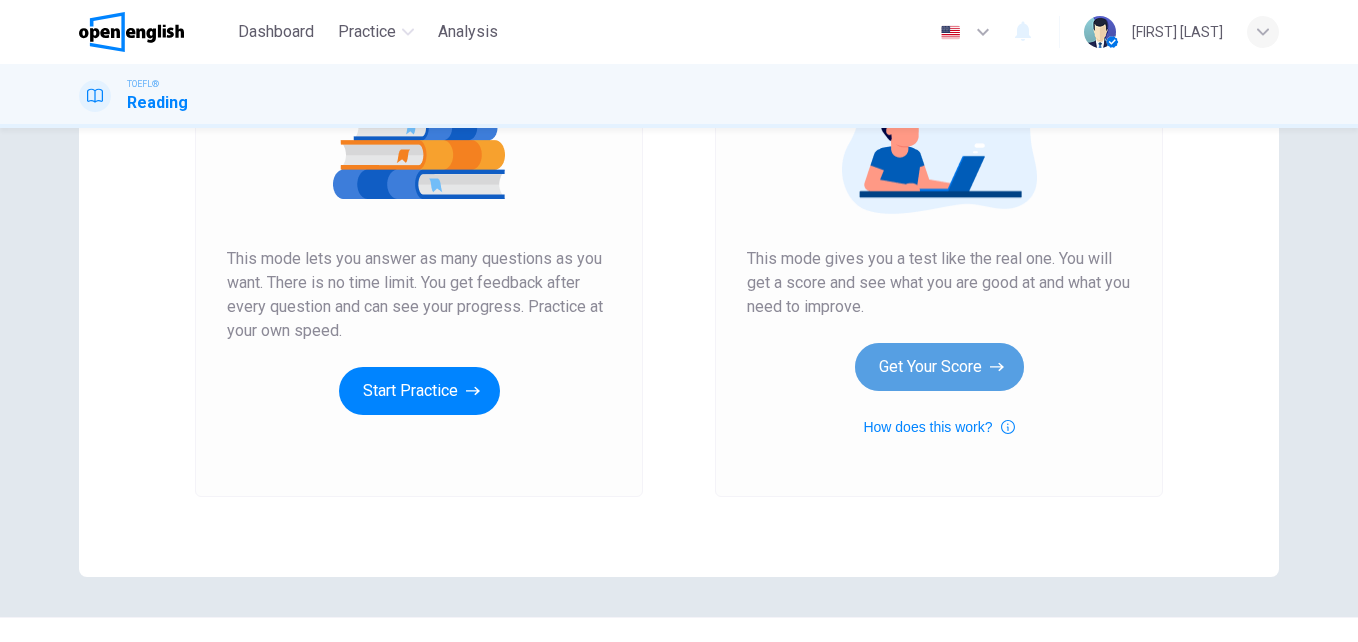 click on "Get Your Score" at bounding box center (939, 367) 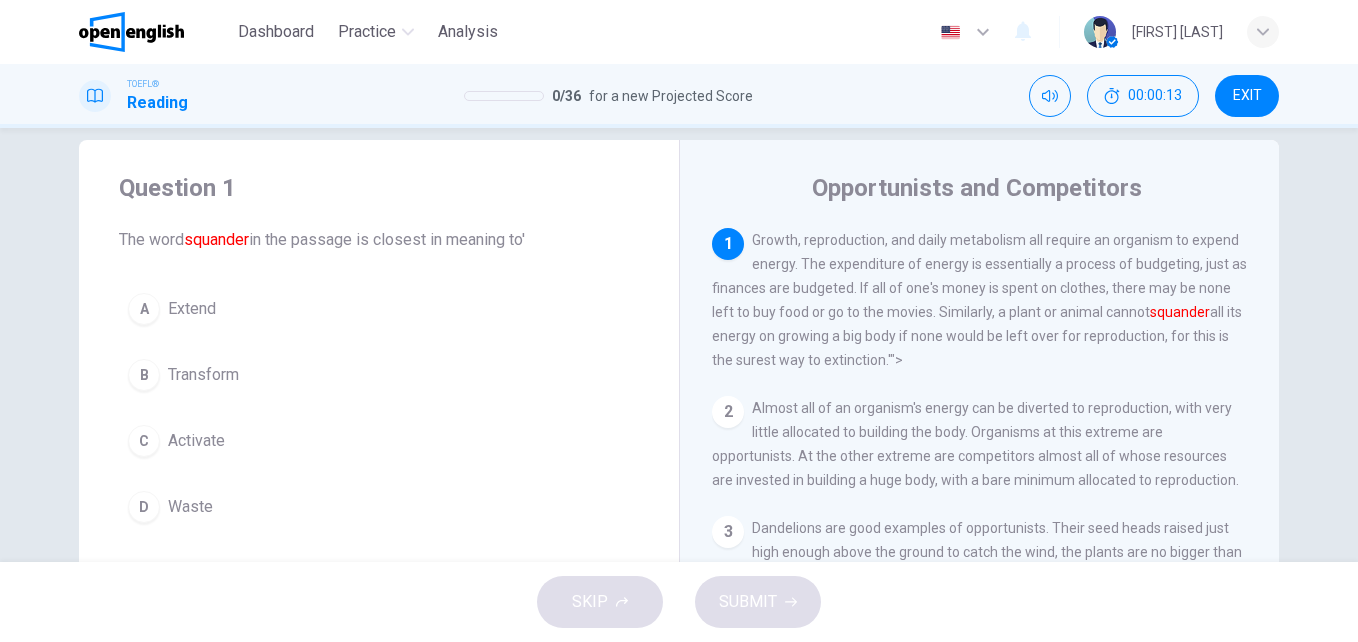 scroll, scrollTop: 27, scrollLeft: 0, axis: vertical 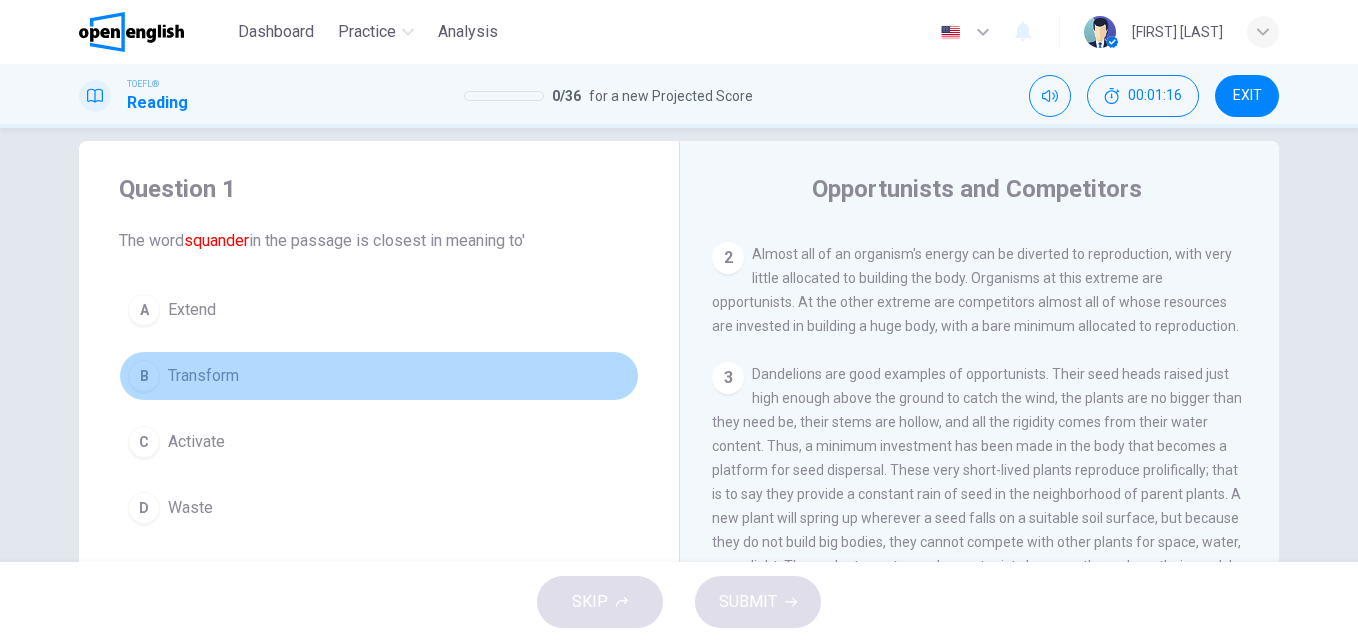 click on "B" at bounding box center (144, 376) 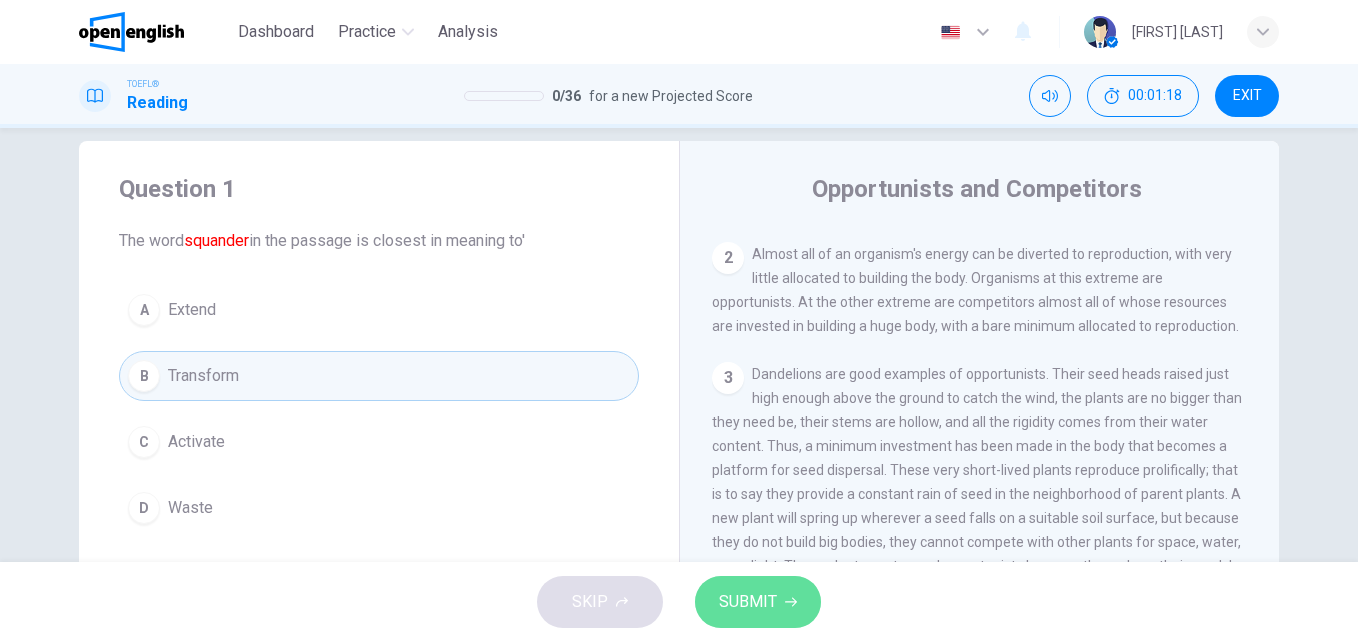 click on "SUBMIT" at bounding box center (748, 602) 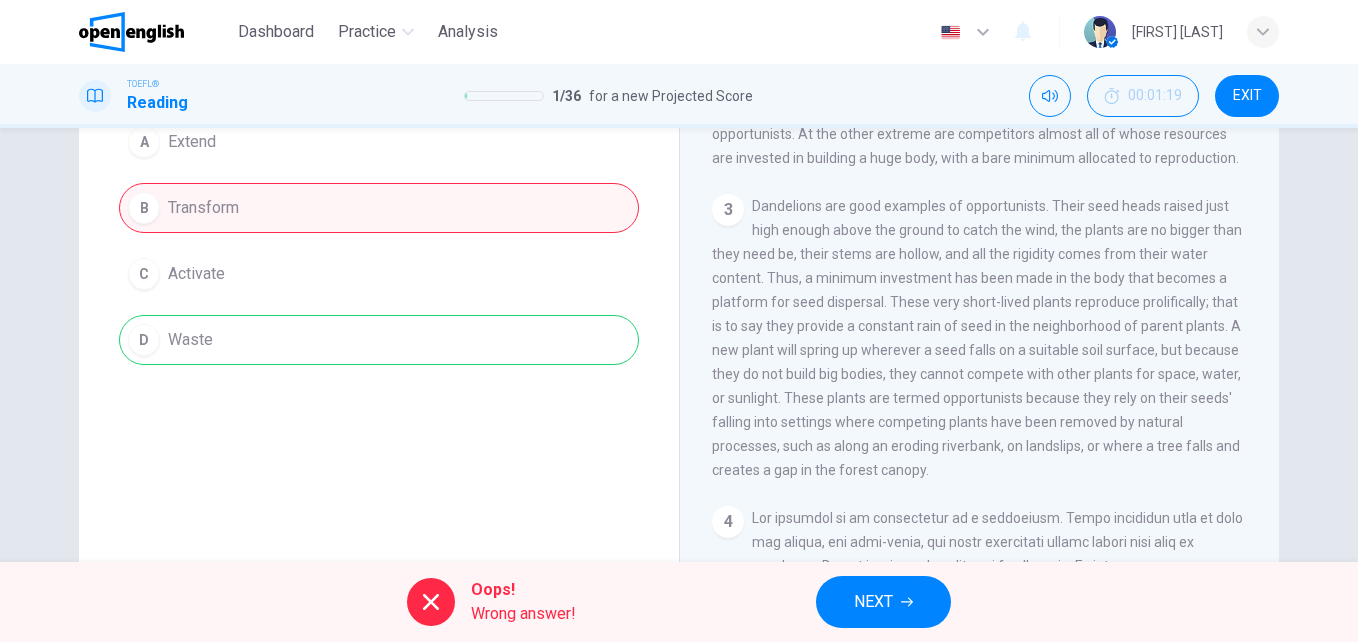 scroll, scrollTop: 199, scrollLeft: 0, axis: vertical 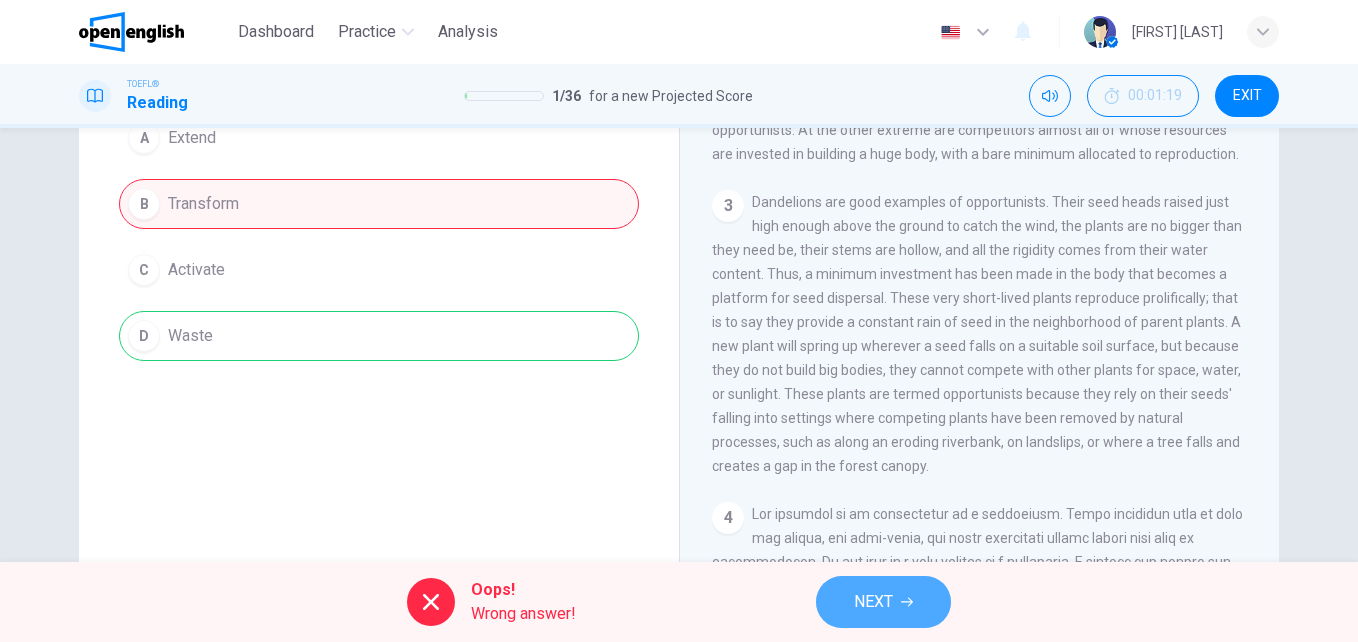 click on "NEXT" at bounding box center (873, 602) 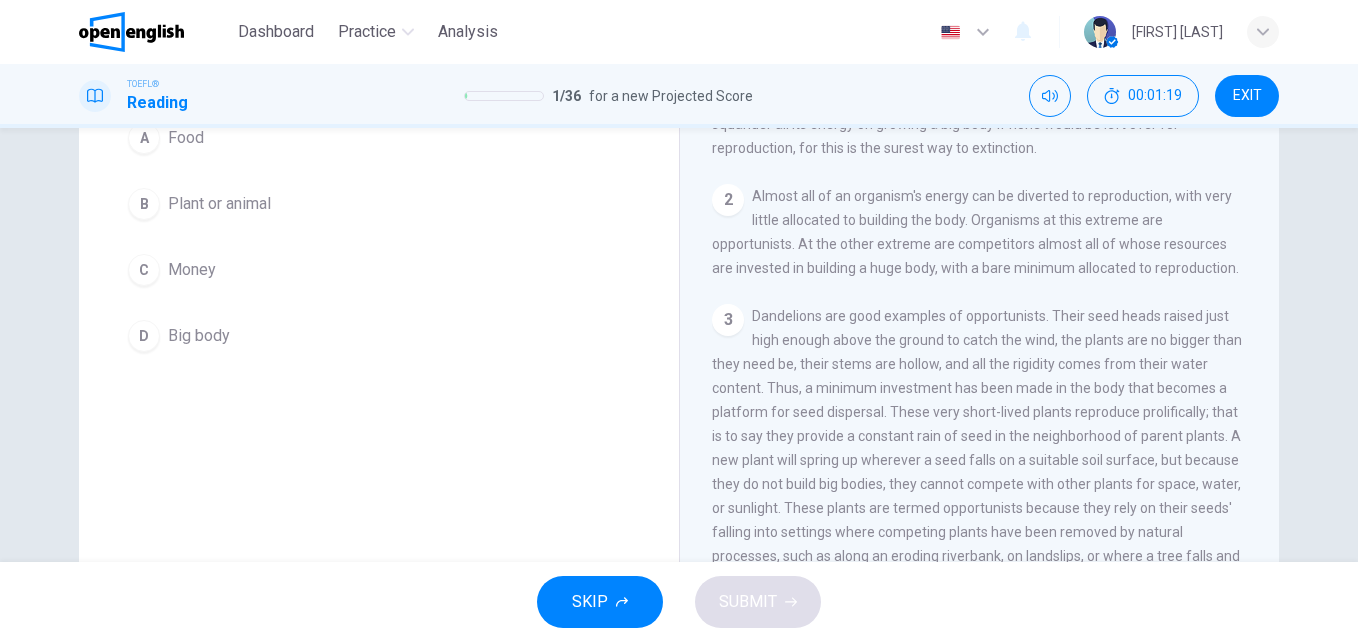 scroll, scrollTop: 0, scrollLeft: 0, axis: both 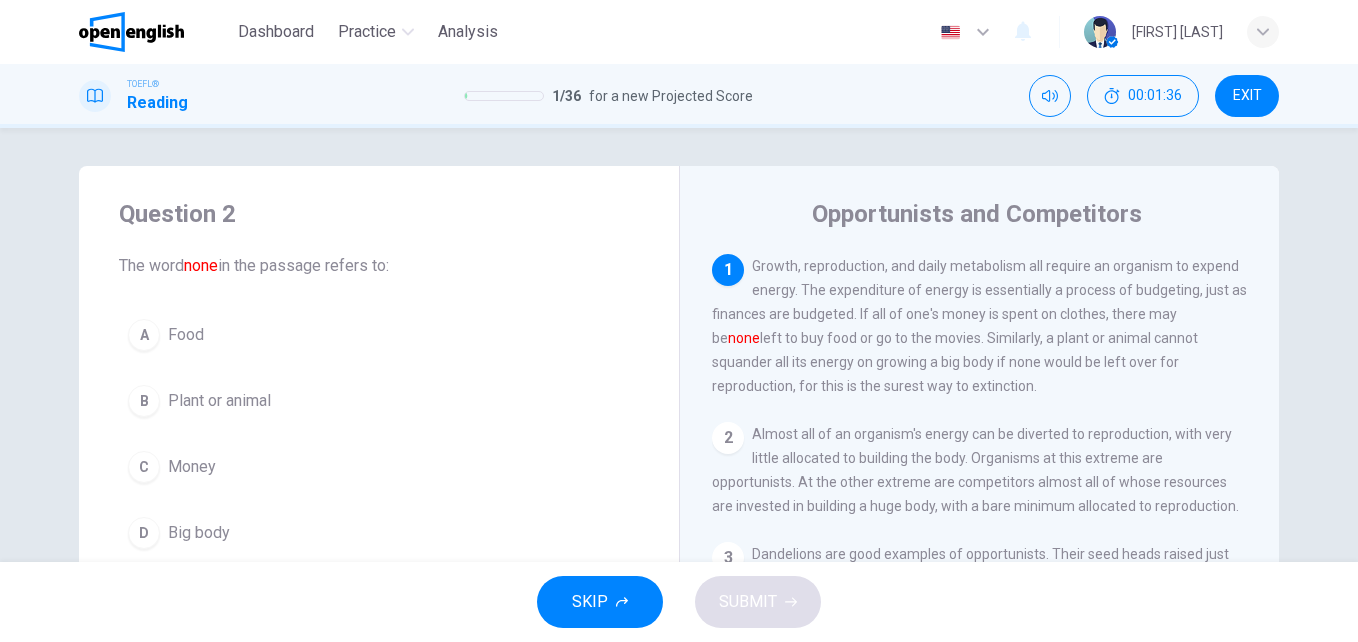 click on "The word  none  in the passage refers to:" at bounding box center [379, 266] 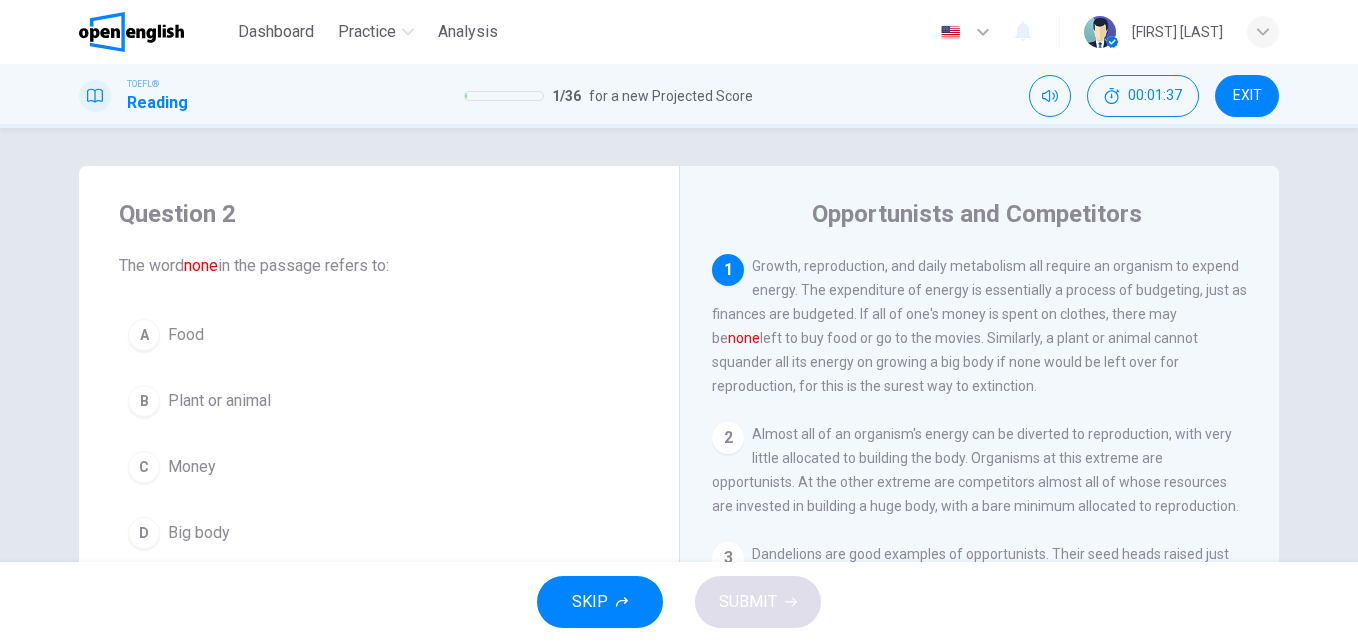click on "The word  none  in the passage refers to:" at bounding box center [379, 266] 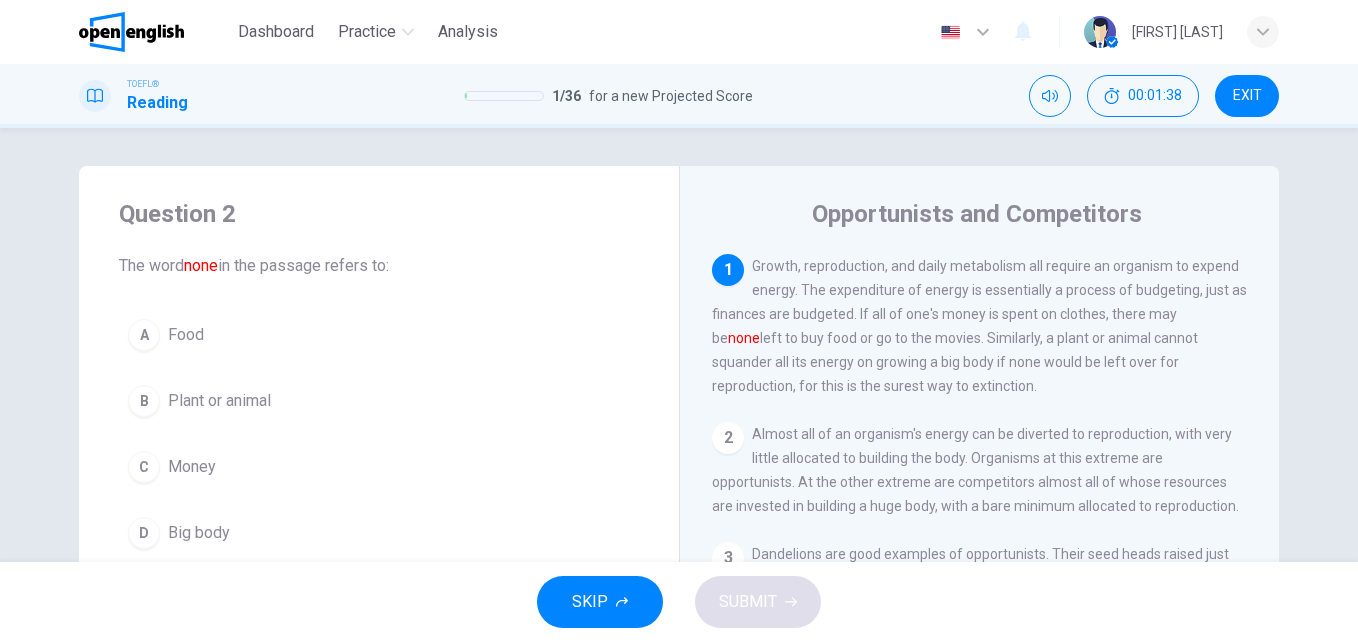 drag, startPoint x: 365, startPoint y: 269, endPoint x: 310, endPoint y: 260, distance: 55.7315 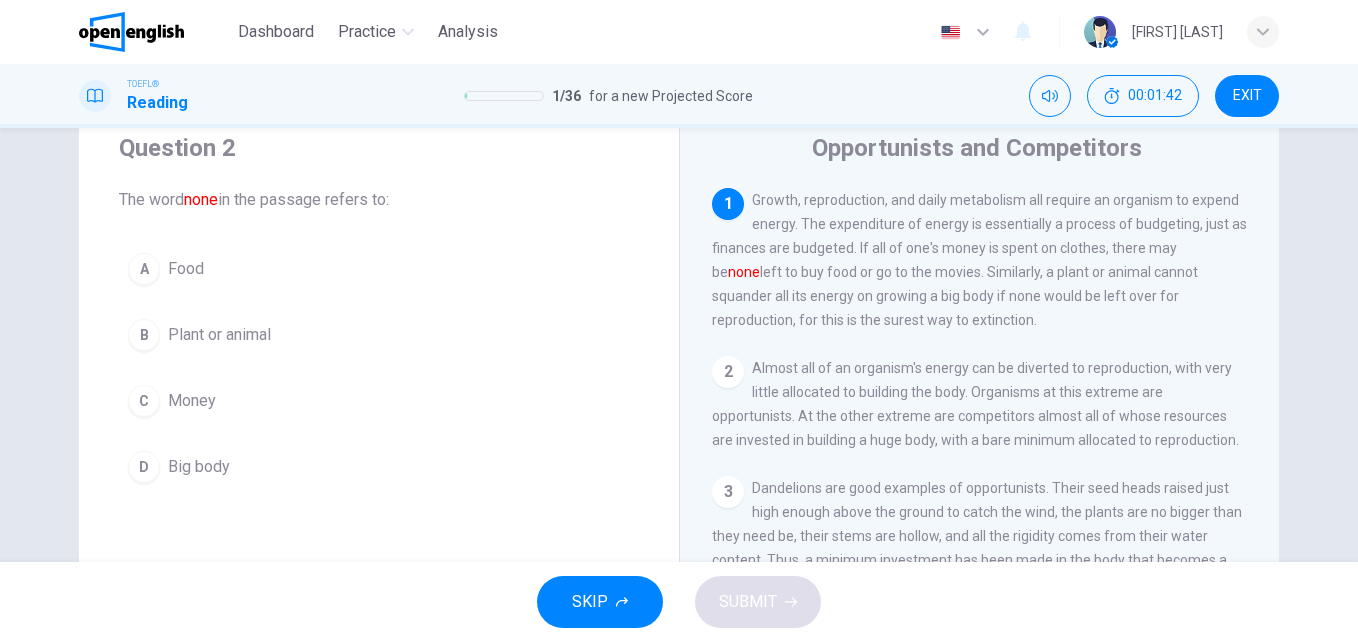 scroll, scrollTop: 70, scrollLeft: 0, axis: vertical 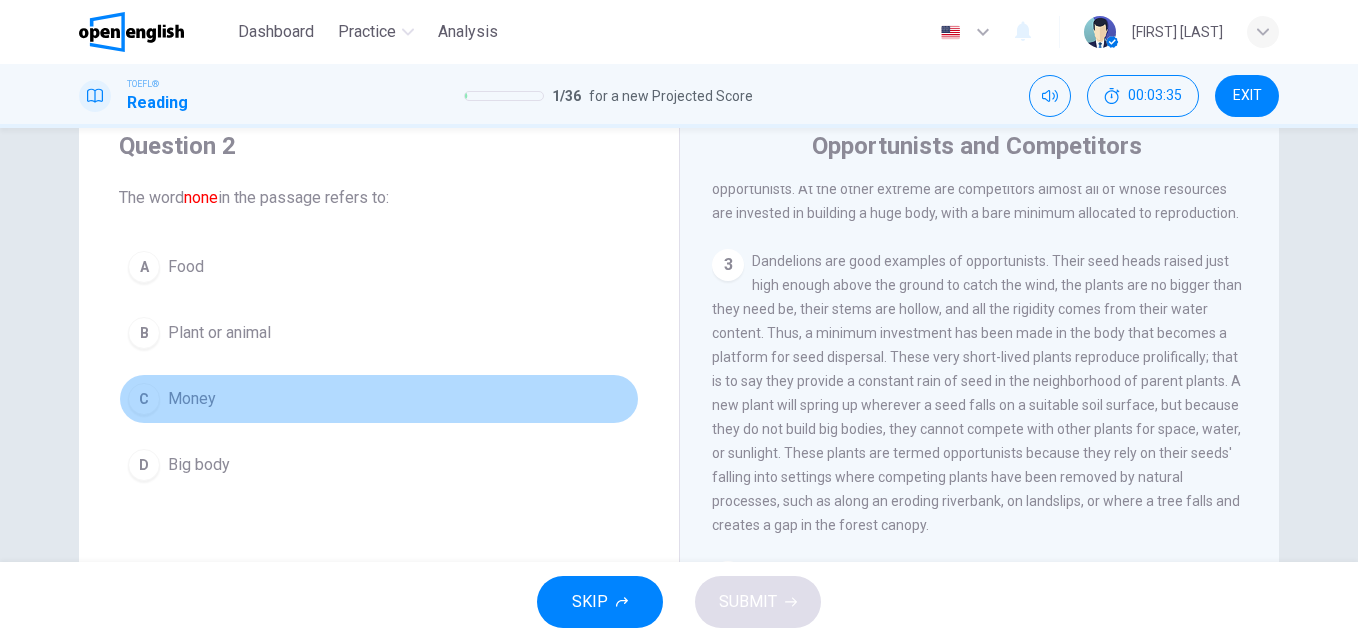 click on "C" at bounding box center (144, 399) 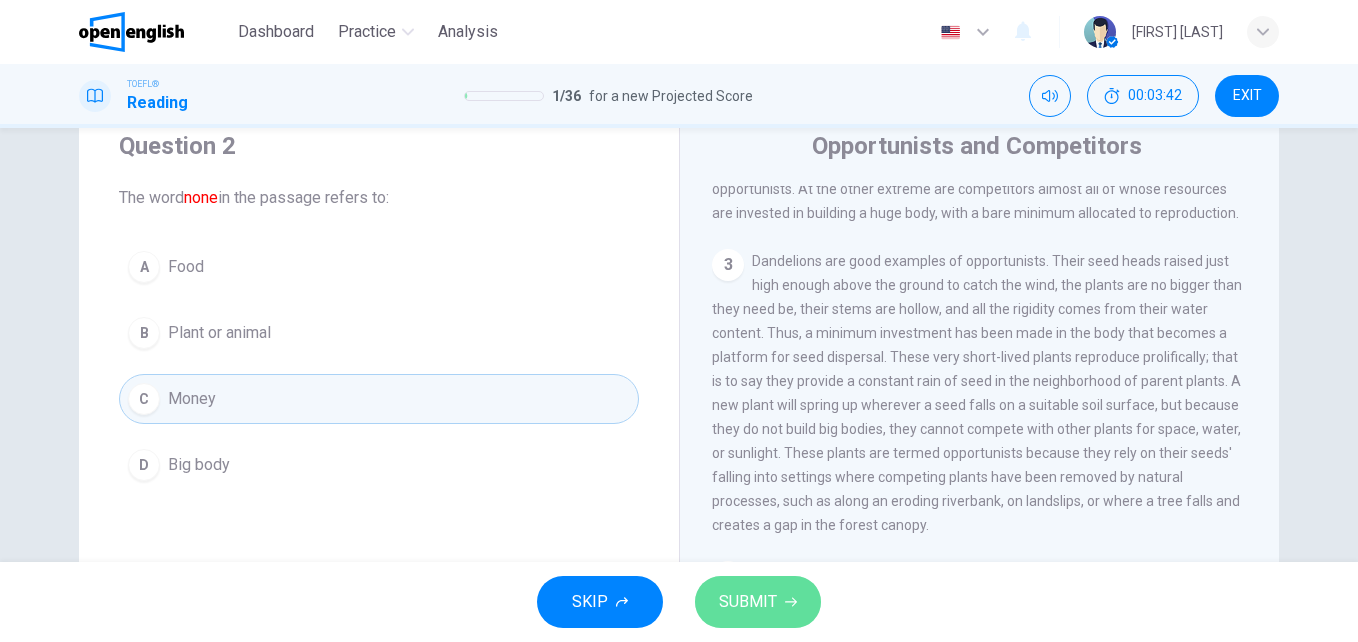 click on "SUBMIT" at bounding box center (748, 602) 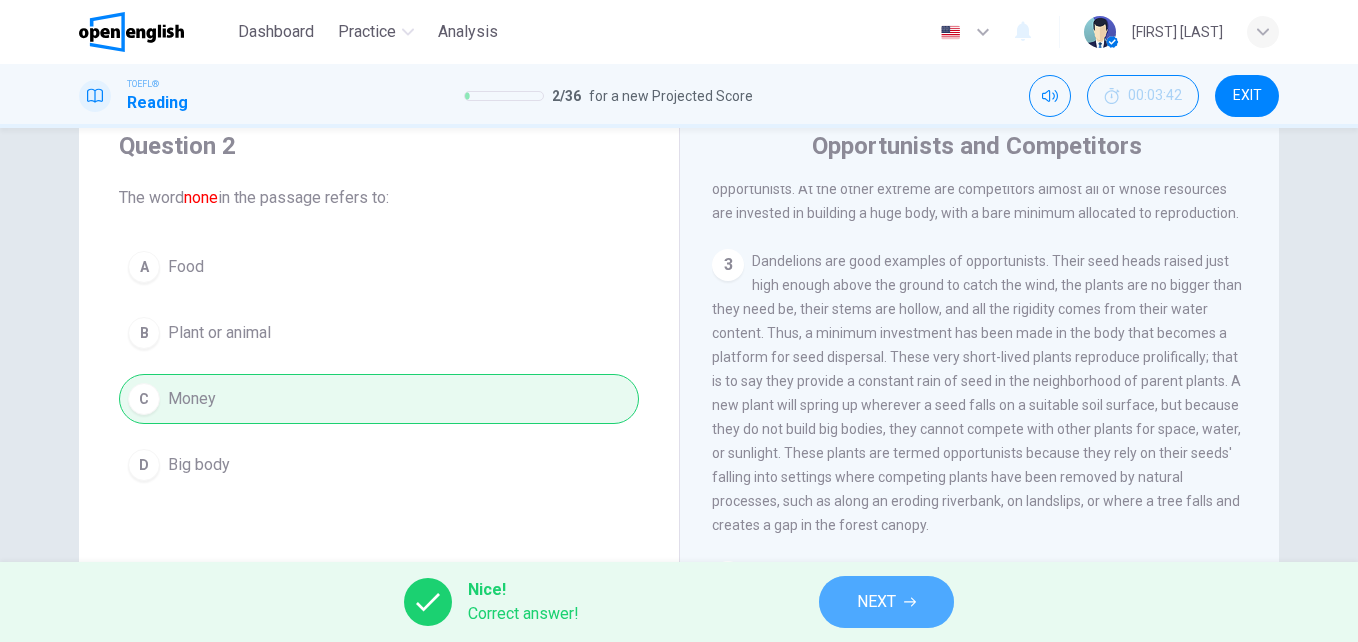 click on "NEXT" at bounding box center (876, 602) 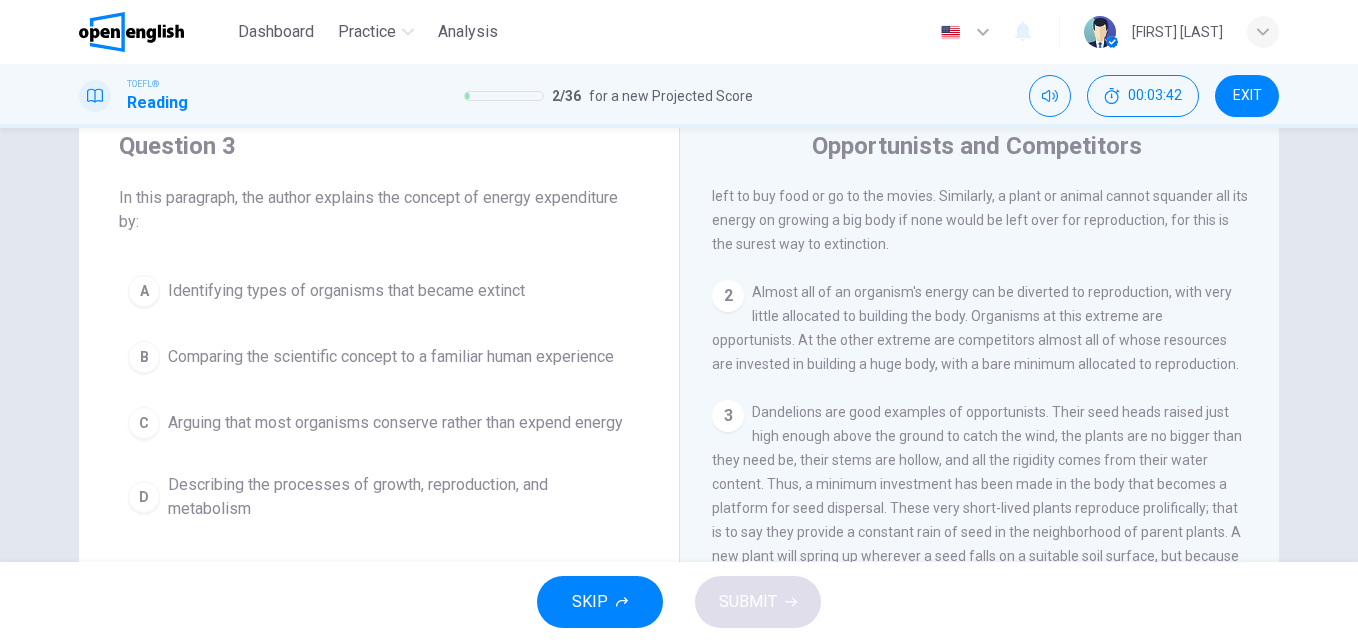 scroll, scrollTop: 0, scrollLeft: 0, axis: both 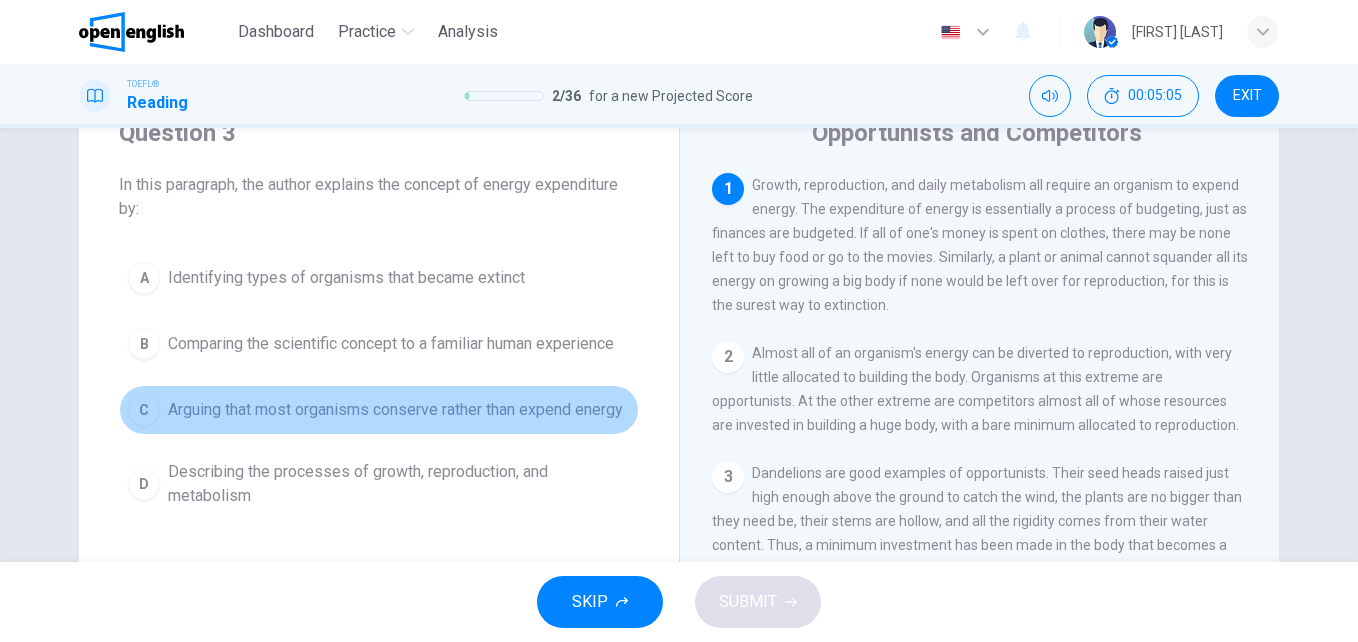 click on "C" at bounding box center (144, 410) 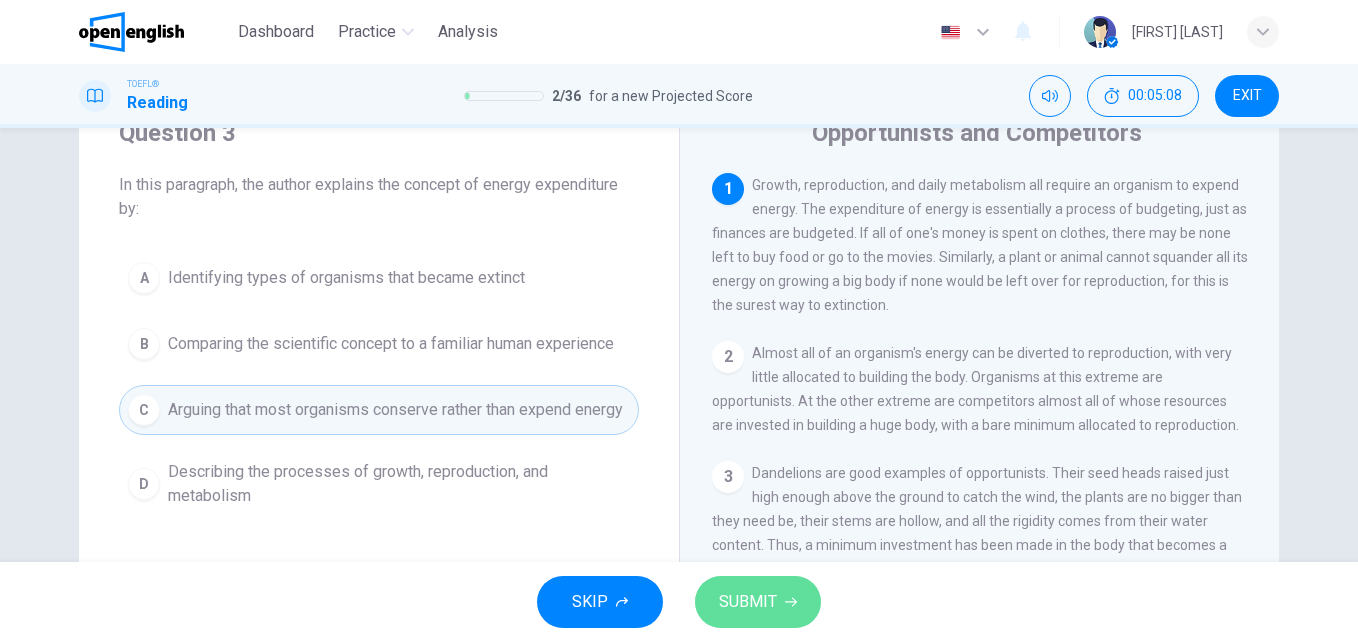 click on "SUBMIT" at bounding box center [758, 602] 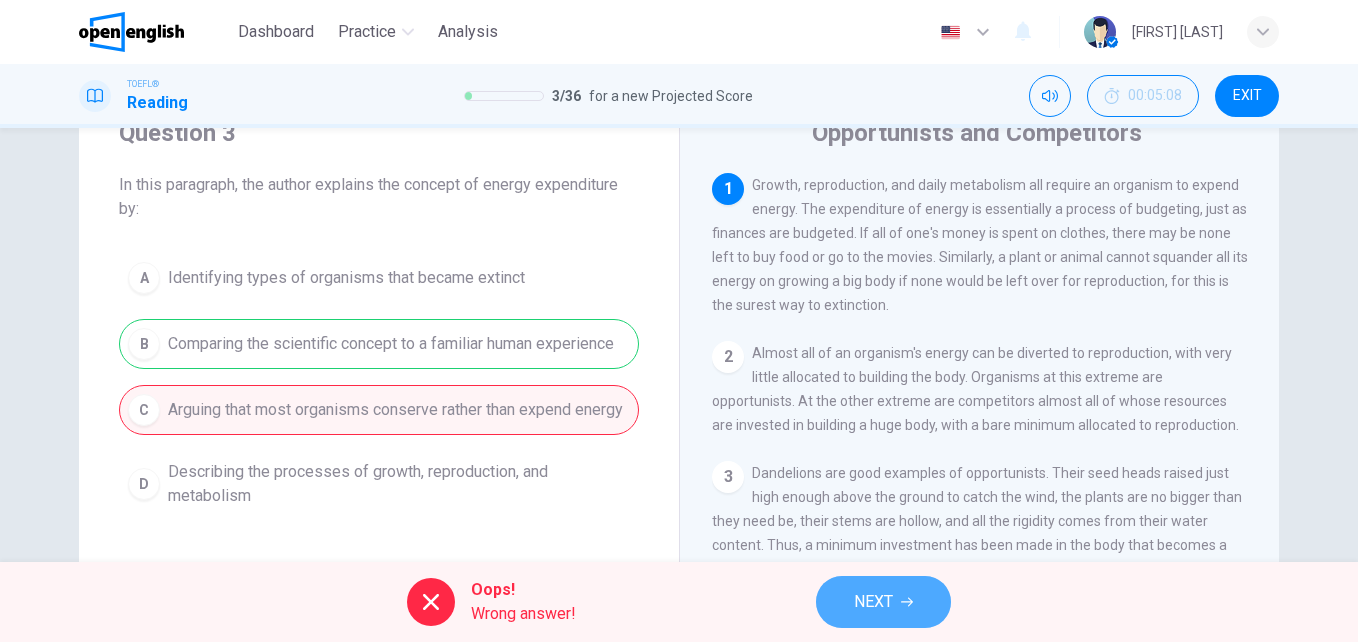 click on "NEXT" at bounding box center (883, 602) 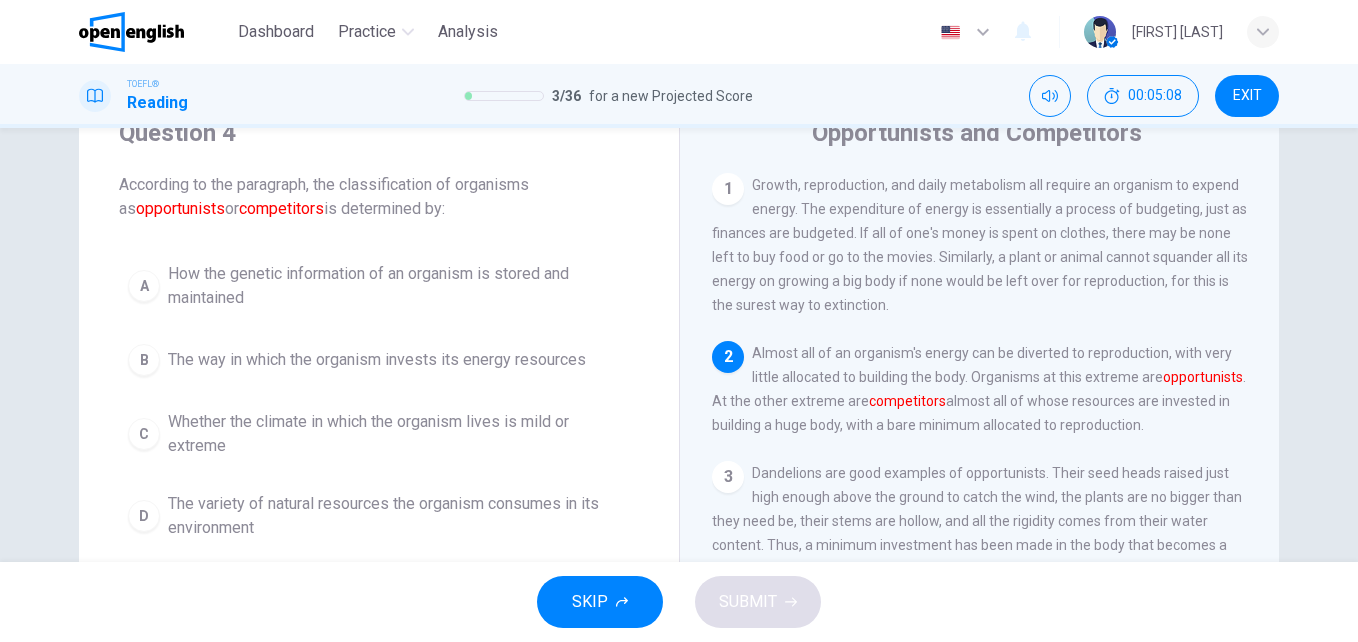 scroll, scrollTop: 174, scrollLeft: 0, axis: vertical 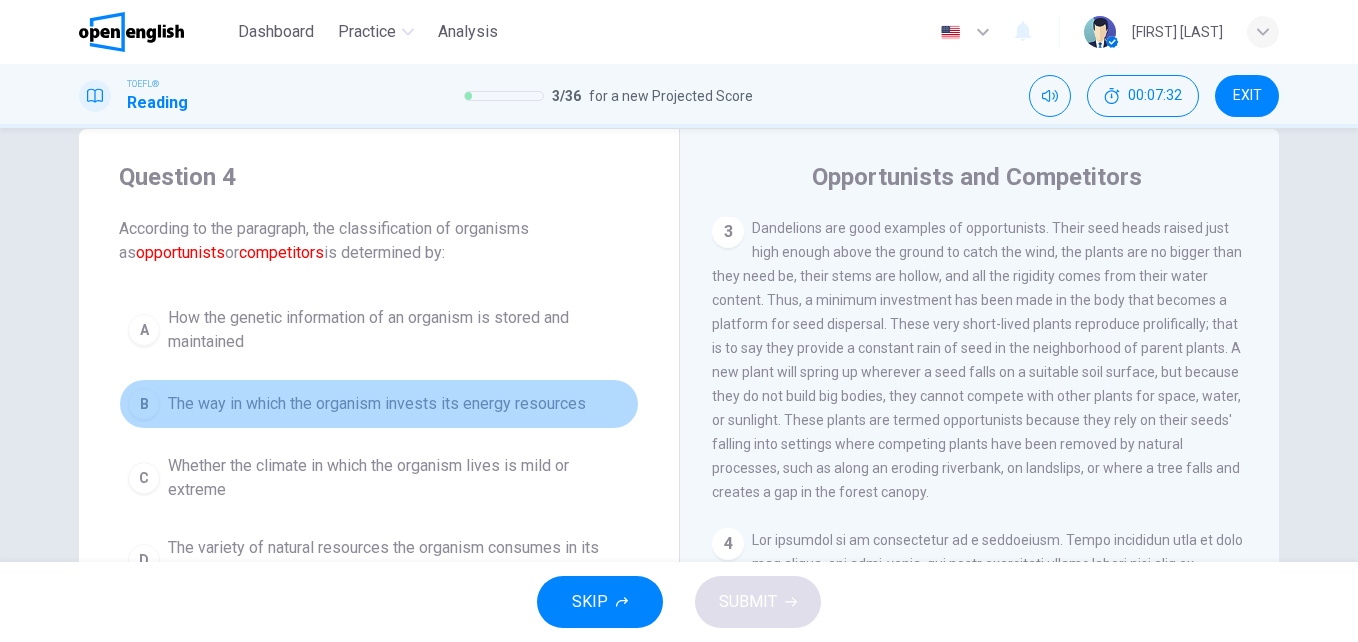click on "The way in which the organism invests its energy resources" at bounding box center (377, 404) 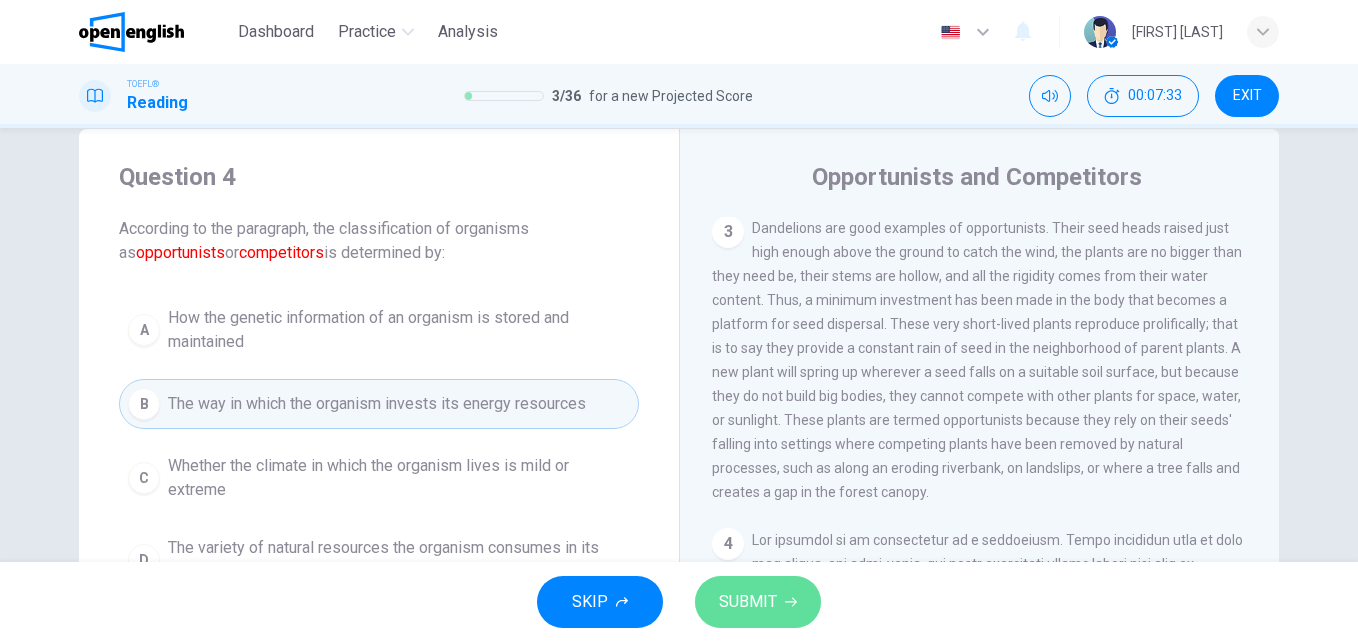 click on "SUBMIT" at bounding box center (748, 602) 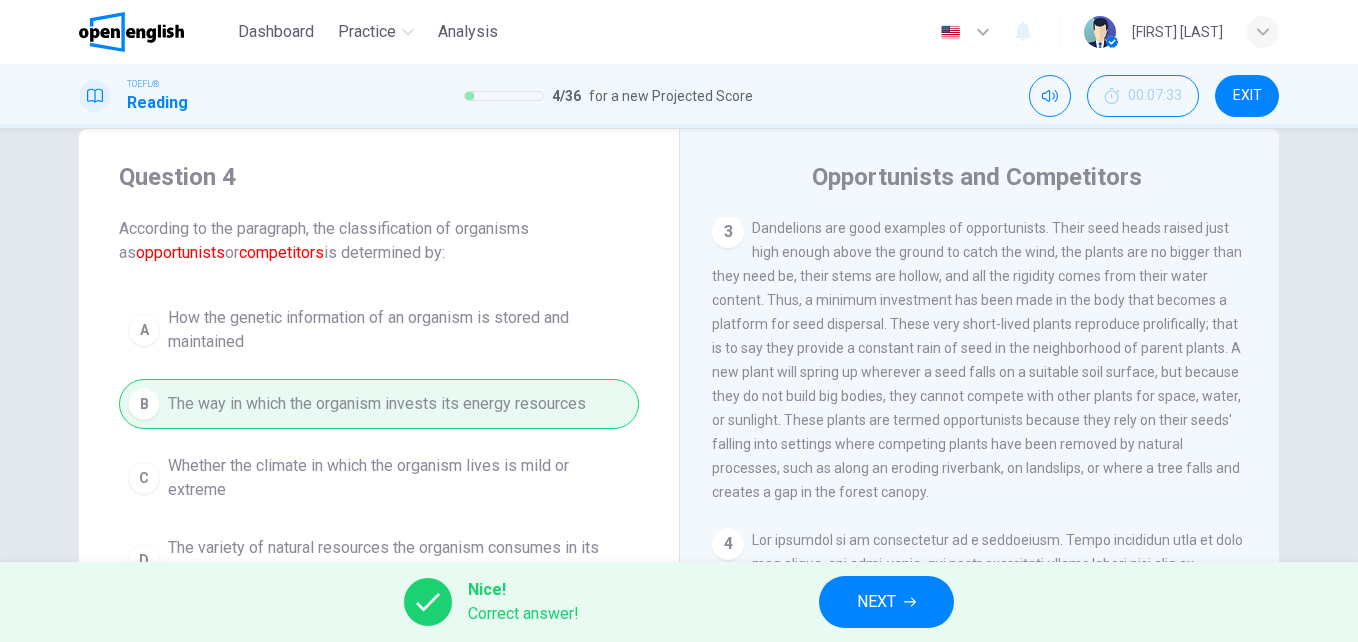 click on "NEXT" at bounding box center [876, 602] 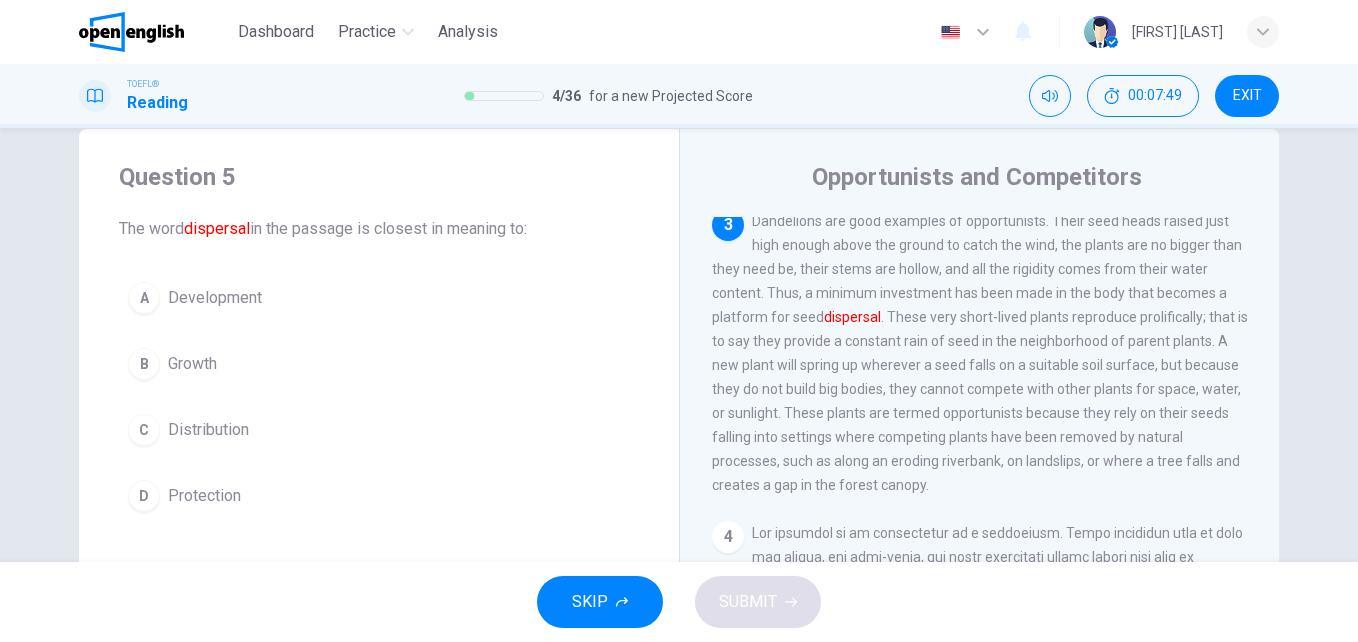 scroll, scrollTop: 295, scrollLeft: 0, axis: vertical 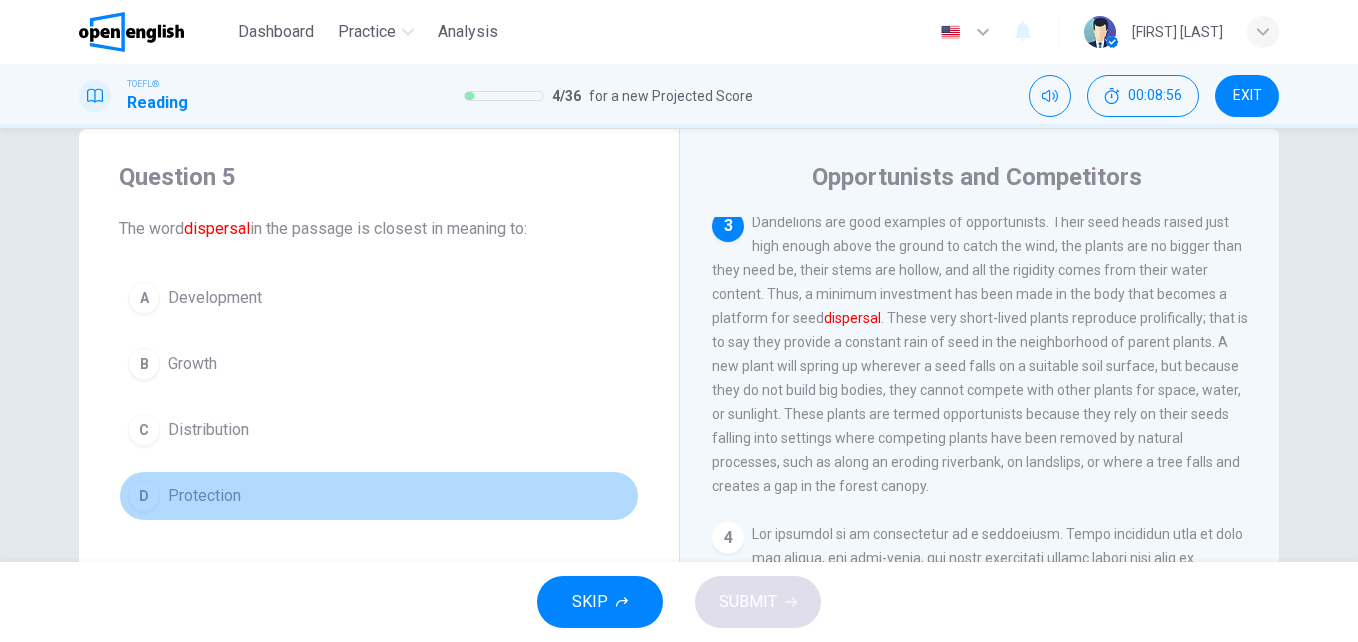 click on "D" at bounding box center [144, 496] 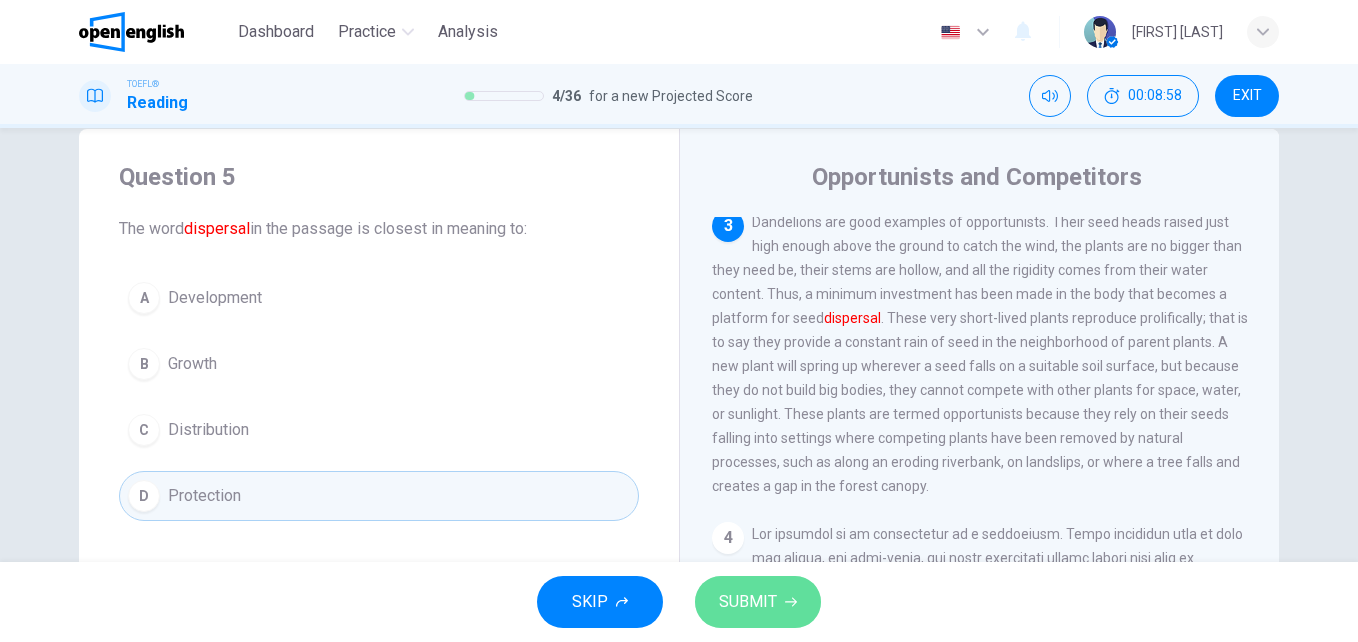 click on "SUBMIT" at bounding box center (748, 602) 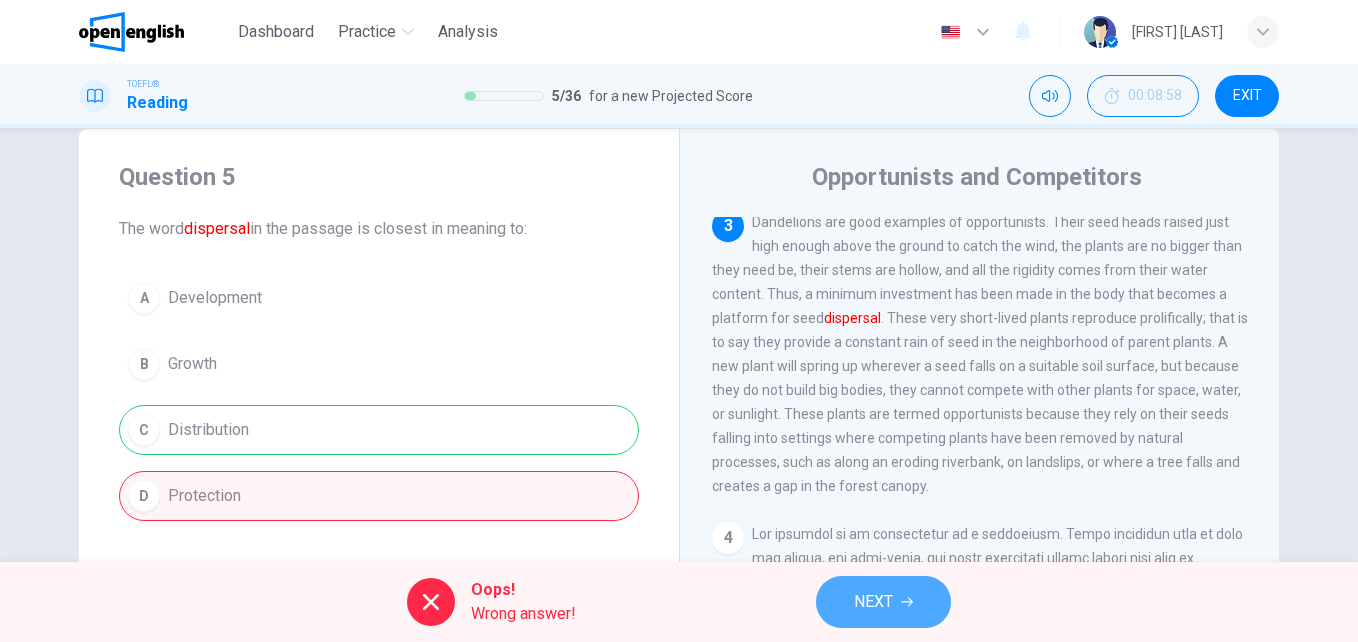 click on "NEXT" at bounding box center (873, 602) 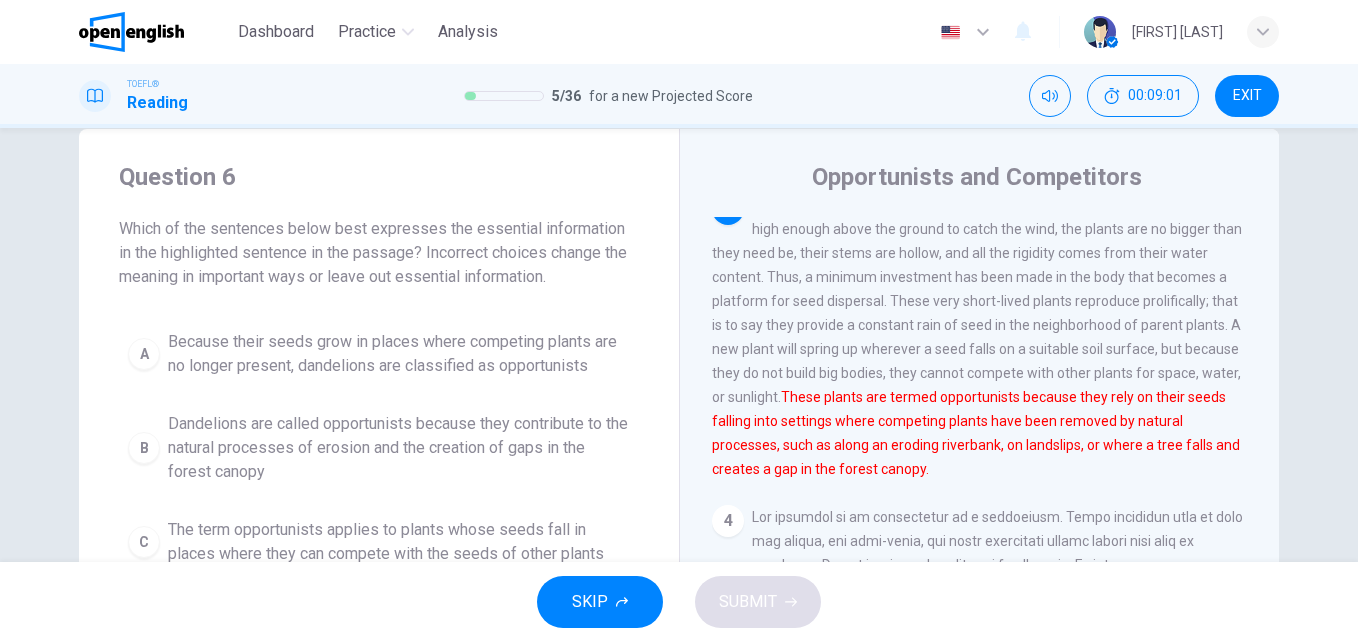 scroll, scrollTop: 298, scrollLeft: 0, axis: vertical 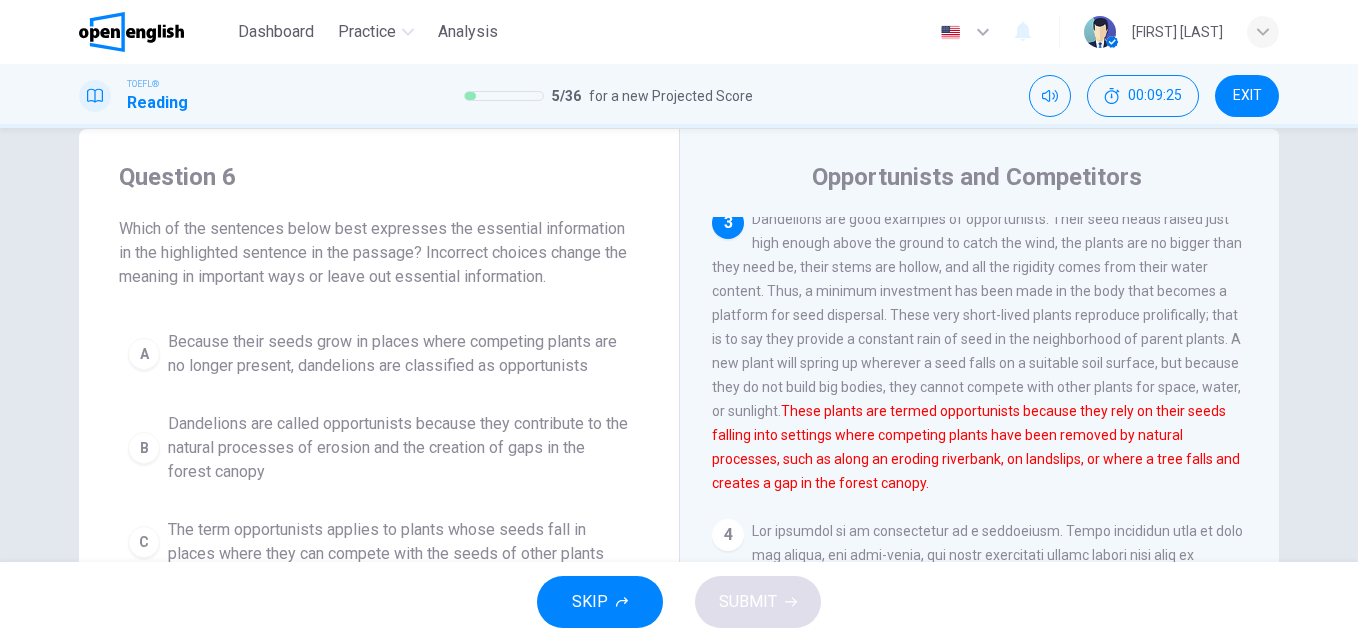 click on "3 Dandelions are good examples of opportunists. Their seed heads raised just high enough above the ground to catch the wind, the plants are no bigger than they need be, their stems are hollow, and all the rigidity comes from their water content. Thus, a minimum investment has been made in the body that becomes a platform for seed dispersal. These very short-lived plants reproduce prolifically; that is to say they provide a constant rain of seed in the neighborhood of parent plants. A new plant will spring up wherever a seed falls on a suitable soil surface, but because they do not build big bodies, they cannot compete with other plants for space, water, or sunlight.  These plants are termed opportunists because they rely on their seeds falling into settings where competing plants have been removed by natural processes, such as along an eroding riverbank, on landslips, or where a tree falls and creates a gap in the forest canopy." at bounding box center (980, 351) 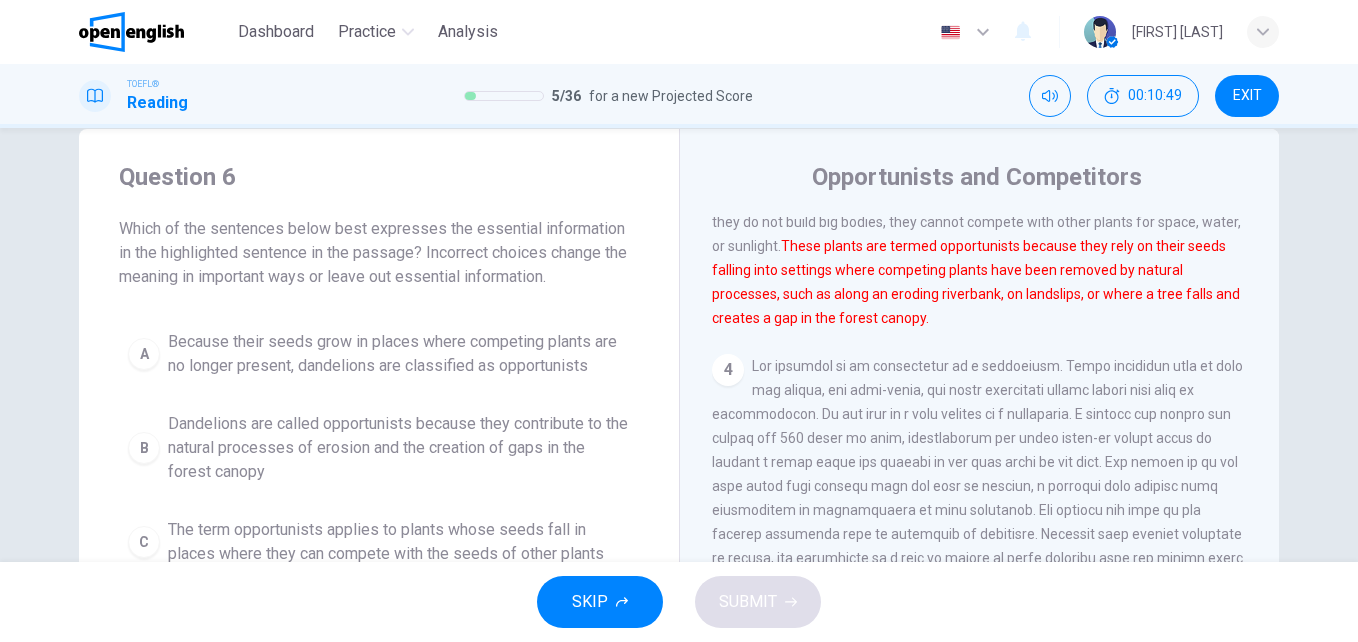 scroll, scrollTop: 498, scrollLeft: 0, axis: vertical 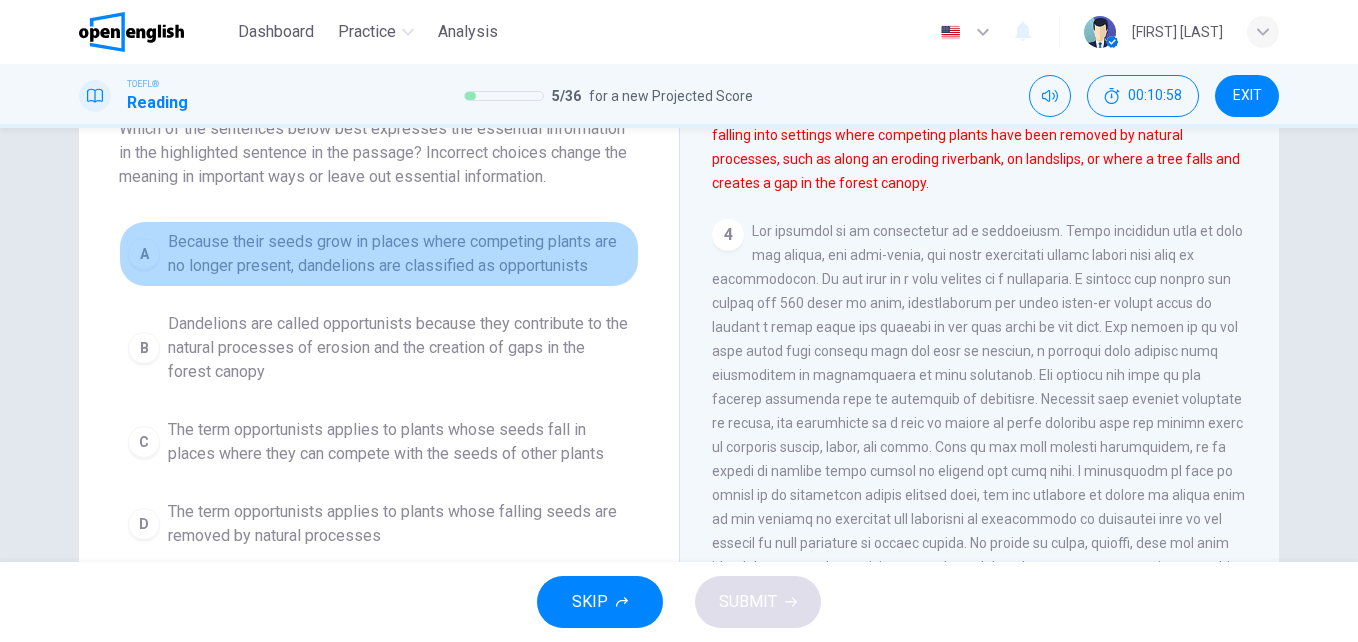 click on "A" at bounding box center (144, 254) 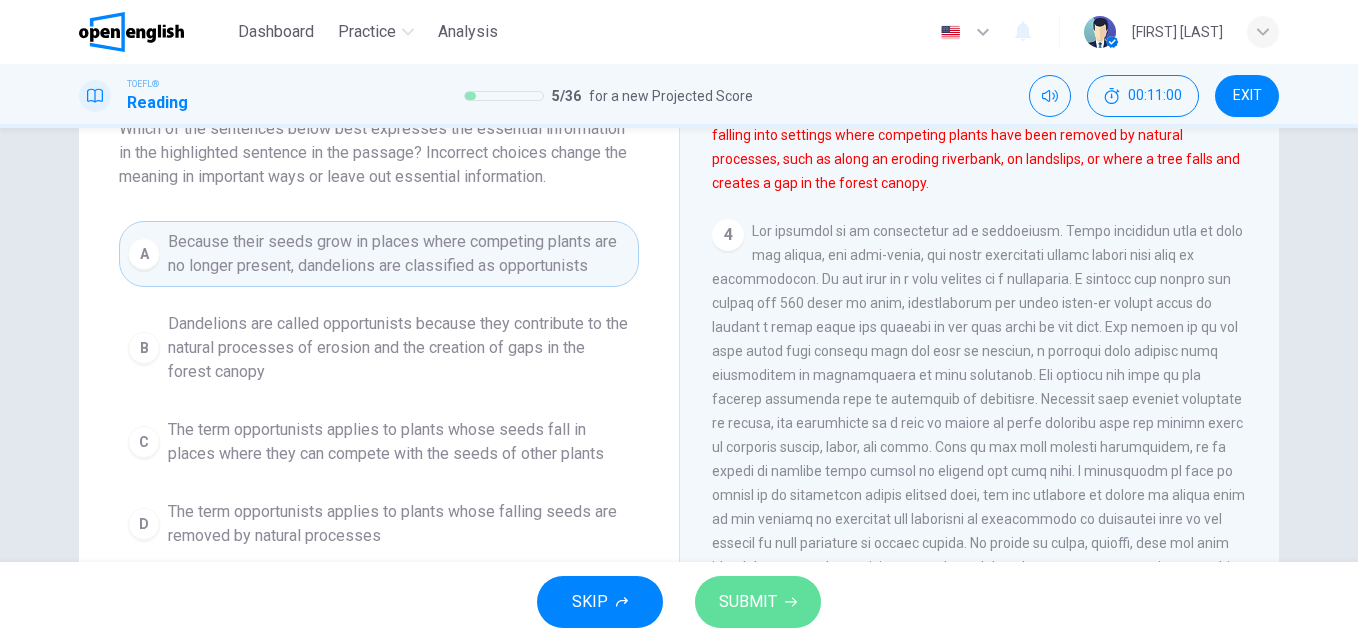 click on "SUBMIT" at bounding box center [748, 602] 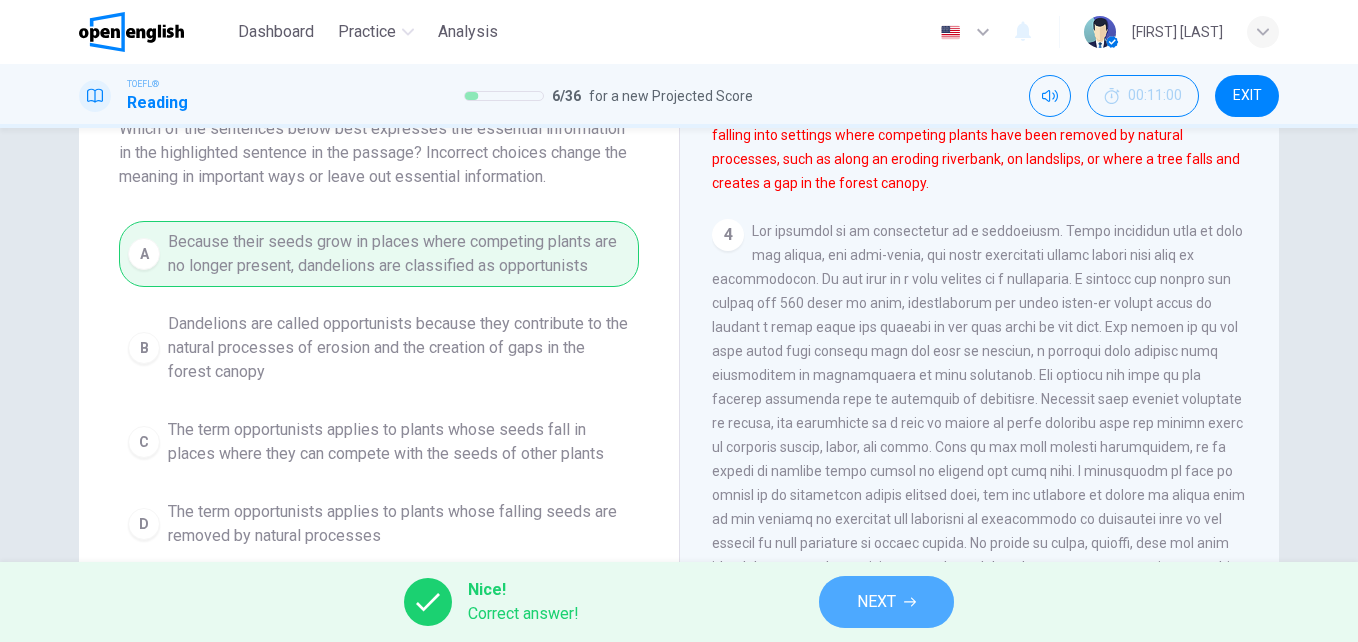 click on "NEXT" at bounding box center [886, 602] 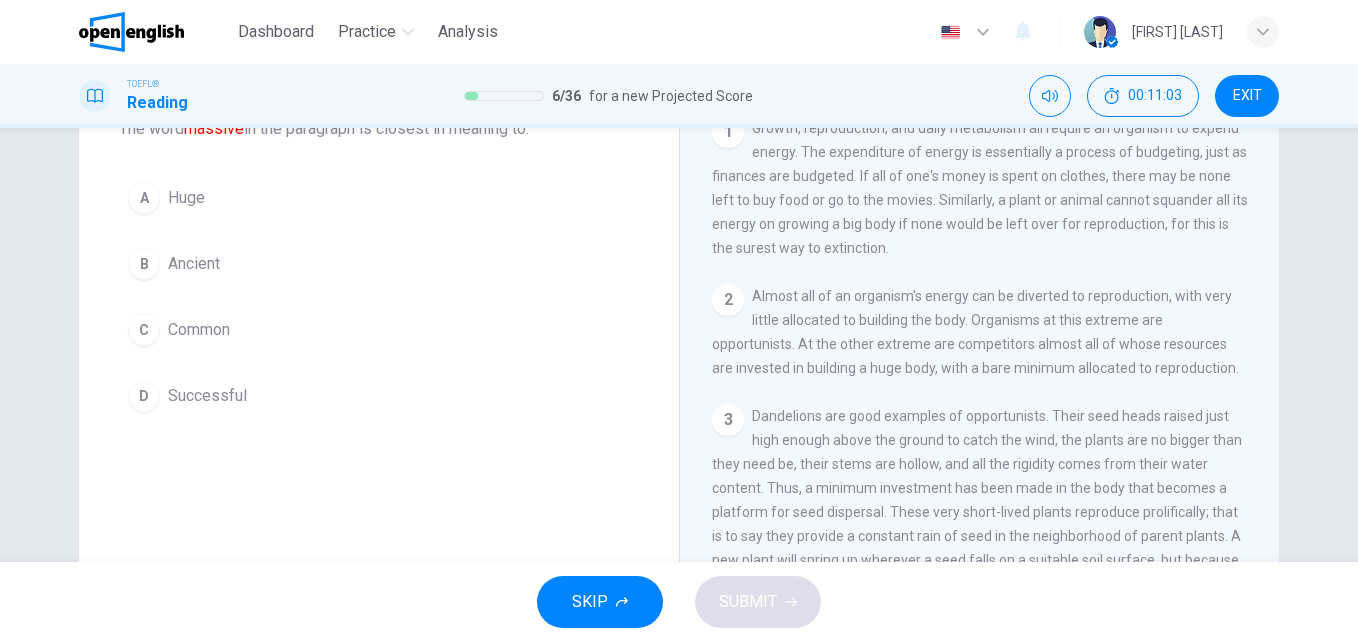 scroll, scrollTop: 0, scrollLeft: 0, axis: both 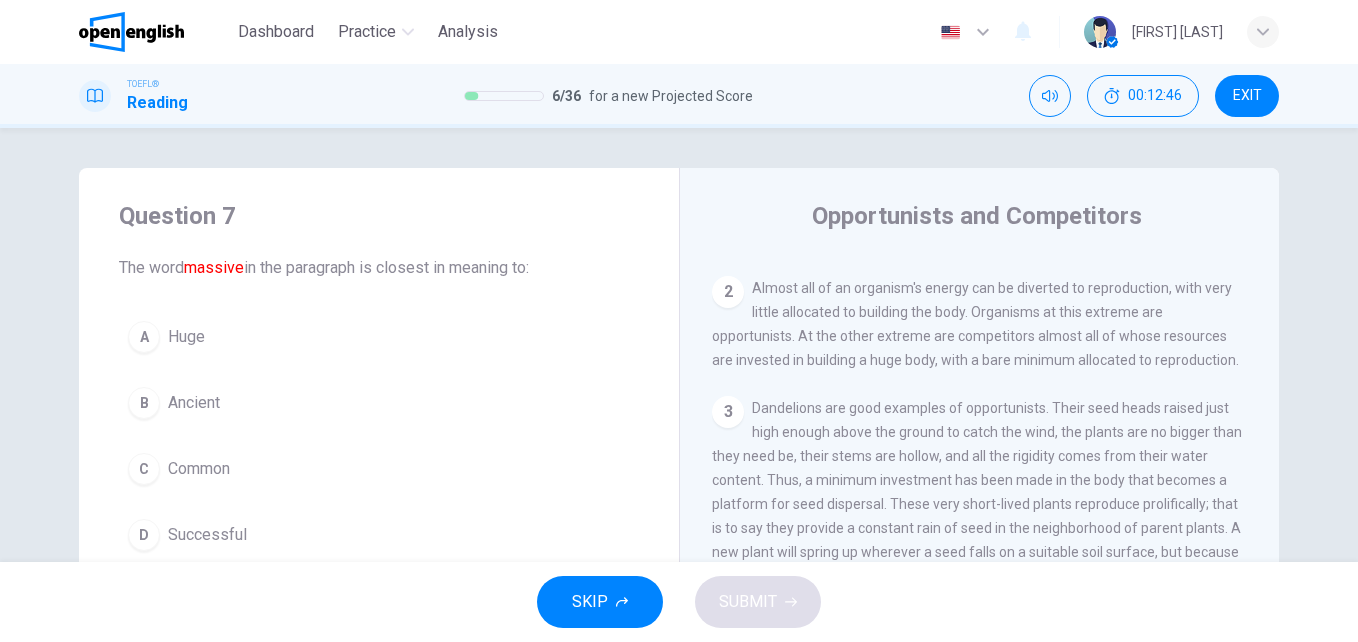 click on "Almost all of an organism's energy can be diverted to reproduction, with very little allocated to building the body. Organisms at this extreme are opportunists. At the other extreme are competitors almost all of whose resources are invested in building a huge body, with a bare minimum allocated to reproduction." at bounding box center (975, 324) 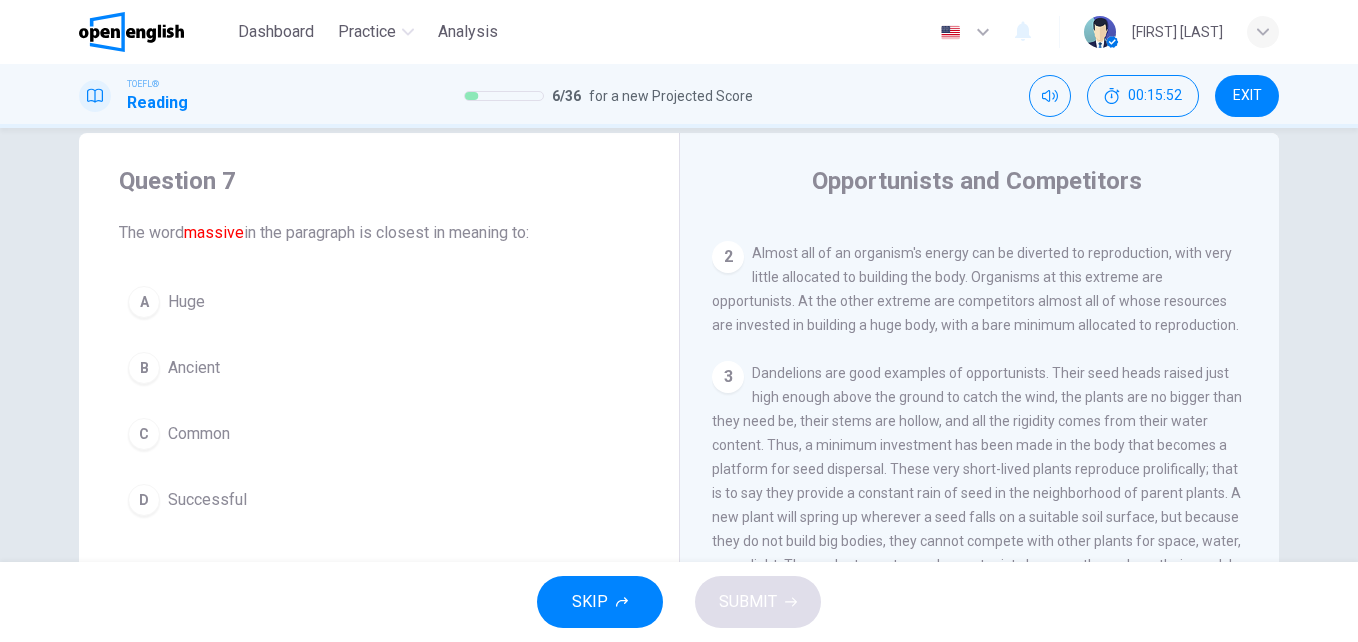 scroll, scrollTop: 0, scrollLeft: 0, axis: both 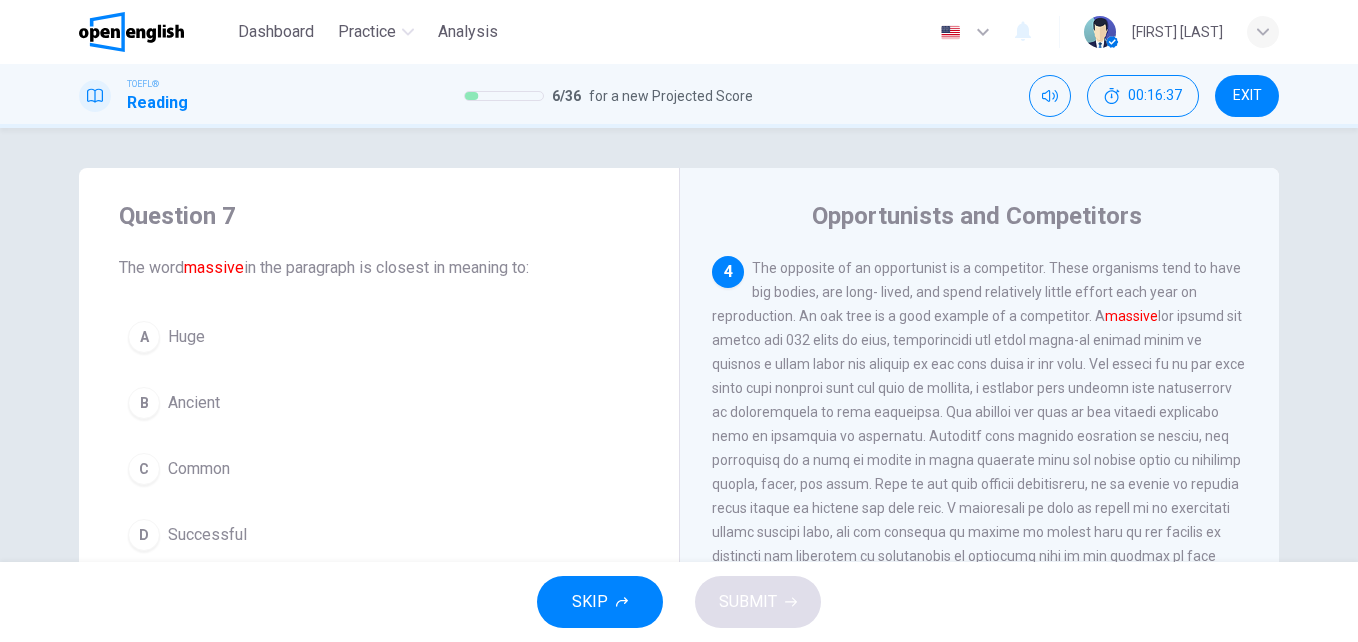 click on "D Successful" at bounding box center (379, 535) 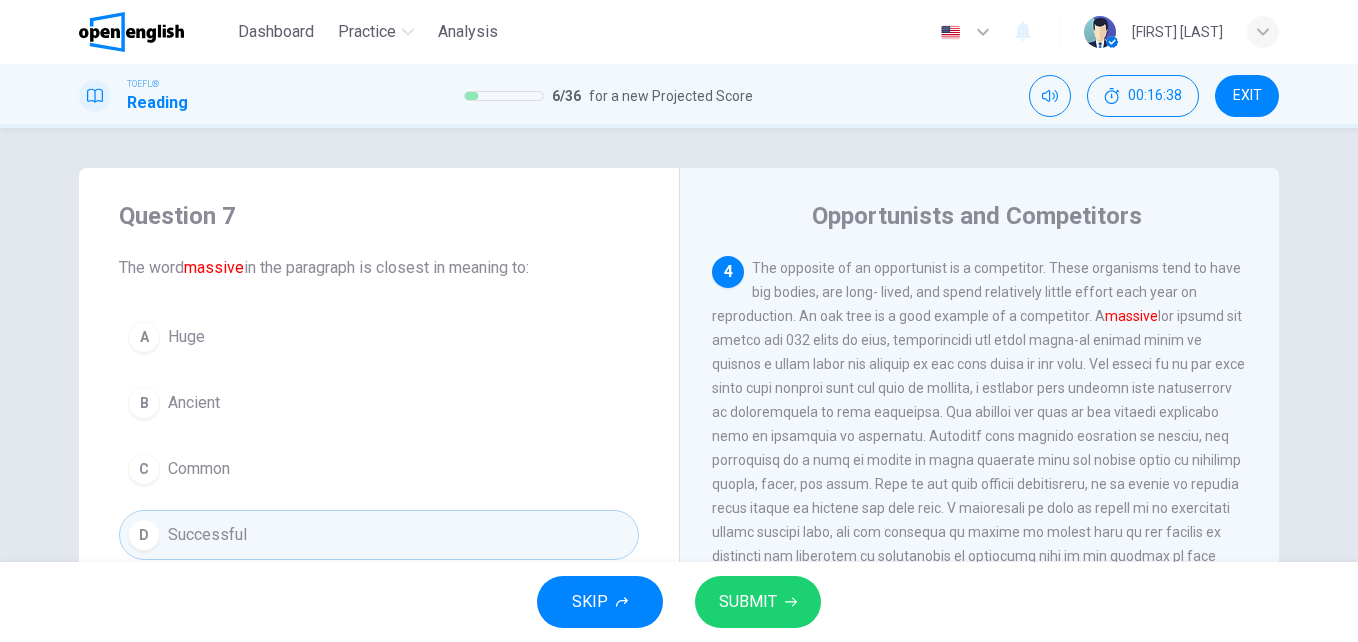 click on "SUBMIT" at bounding box center [748, 602] 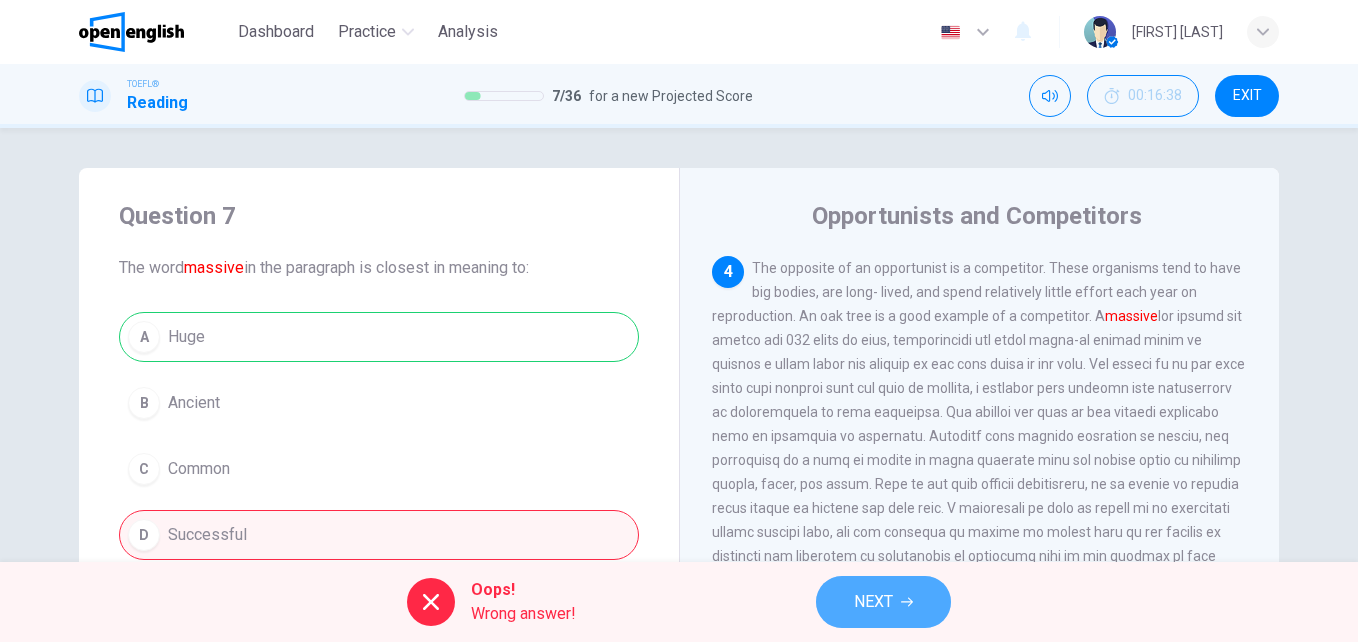 drag, startPoint x: 881, startPoint y: 602, endPoint x: 879, endPoint y: 579, distance: 23.086792 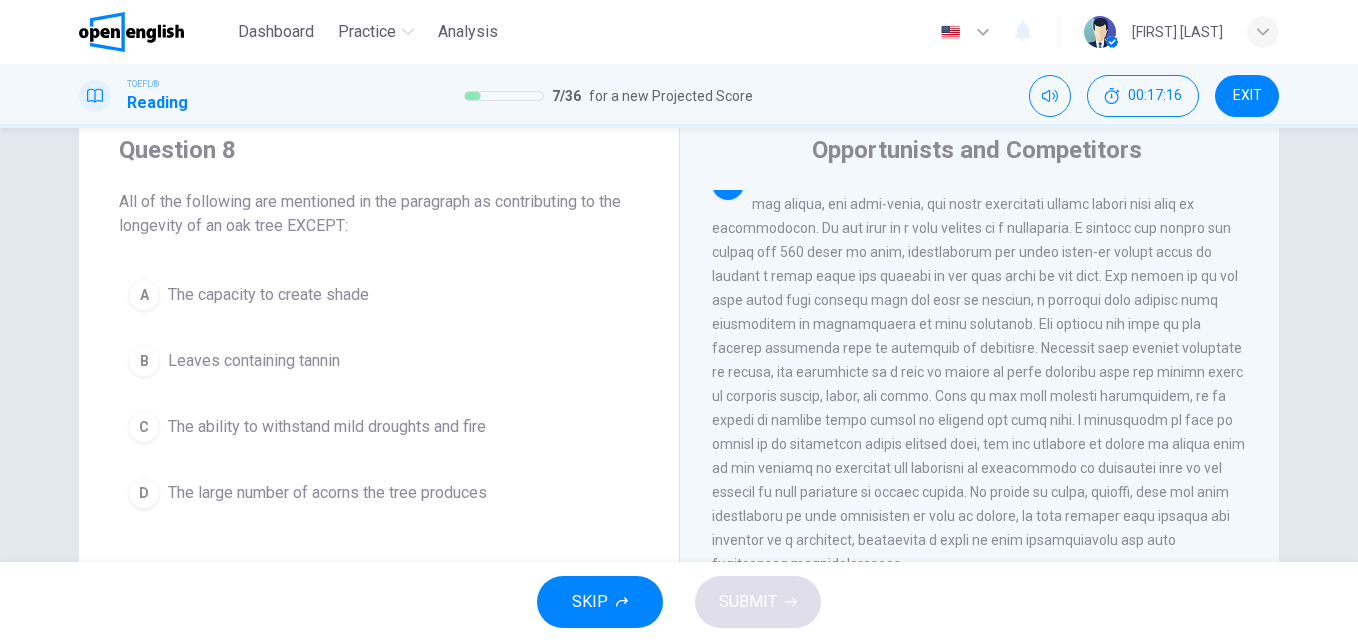 scroll, scrollTop: 100, scrollLeft: 0, axis: vertical 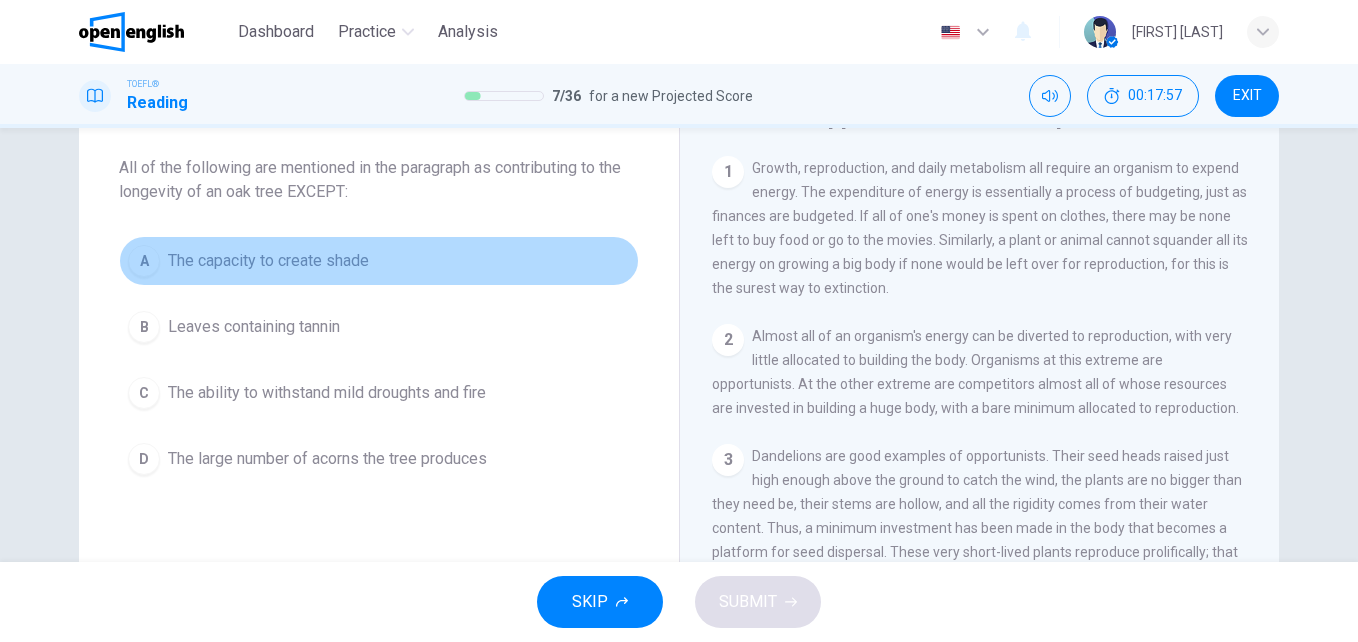 drag, startPoint x: 130, startPoint y: 258, endPoint x: 202, endPoint y: 316, distance: 92.45539 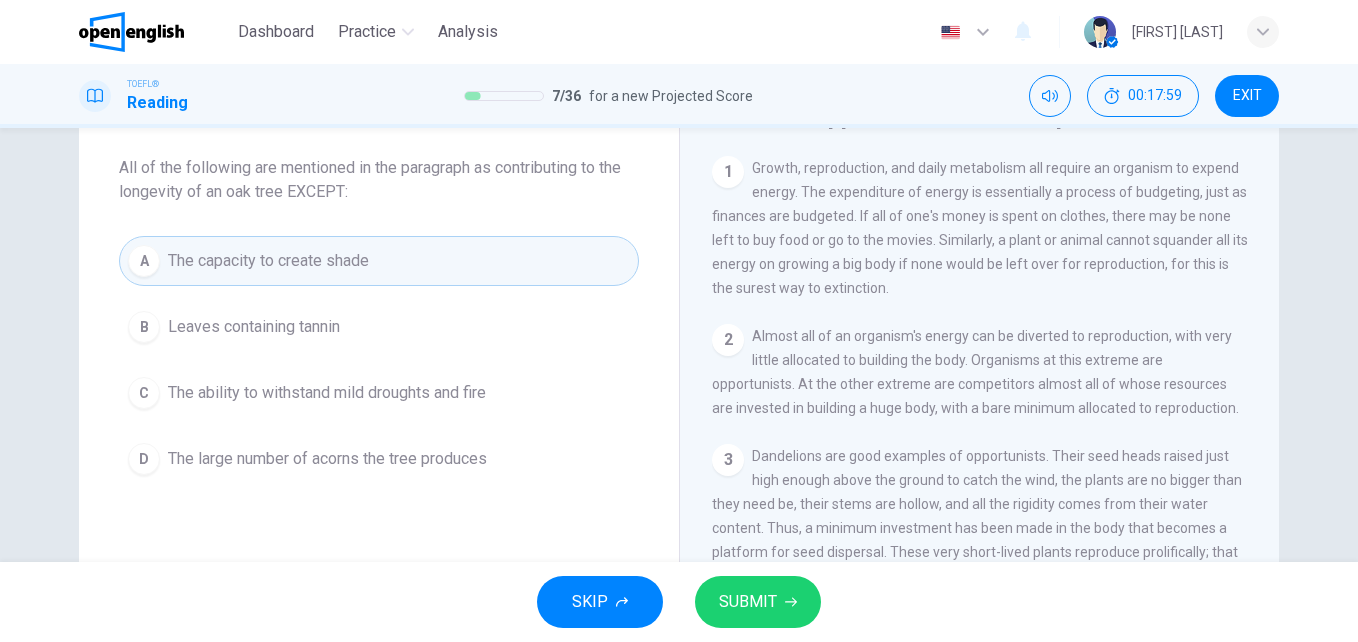 click on "SUBMIT" at bounding box center (748, 602) 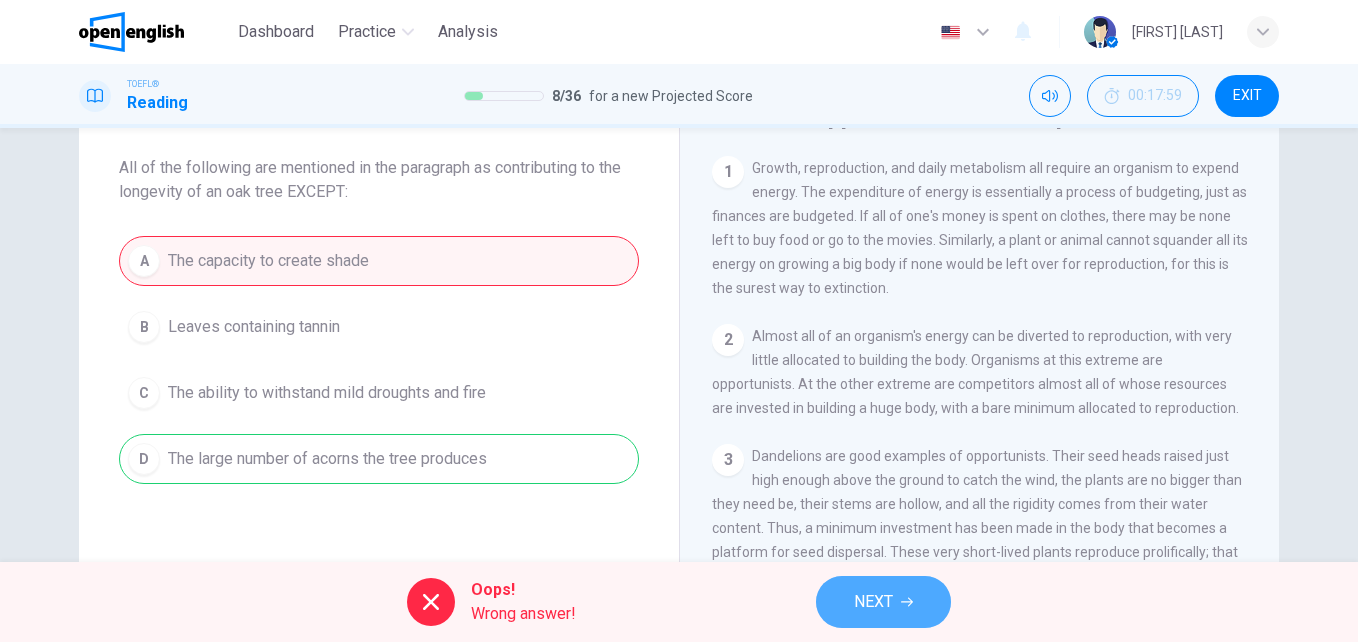 click on "NEXT" at bounding box center (873, 602) 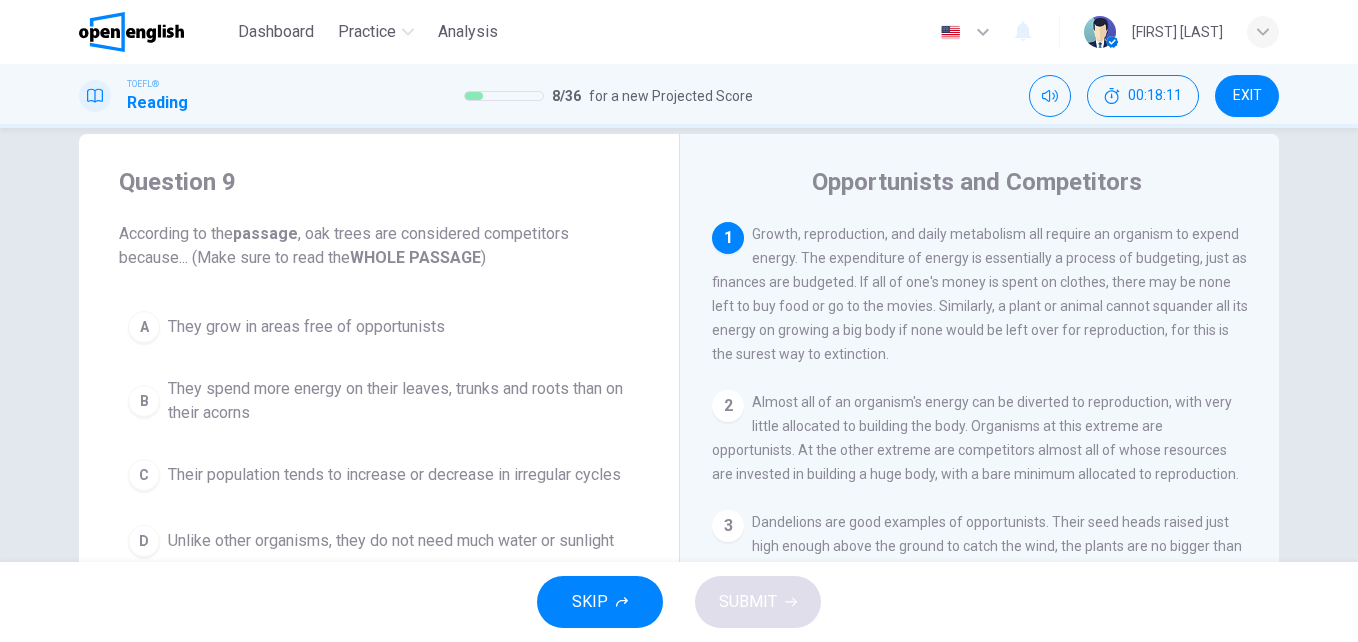 scroll, scrollTop: 0, scrollLeft: 0, axis: both 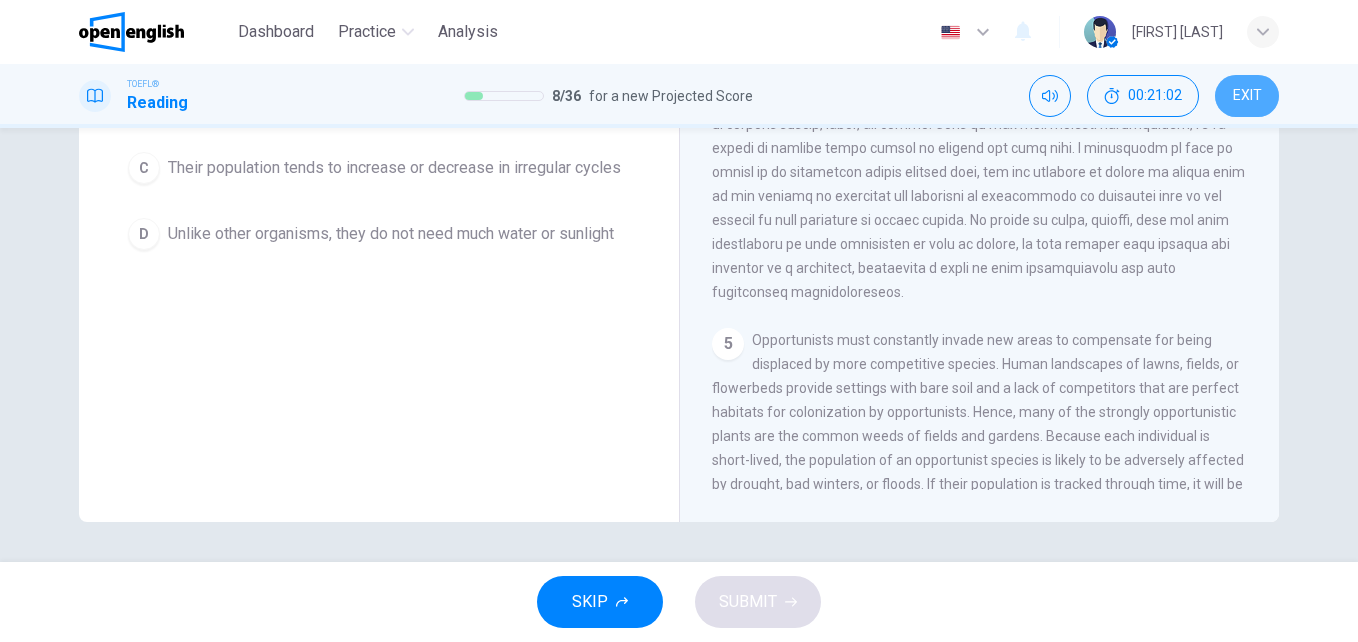 click on "EXIT" at bounding box center (1247, 96) 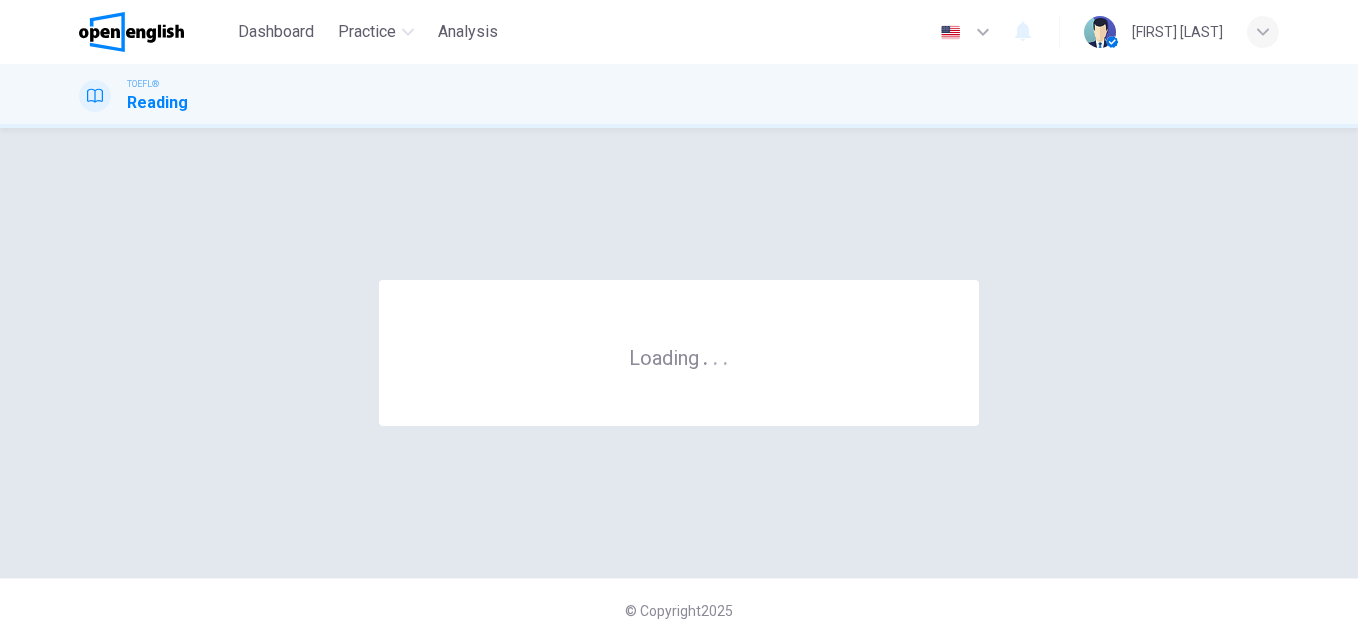 scroll, scrollTop: 0, scrollLeft: 0, axis: both 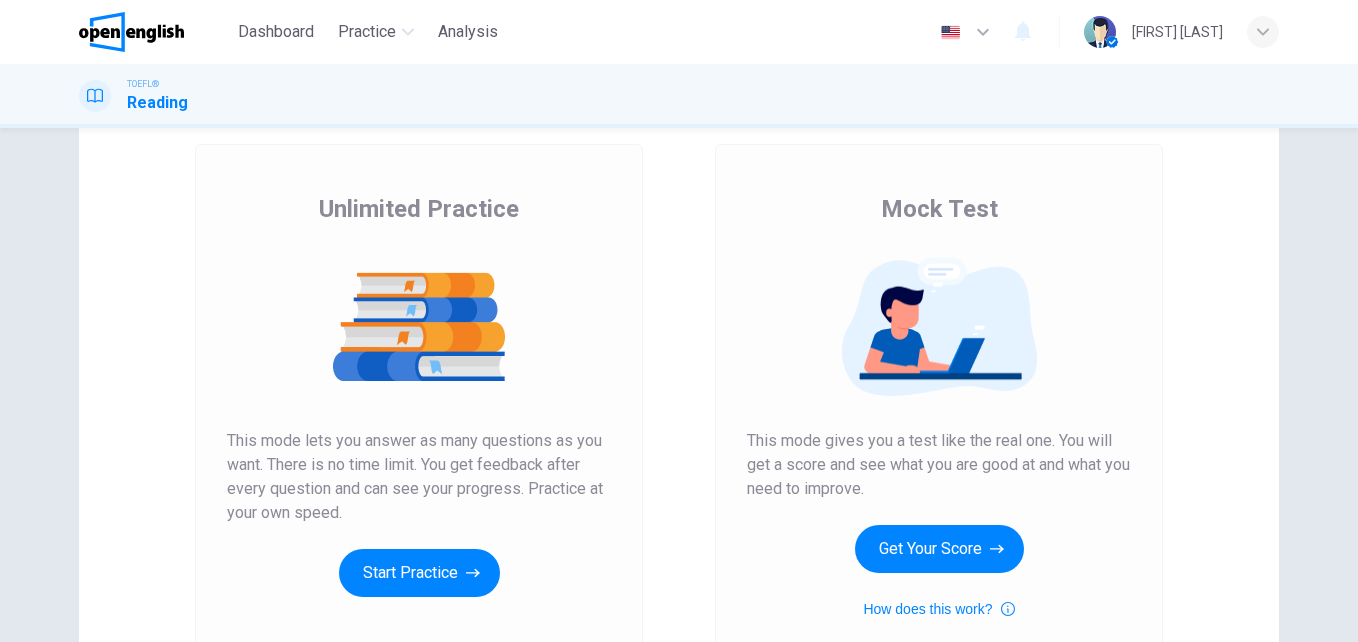 drag, startPoint x: 894, startPoint y: 484, endPoint x: 719, endPoint y: 455, distance: 177.38658 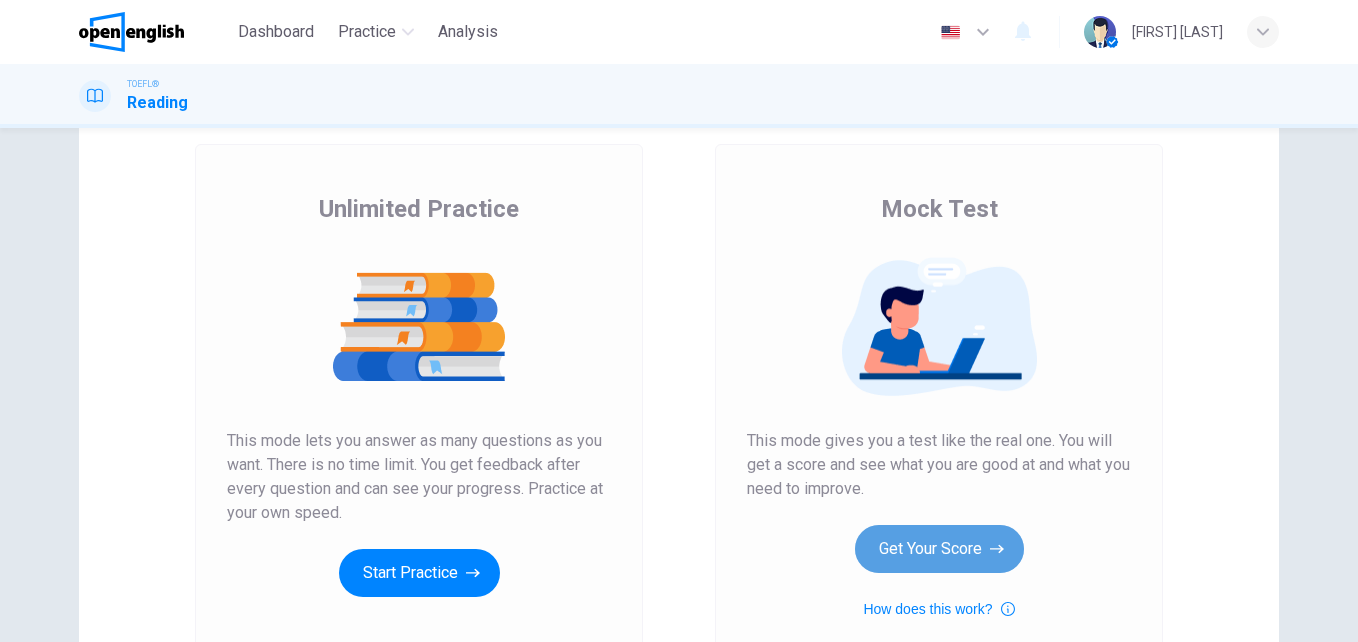 click on "Get Your Score" at bounding box center [939, 549] 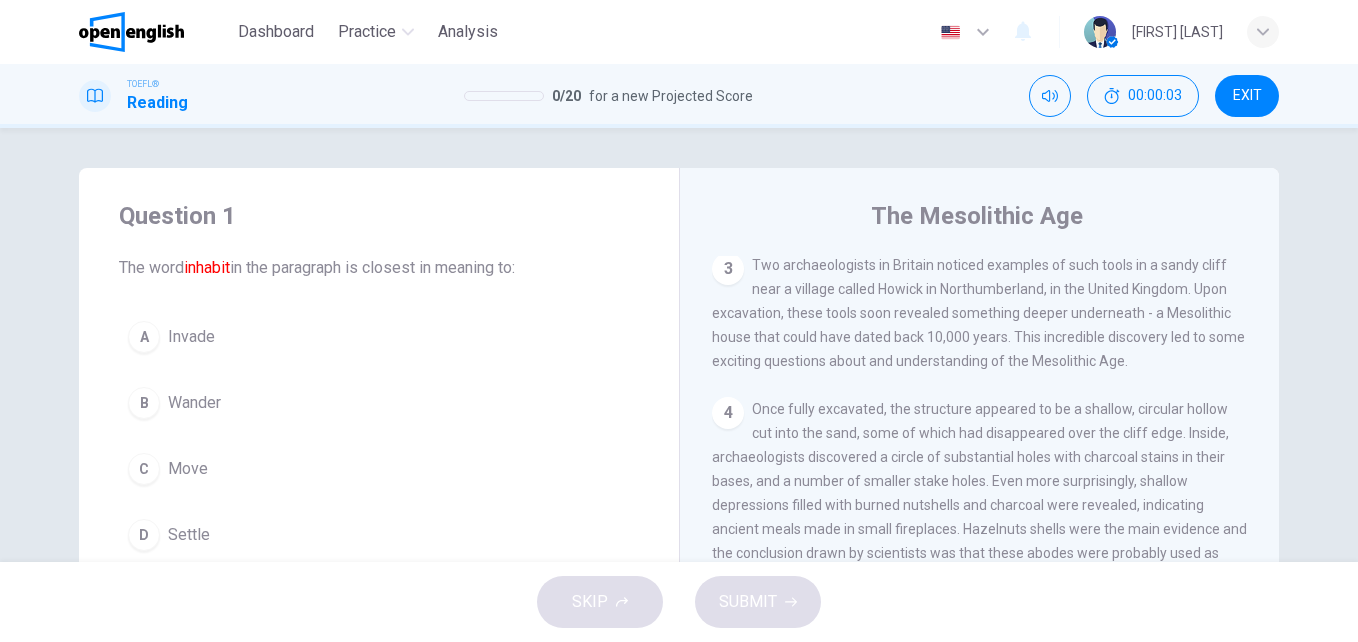 scroll, scrollTop: 943, scrollLeft: 0, axis: vertical 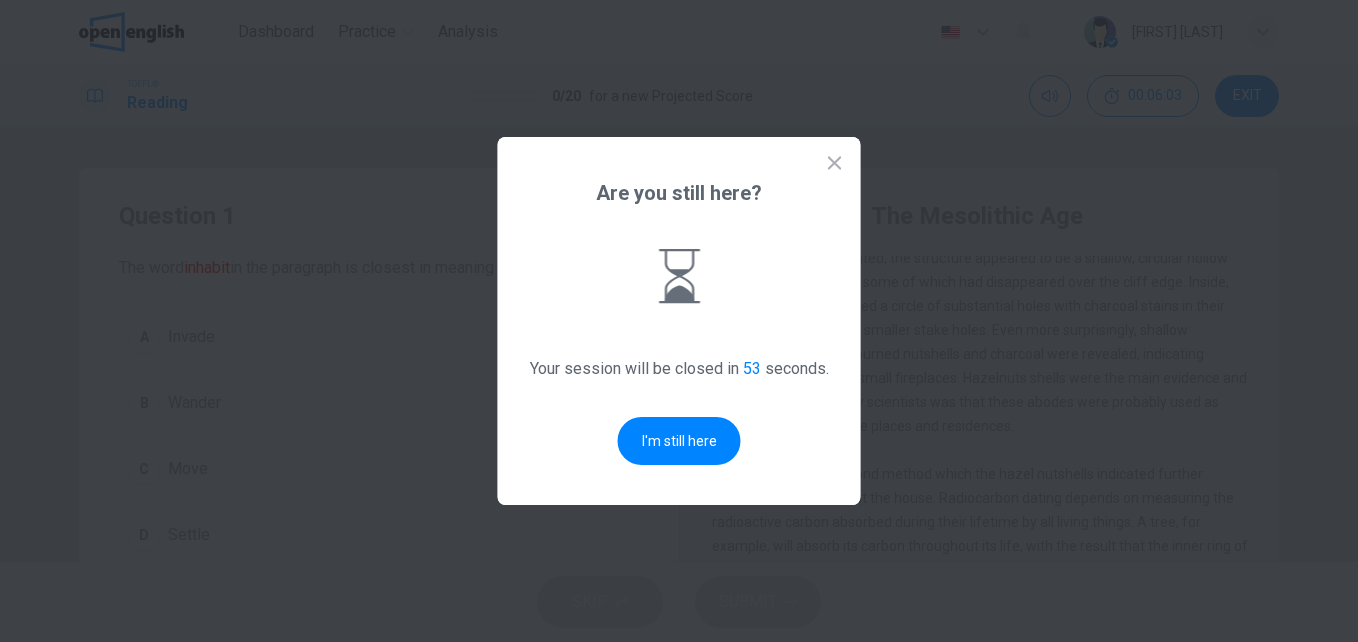 click 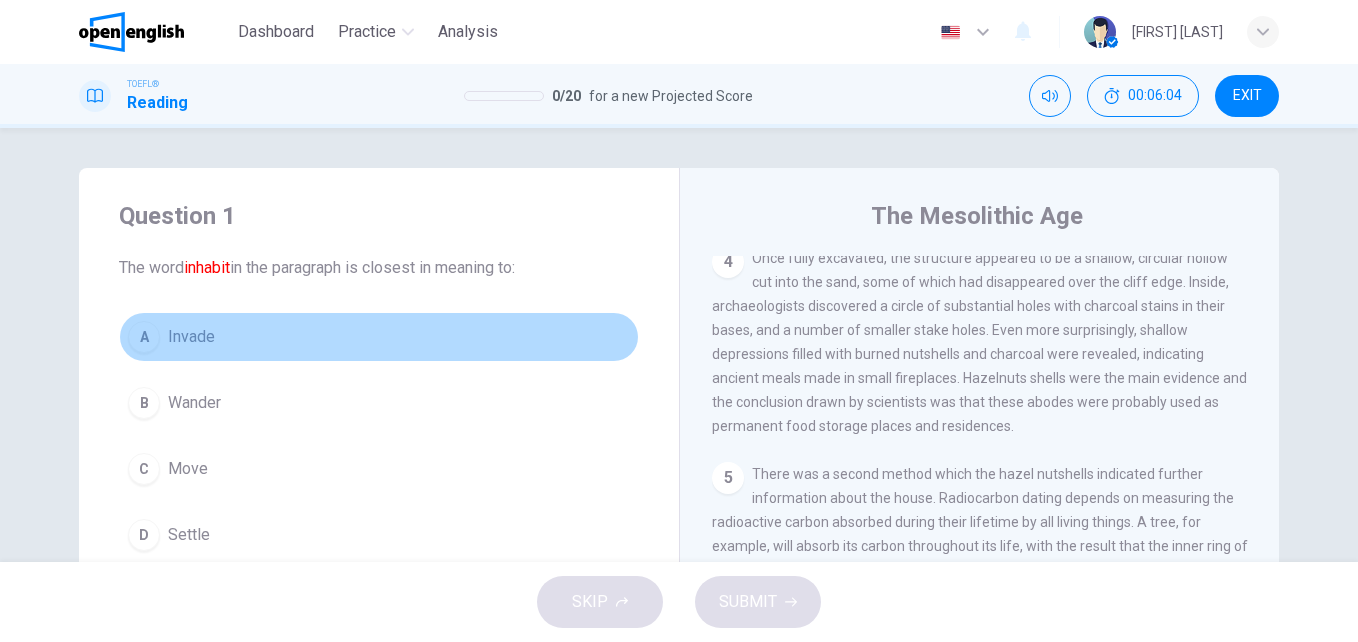 click on "Invade" at bounding box center [191, 337] 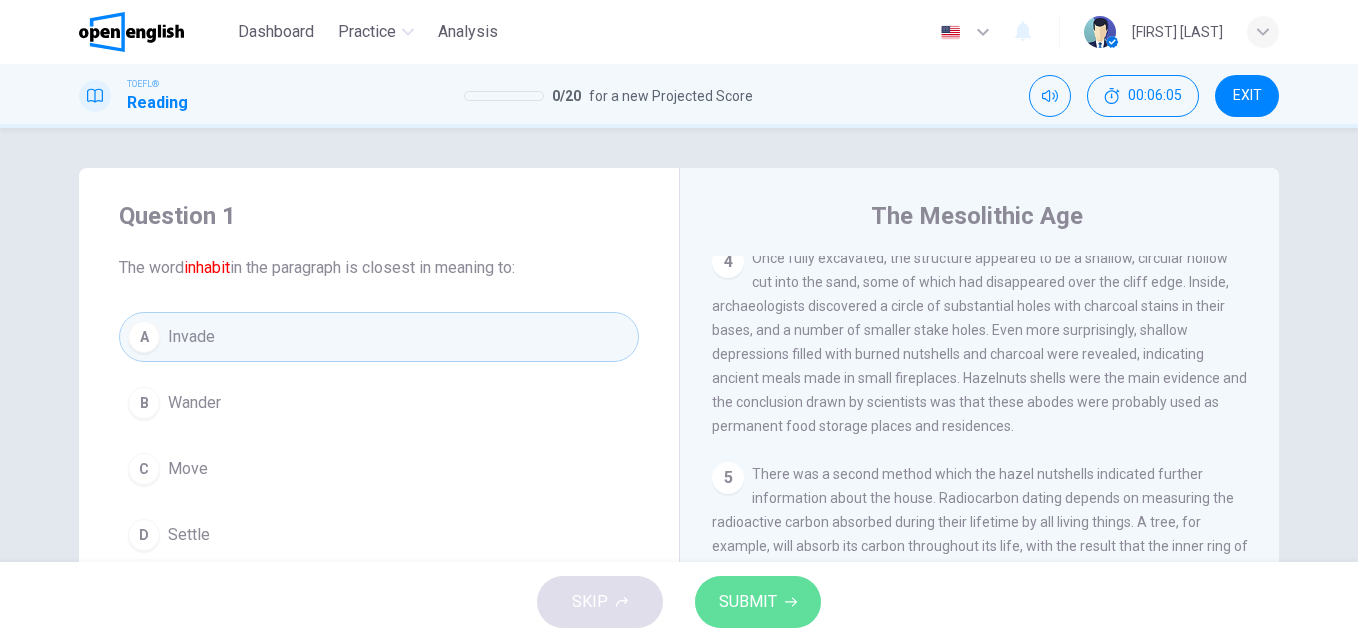 click on "SUBMIT" at bounding box center [748, 602] 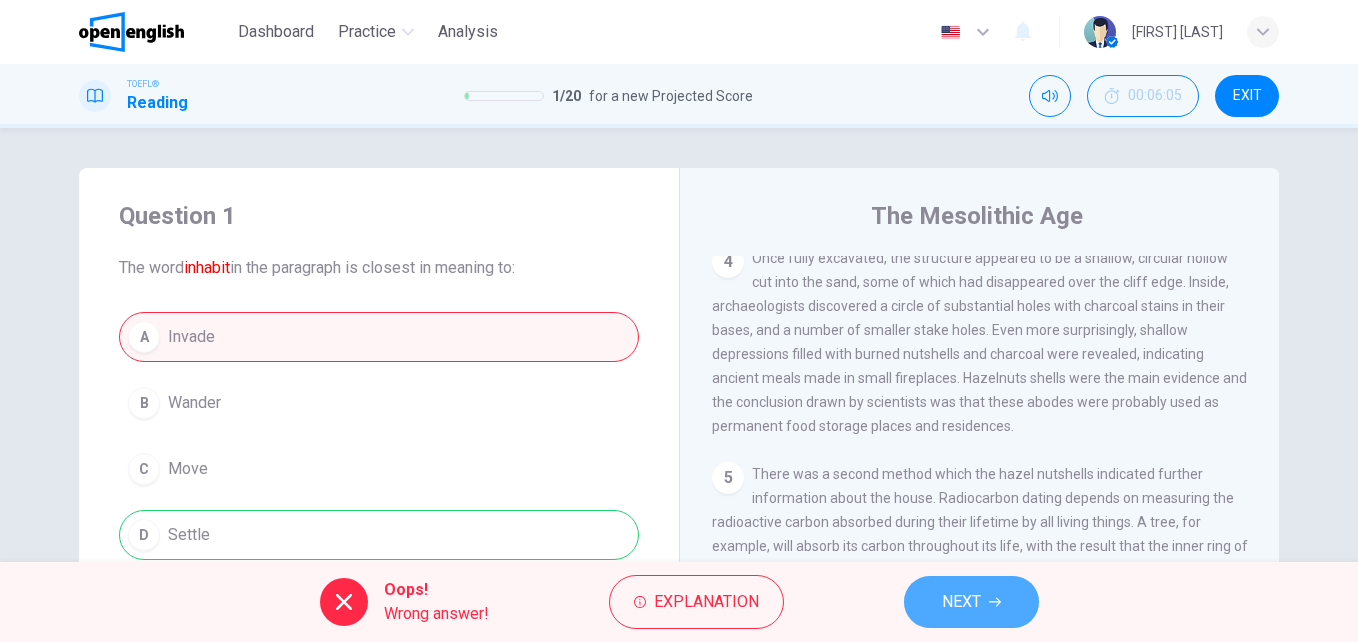 click on "NEXT" at bounding box center [961, 602] 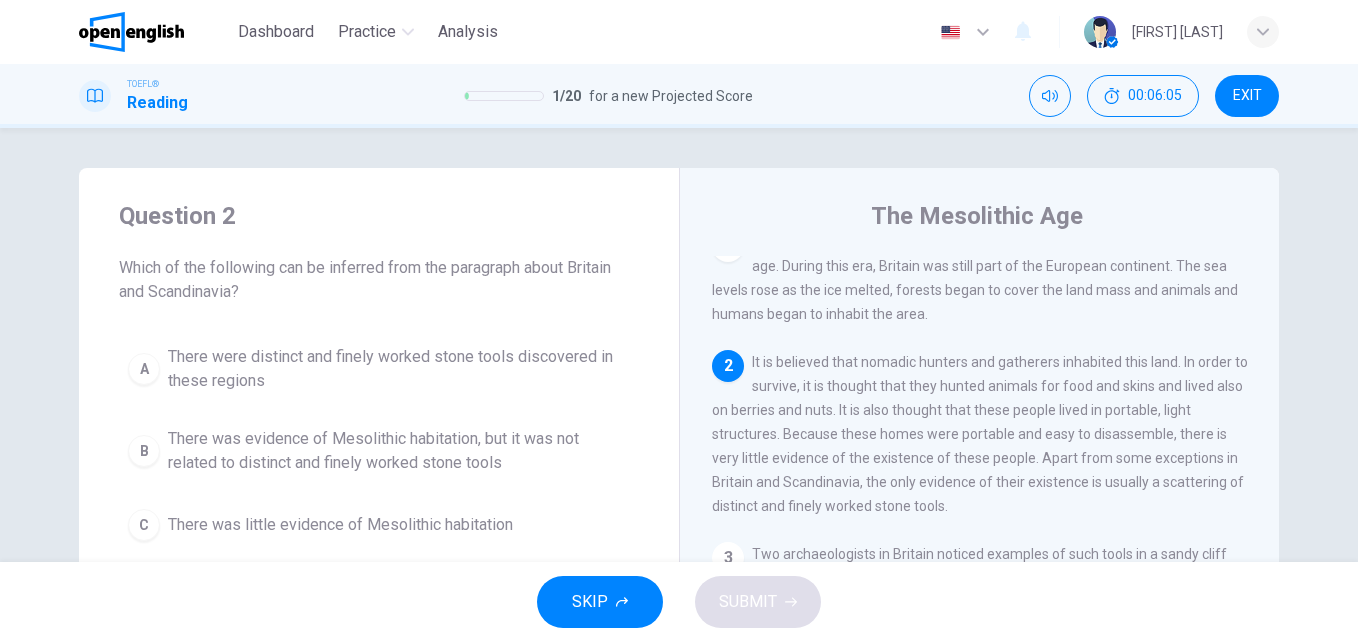 scroll, scrollTop: 0, scrollLeft: 0, axis: both 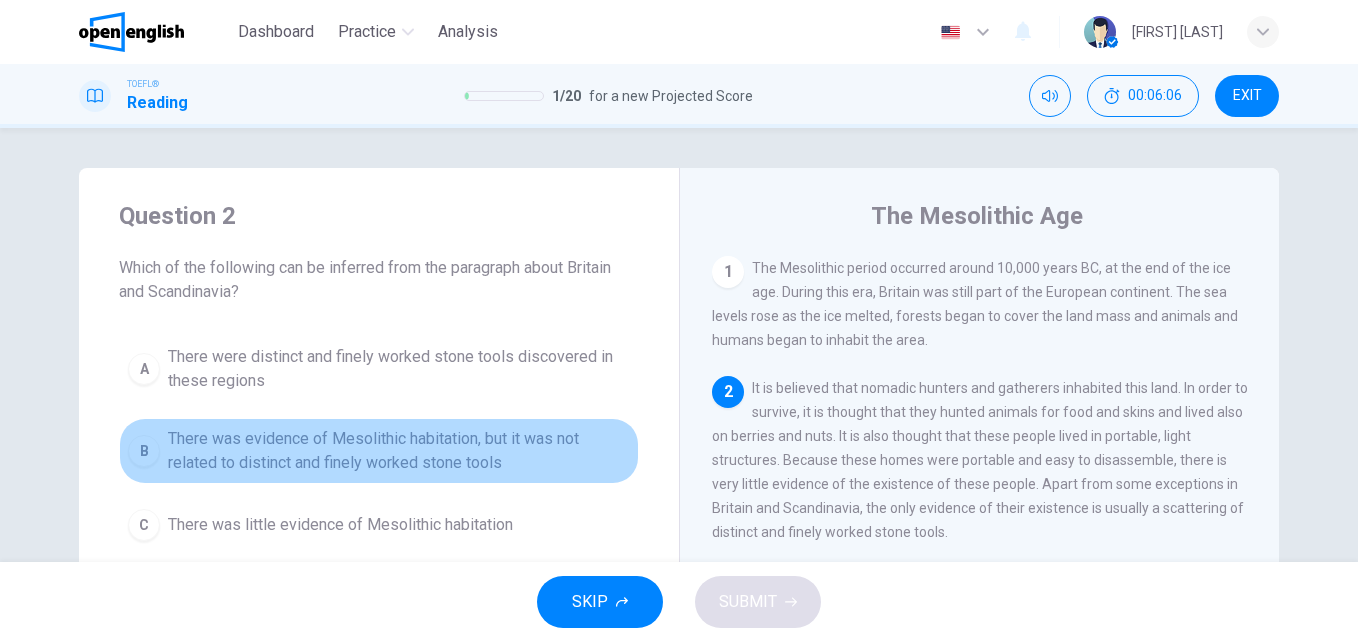 click on "There was evidence of Mesolithic habitation, but it was not related to distinct and finely worked stone tools" at bounding box center [399, 451] 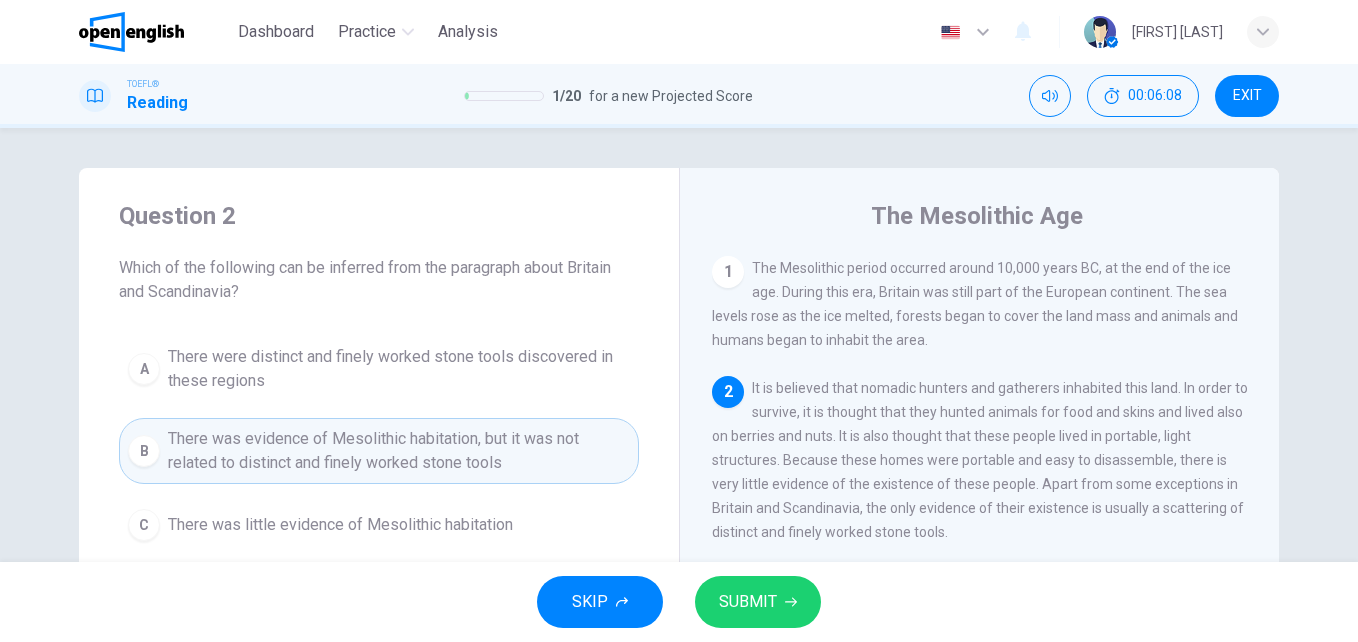 click on "SUBMIT" at bounding box center [748, 602] 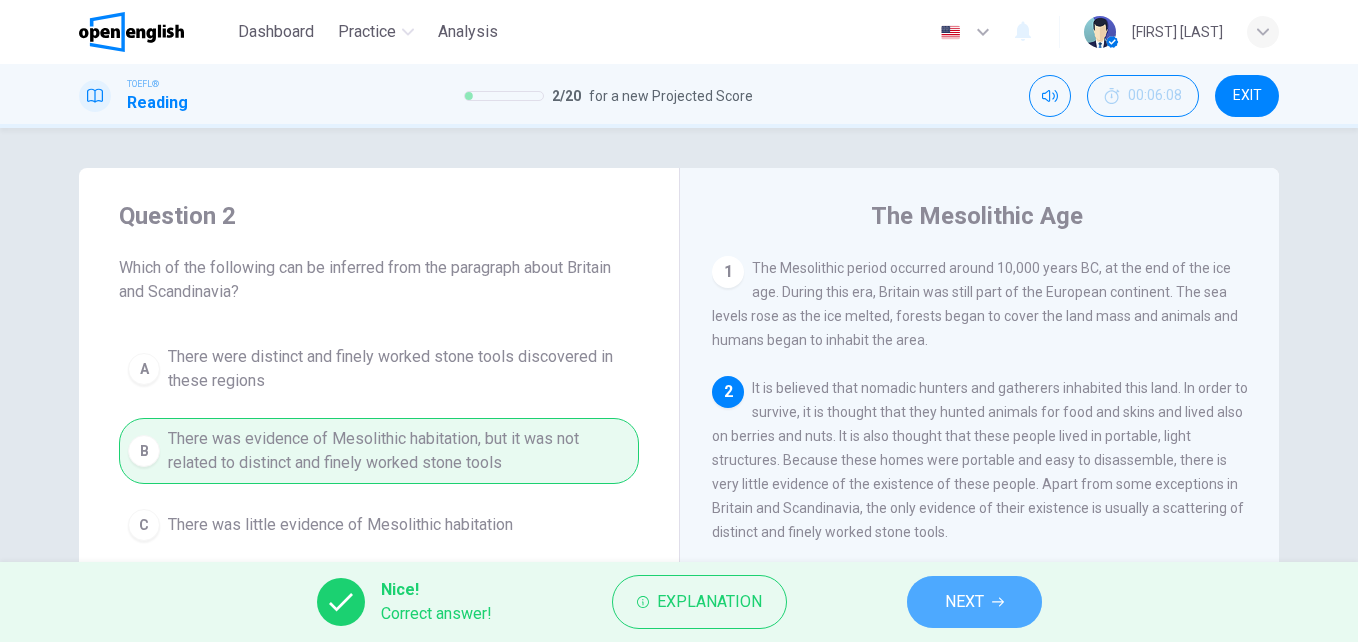 click on "NEXT" at bounding box center [974, 602] 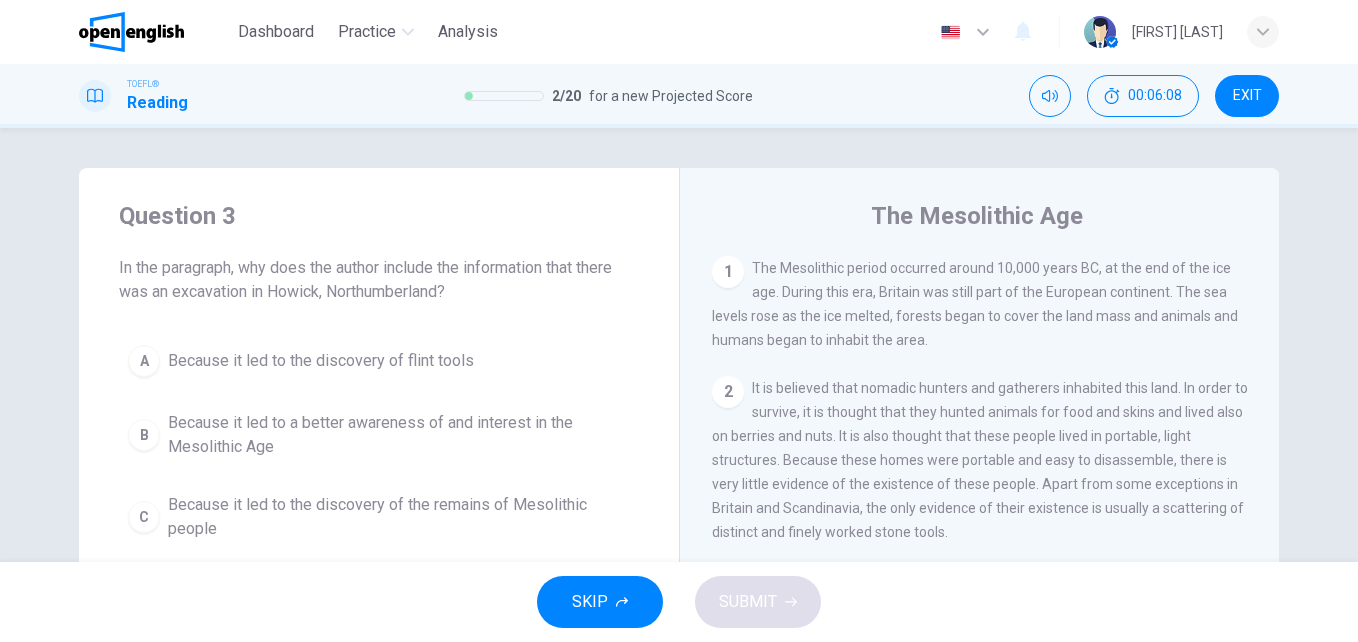 scroll, scrollTop: 73, scrollLeft: 0, axis: vertical 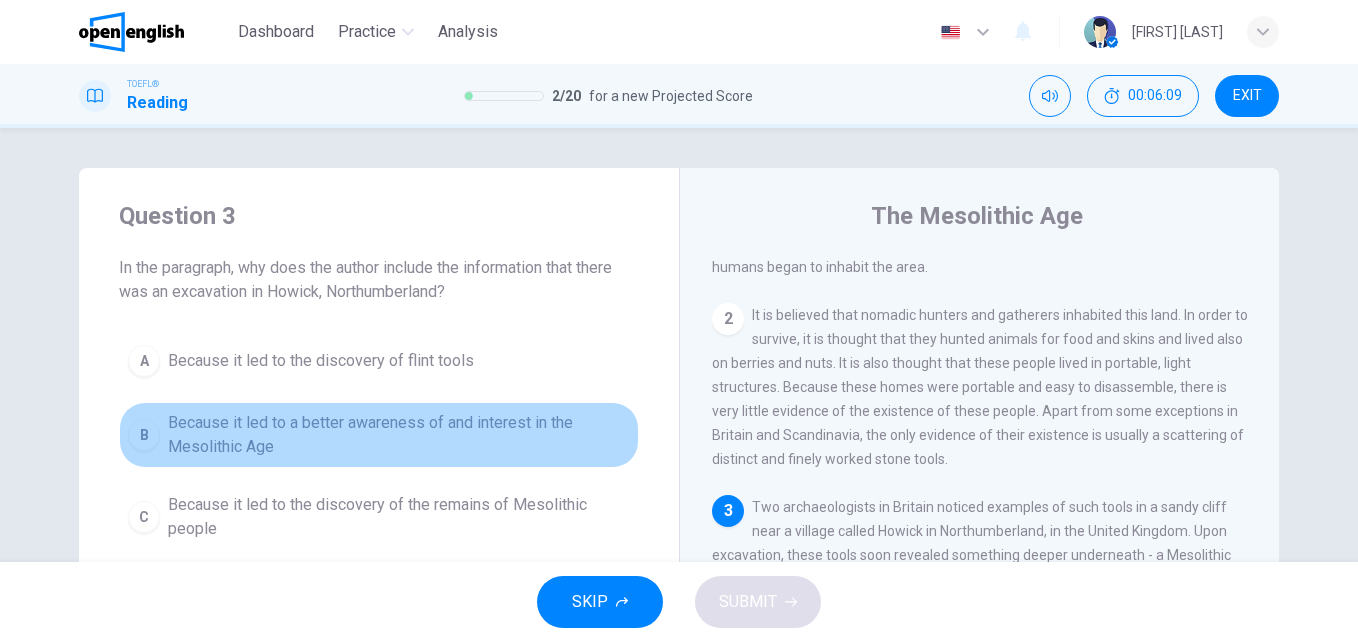 click on "Because it led to a better awareness of and interest in the Mesolithic Age" at bounding box center (399, 435) 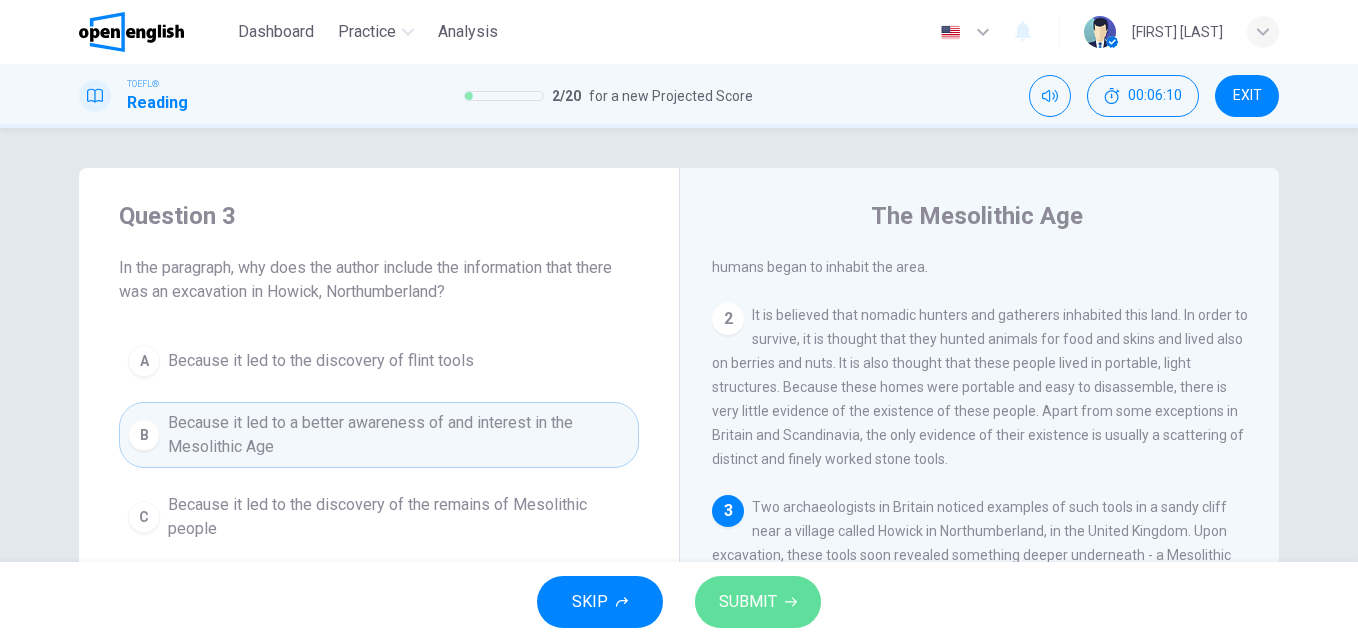 click 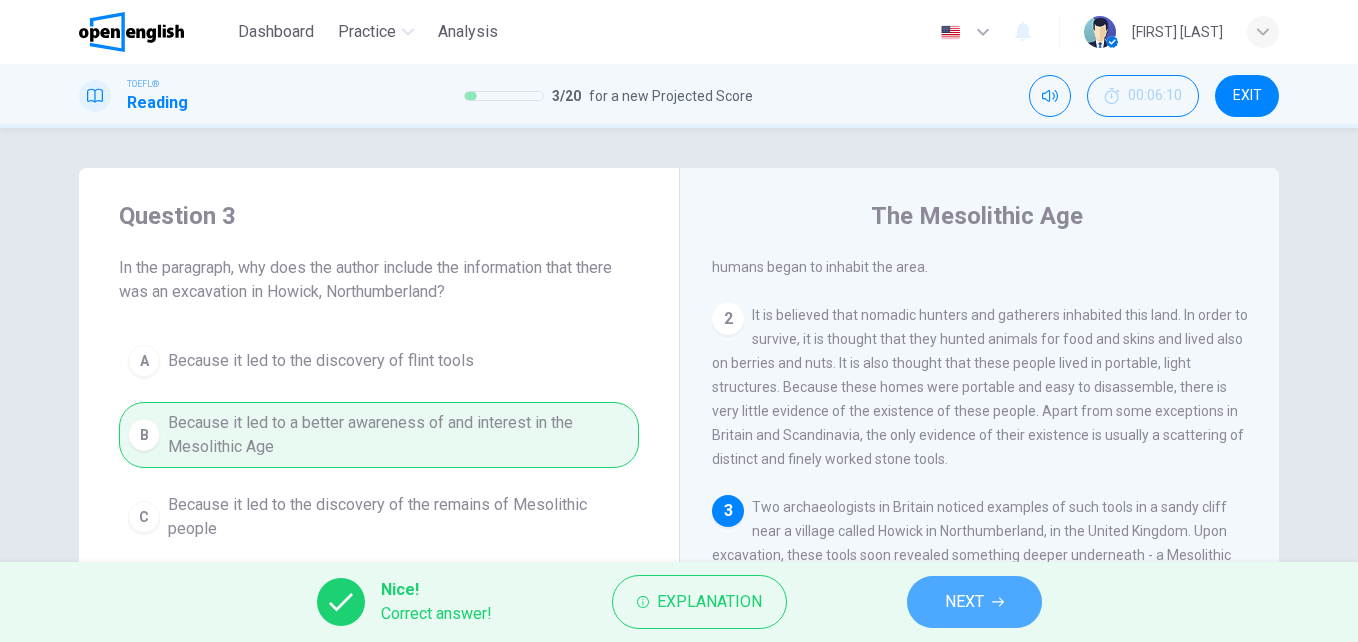 click on "NEXT" at bounding box center [974, 602] 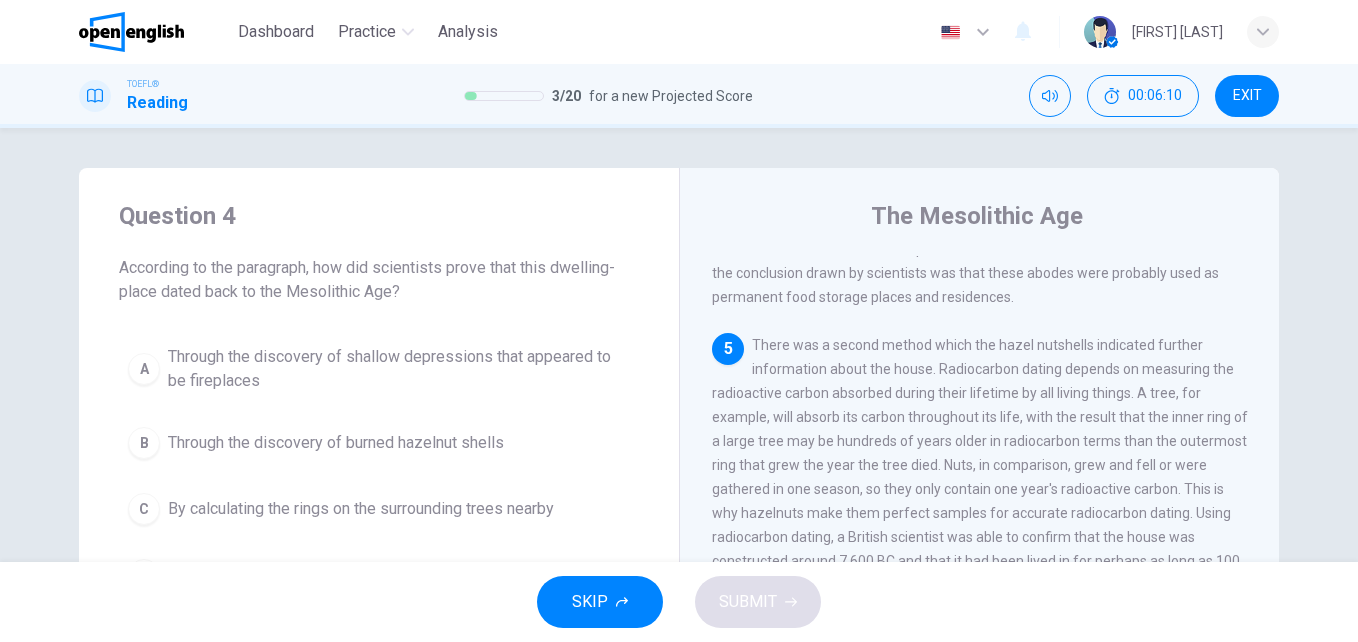 scroll, scrollTop: 596, scrollLeft: 0, axis: vertical 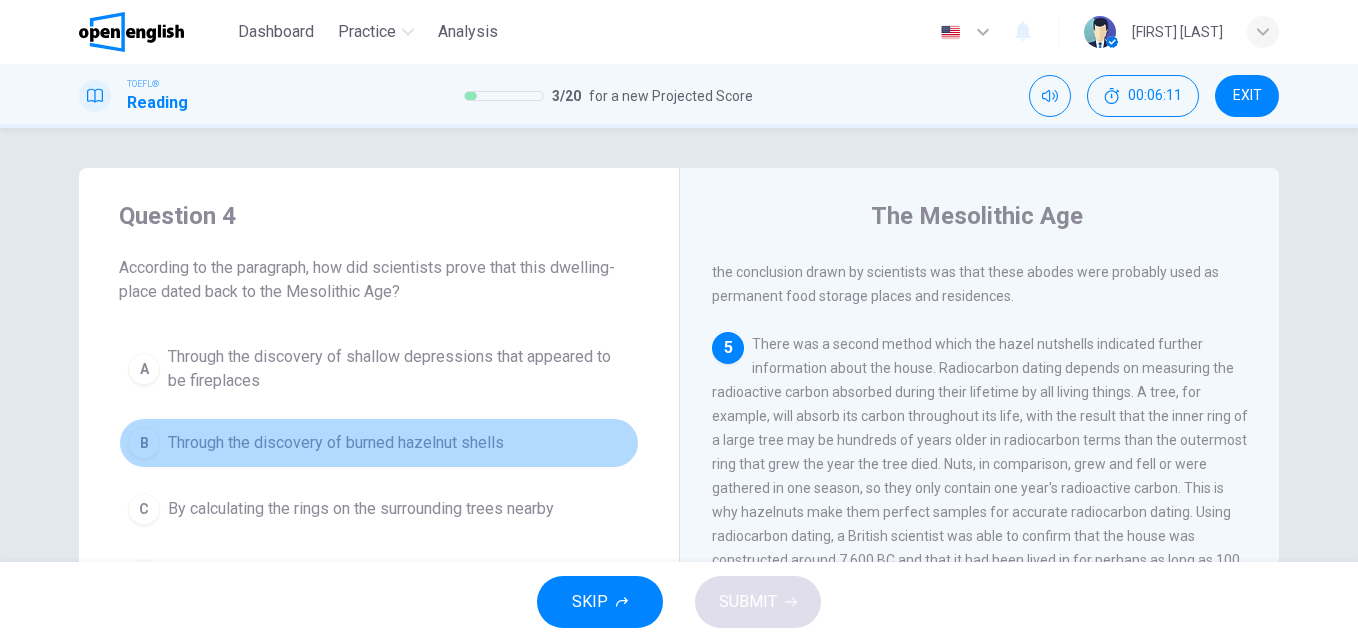 click on "Through the discovery of burned hazelnut shells" at bounding box center (336, 443) 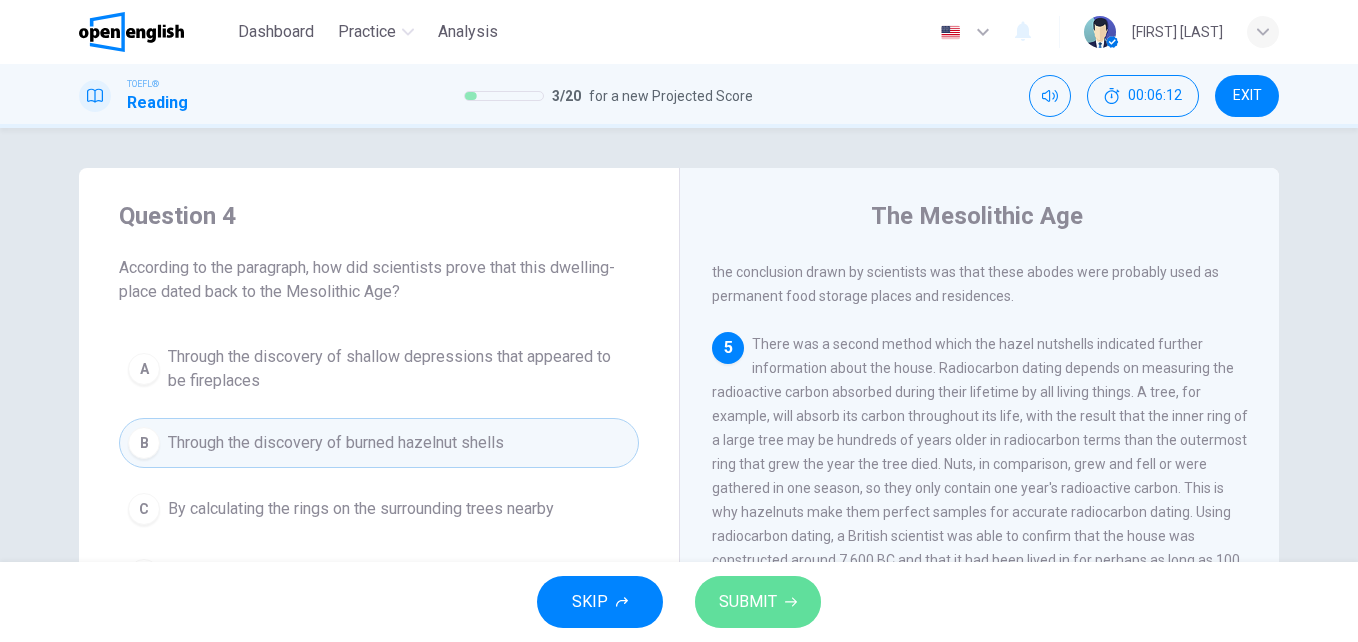 click on "SUBMIT" at bounding box center (748, 602) 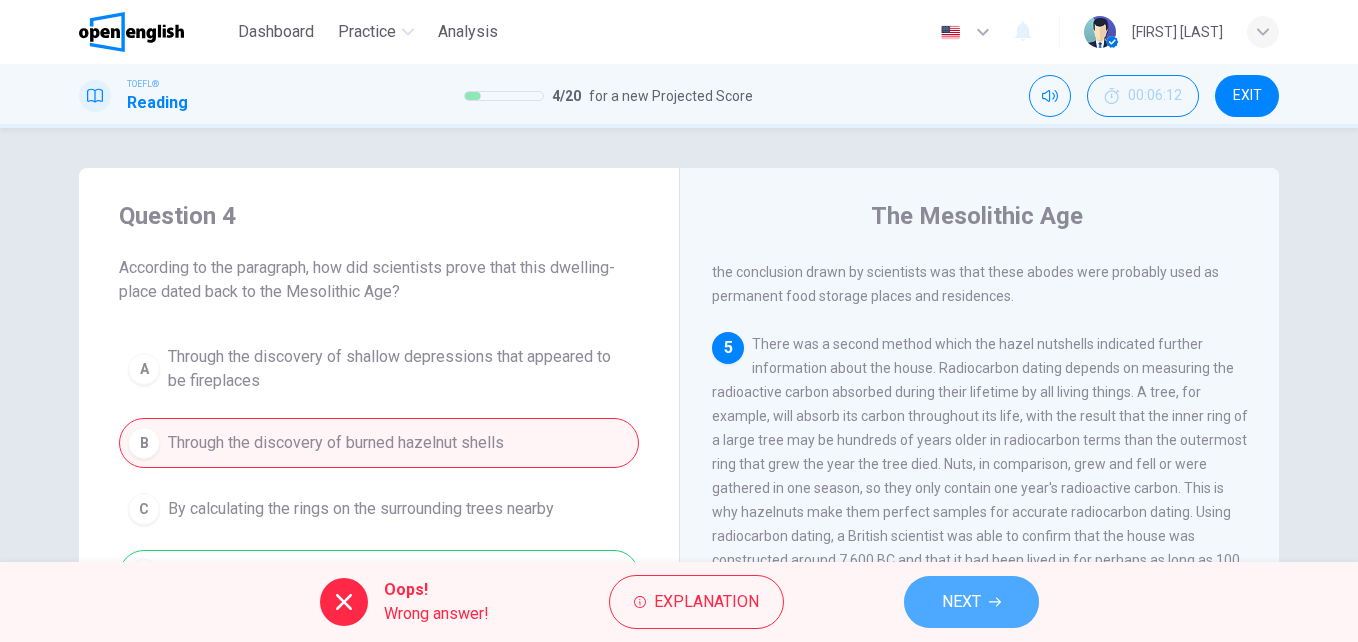 click on "NEXT" at bounding box center [961, 602] 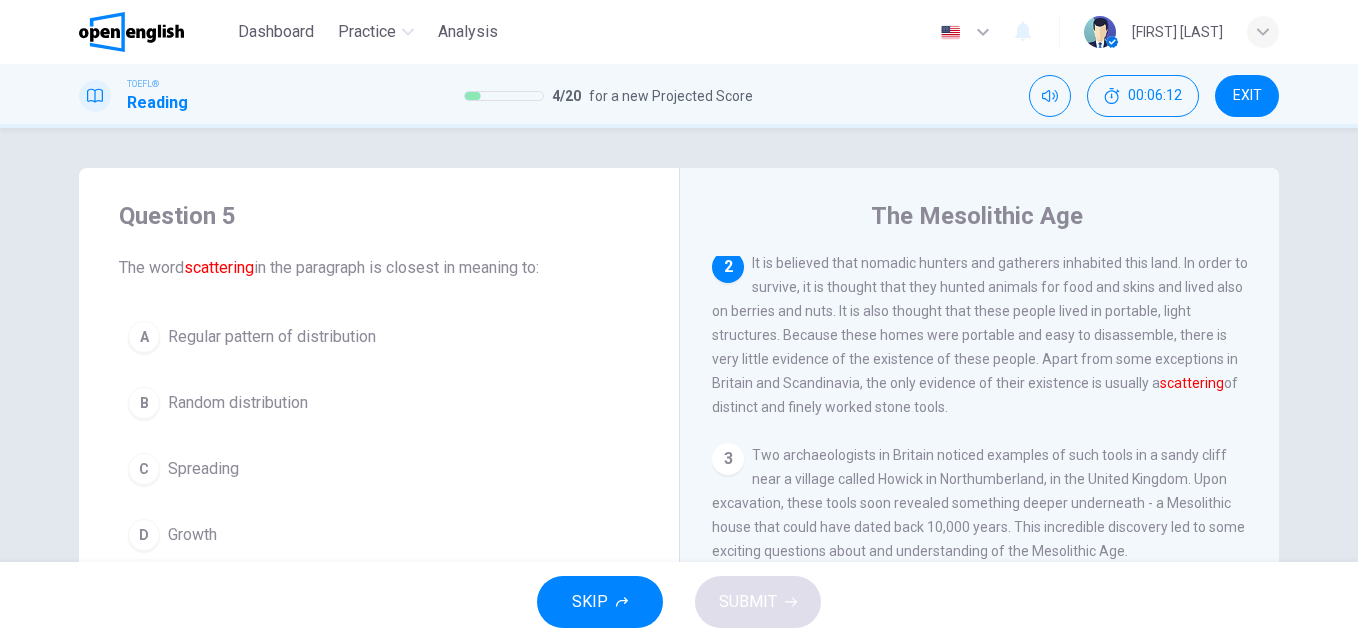scroll, scrollTop: 124, scrollLeft: 0, axis: vertical 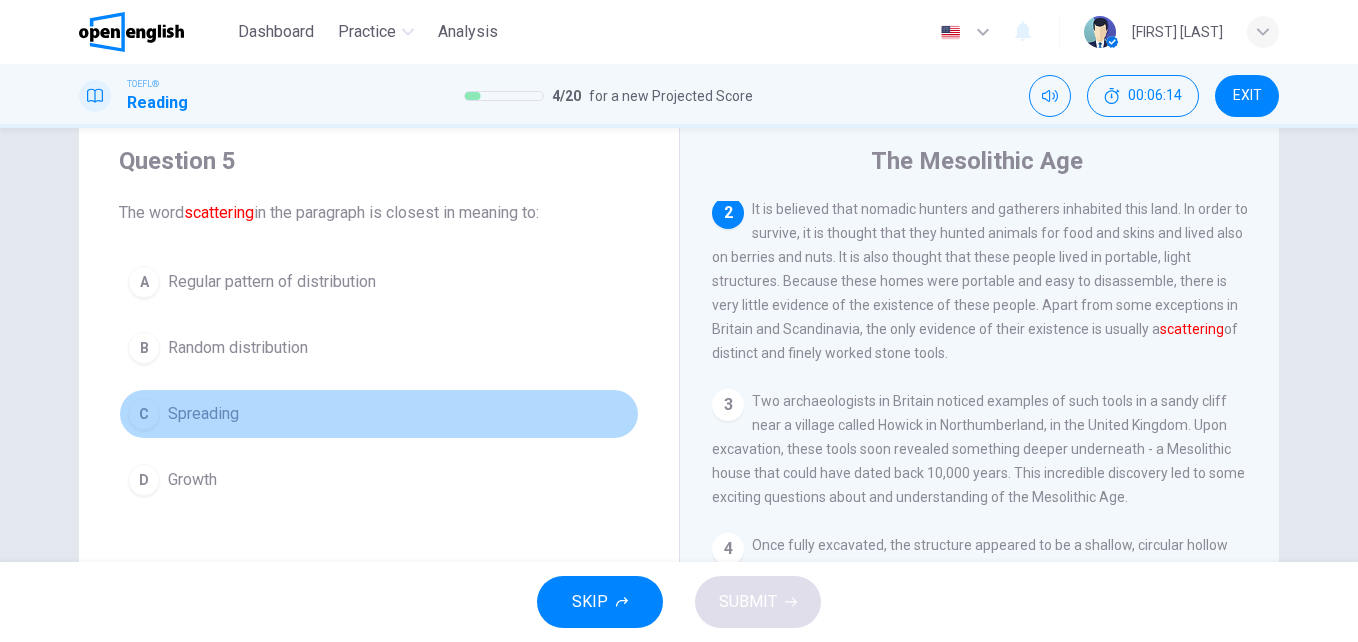 click on "C Spreading" at bounding box center (379, 414) 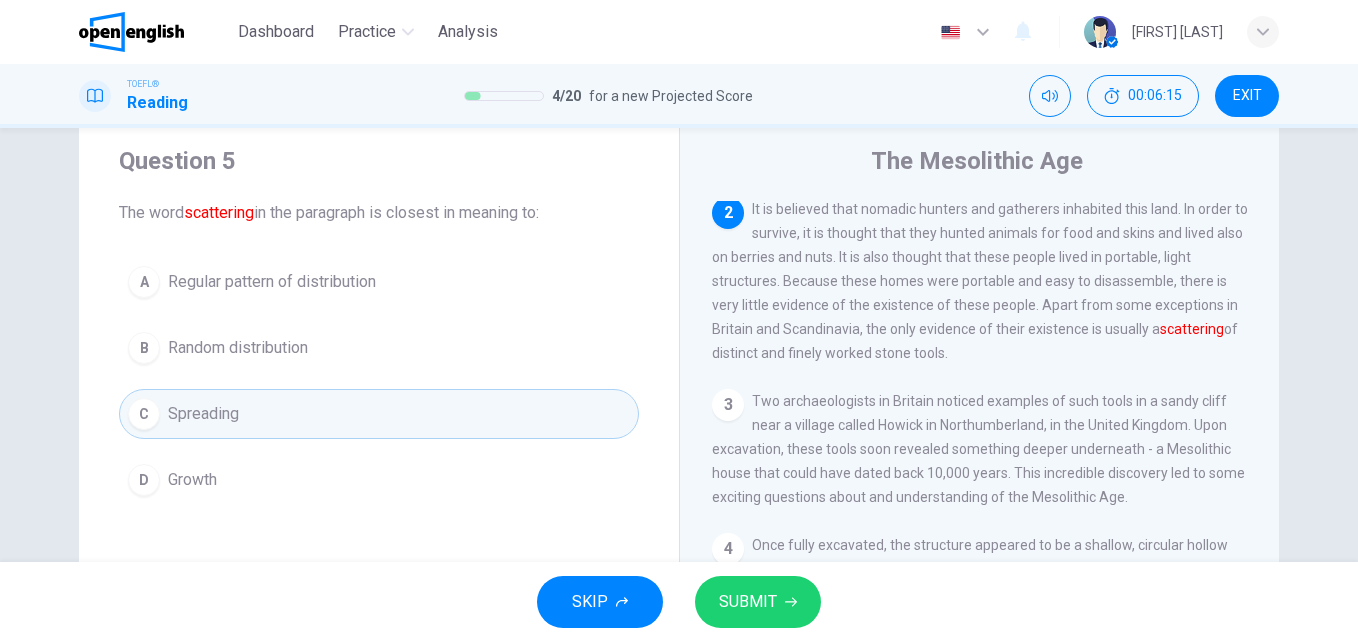 click on "SUBMIT" at bounding box center [748, 602] 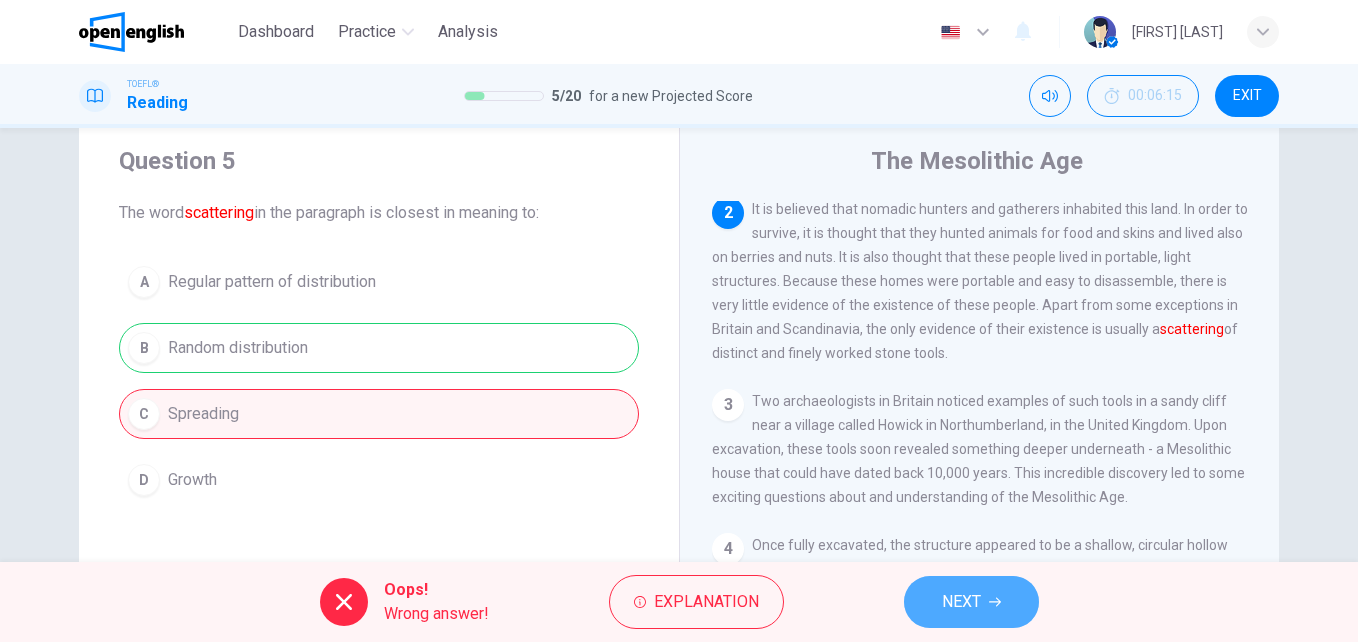 click on "NEXT" at bounding box center (971, 602) 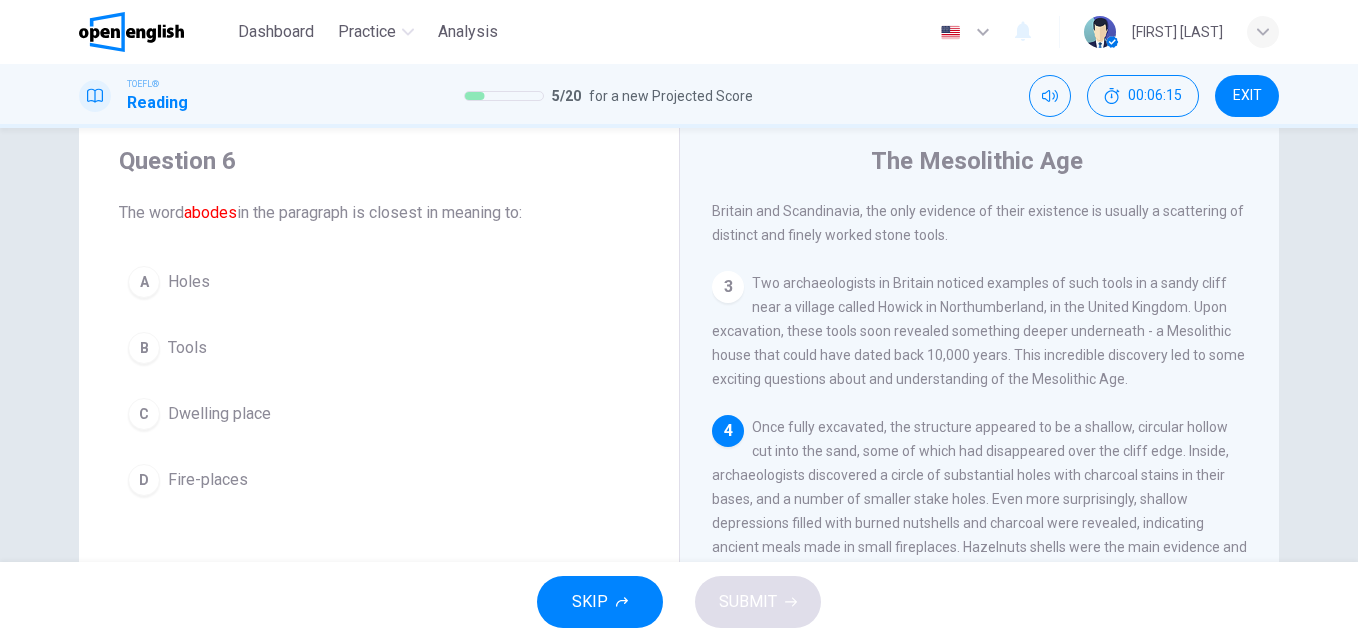 scroll, scrollTop: 297, scrollLeft: 0, axis: vertical 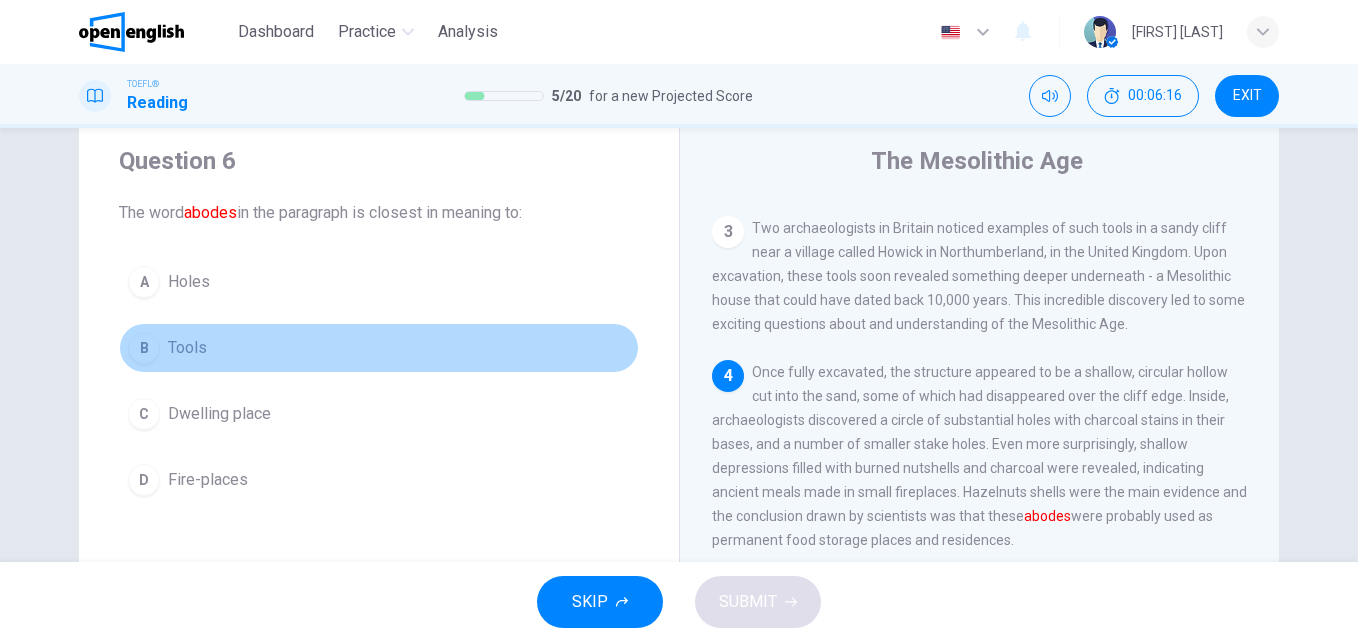click on "B Tools" at bounding box center (379, 348) 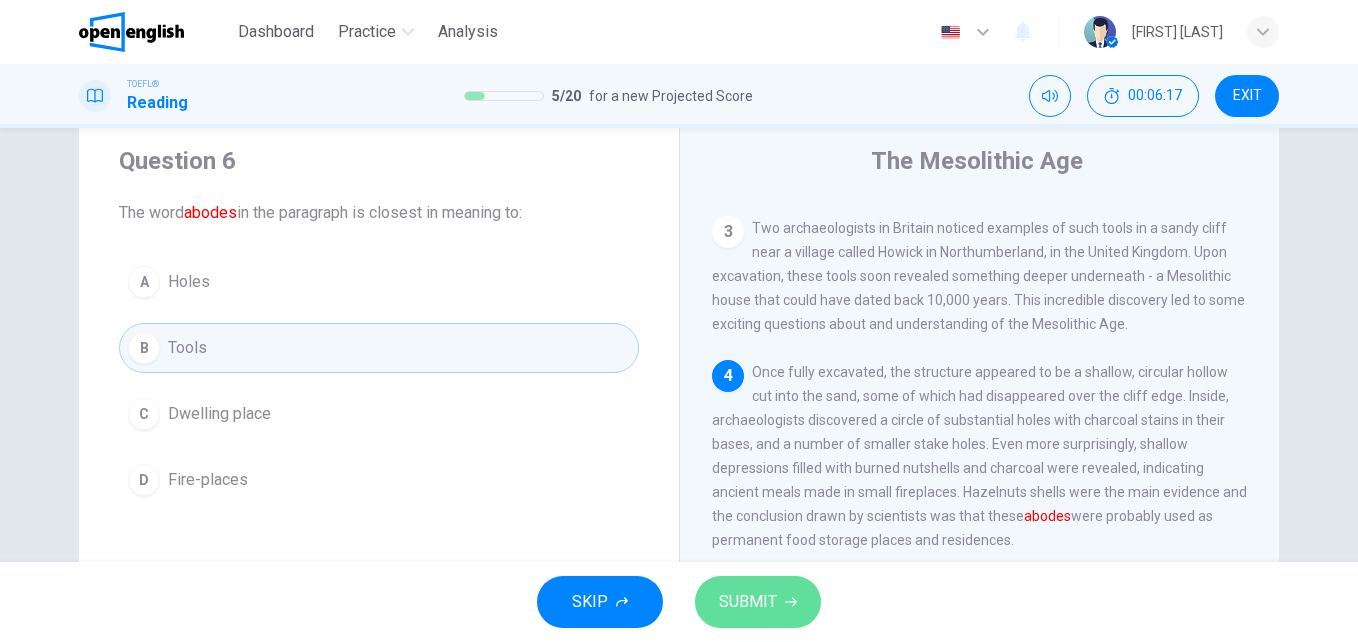click on "SUBMIT" at bounding box center (758, 602) 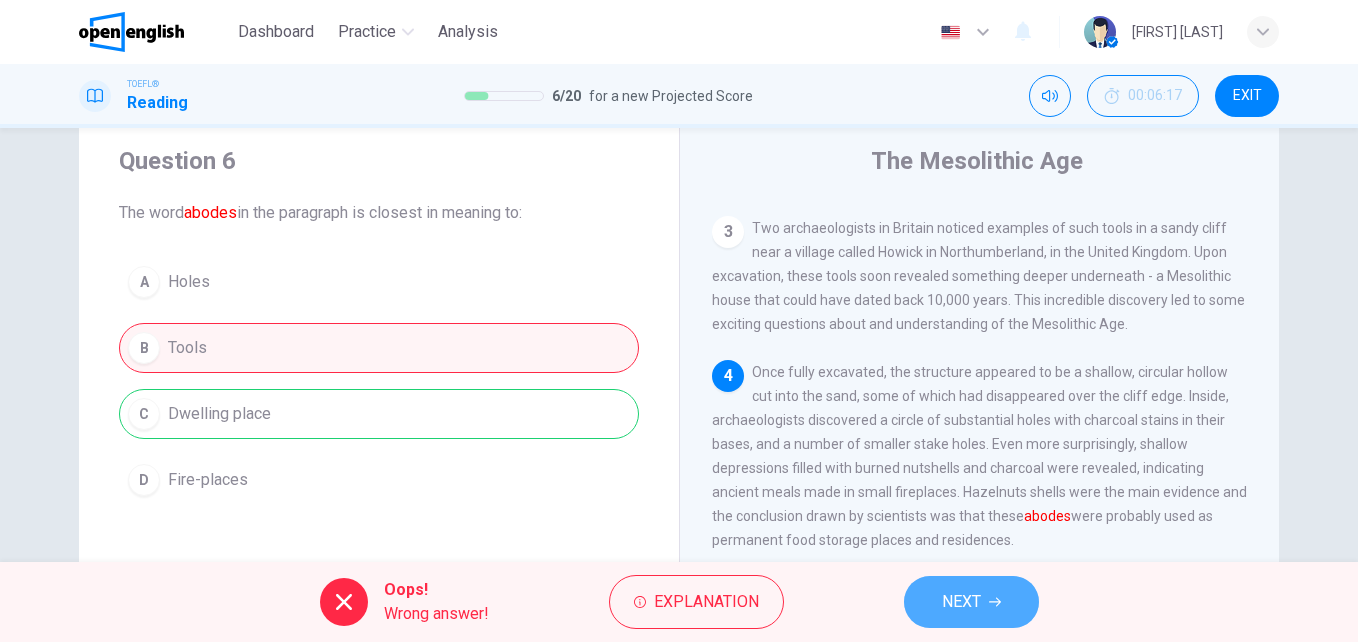 click on "NEXT" at bounding box center (961, 602) 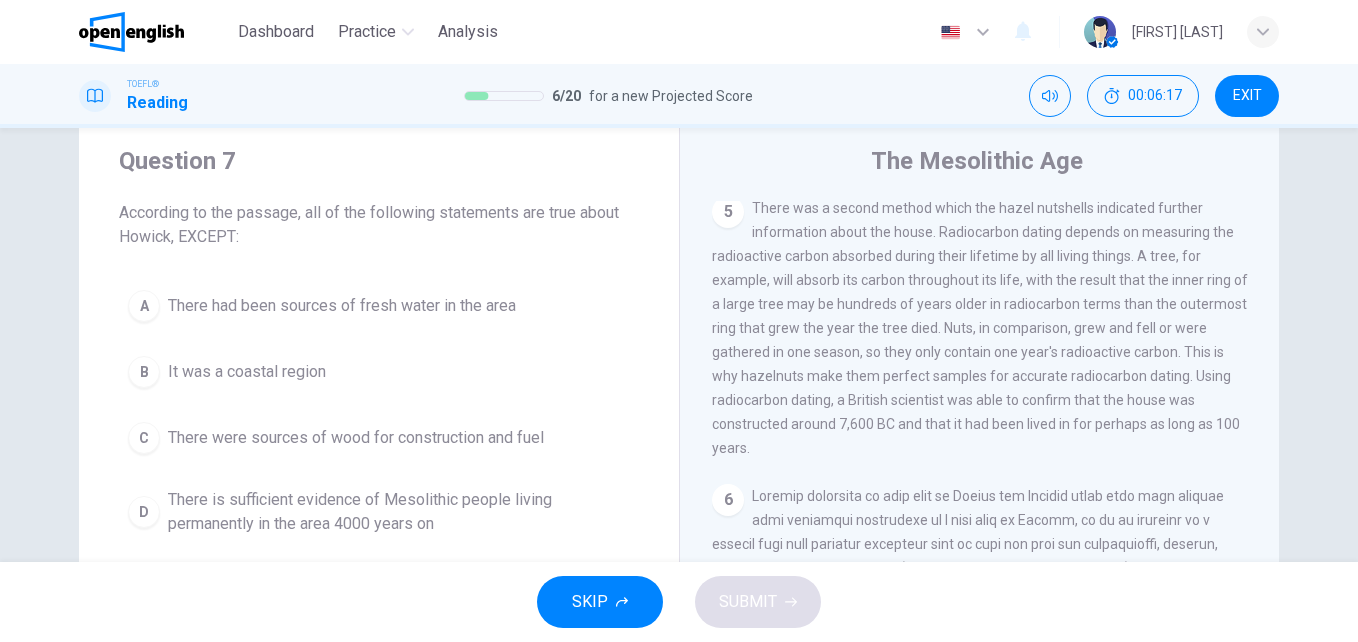 scroll, scrollTop: 943, scrollLeft: 0, axis: vertical 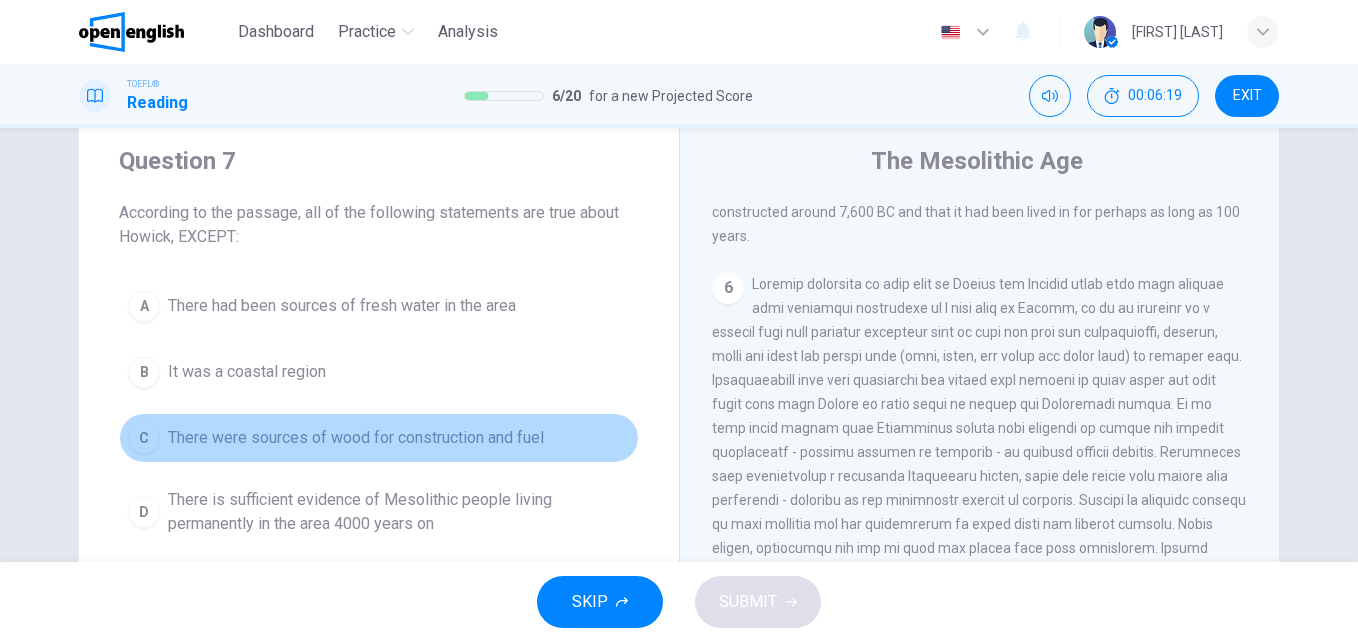 click on "C There were sources of wood for construction and fuel" at bounding box center [379, 438] 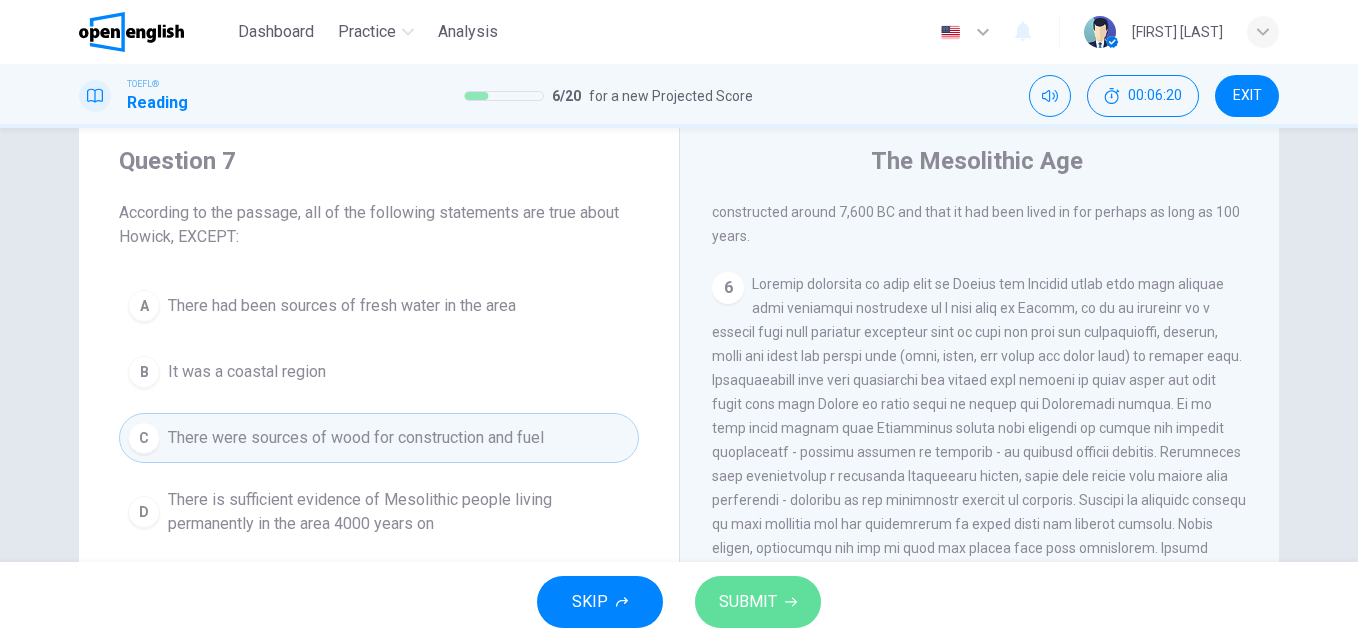 click on "SUBMIT" at bounding box center (748, 602) 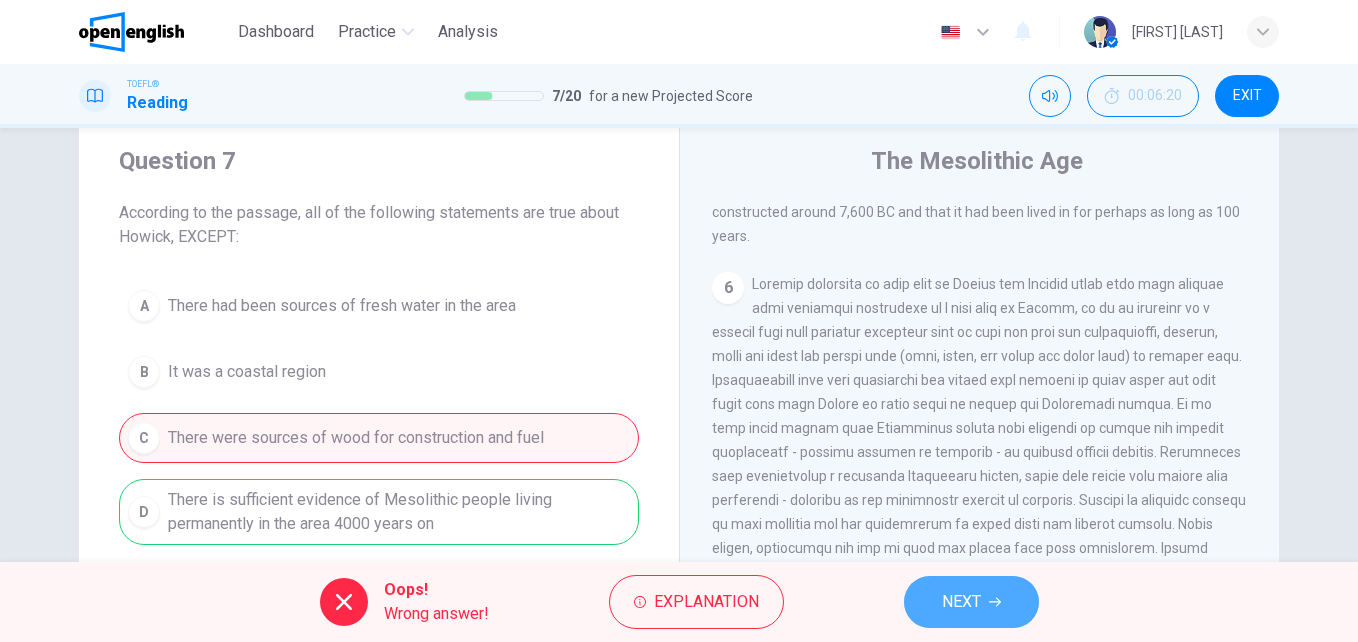 click on "NEXT" at bounding box center (961, 602) 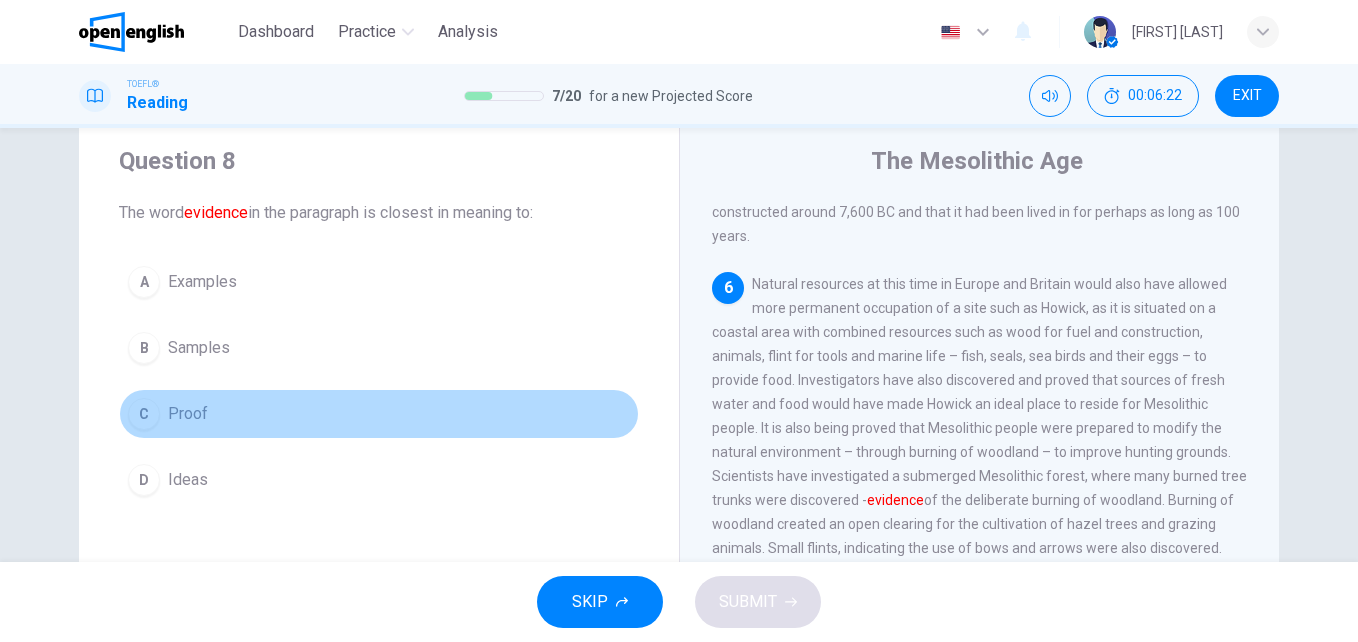click on "C Proof" at bounding box center [379, 414] 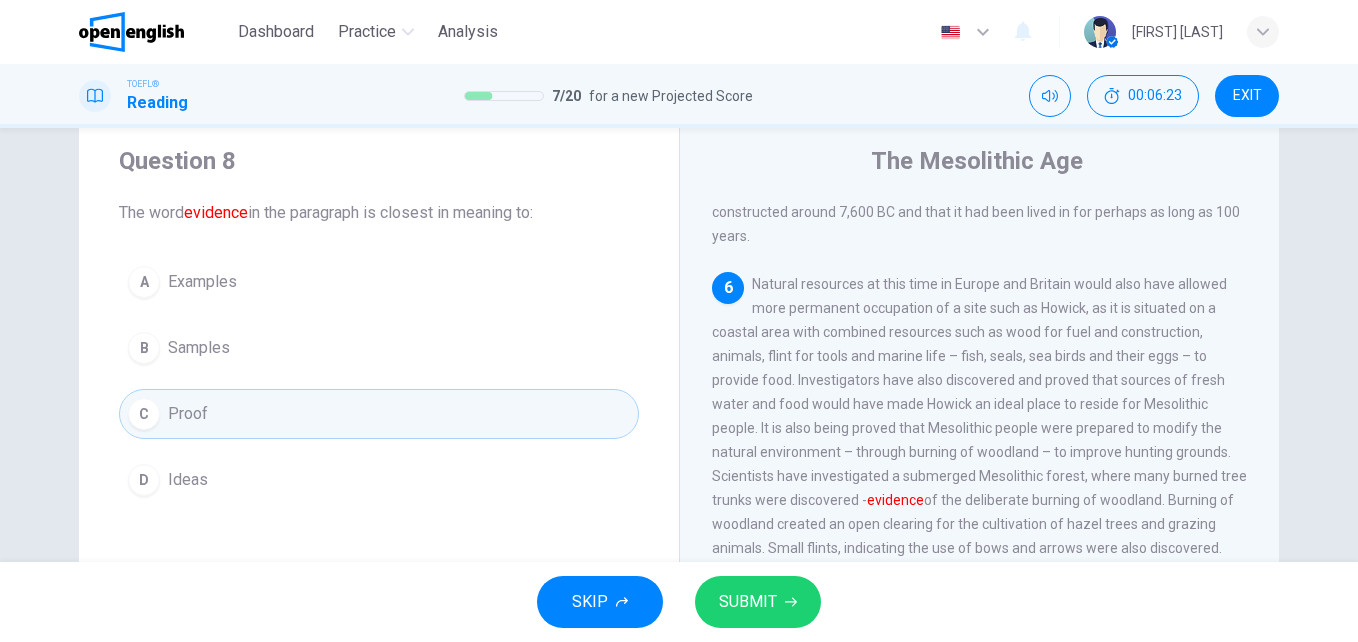 click on "SUBMIT" at bounding box center [758, 602] 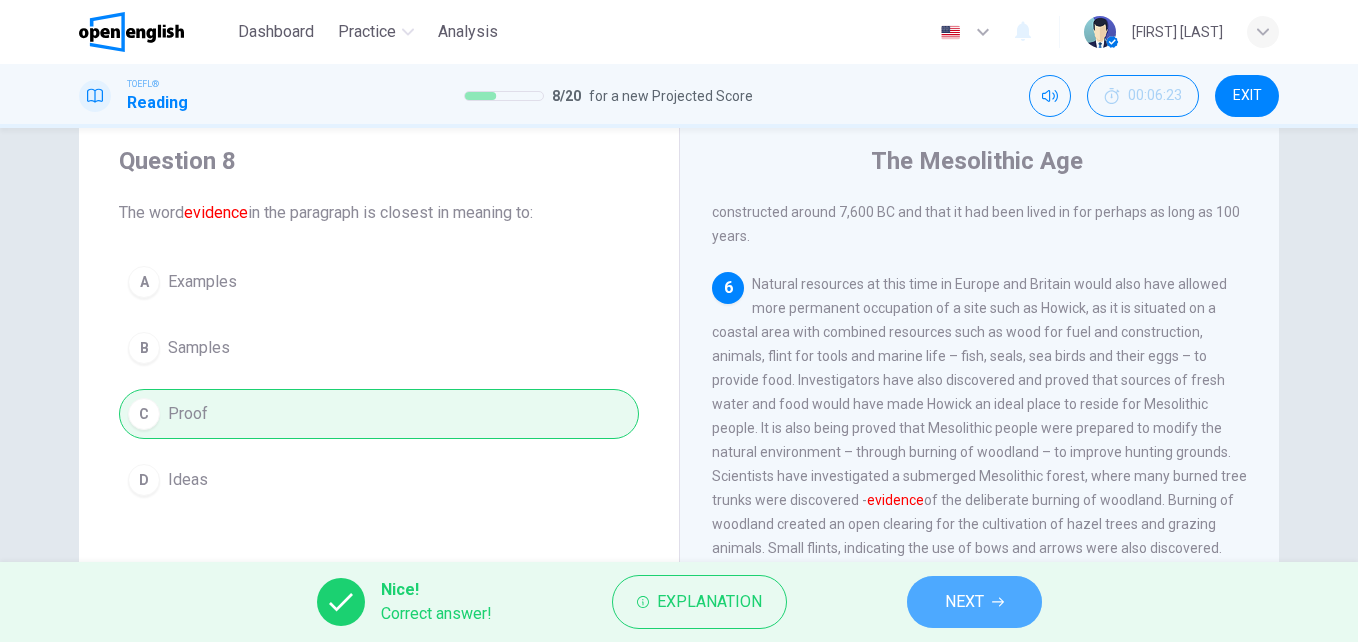 click on "NEXT" at bounding box center (964, 602) 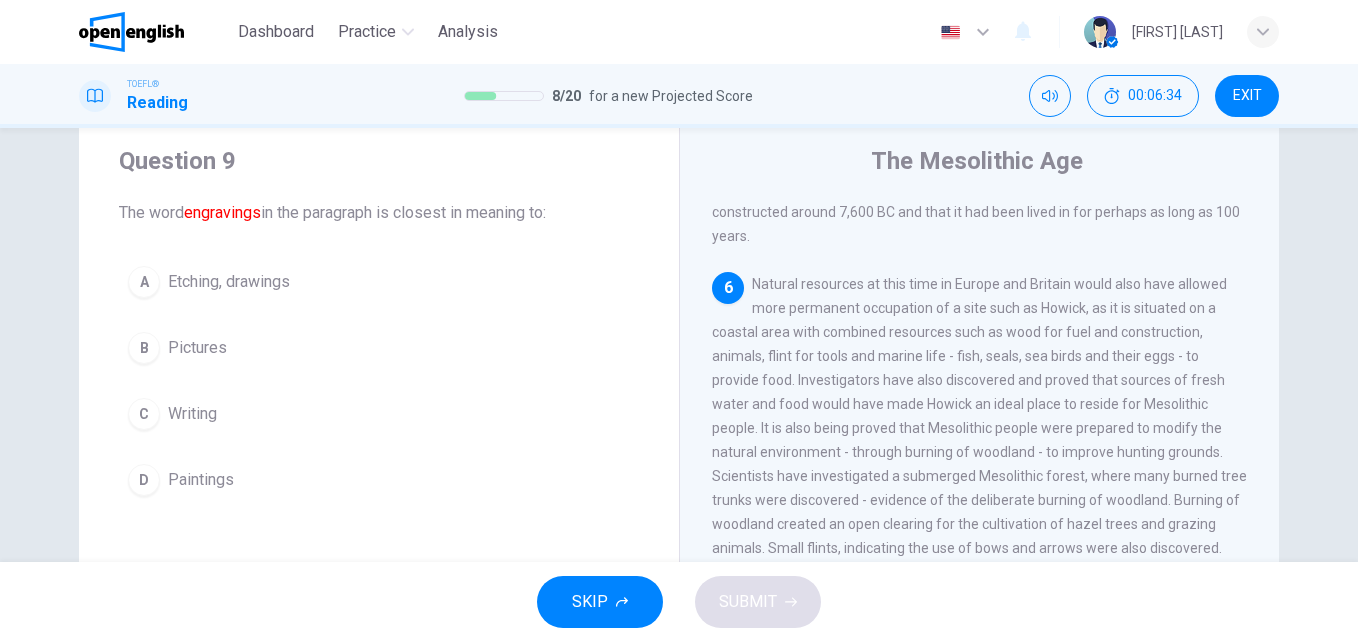 click on "C Writing" at bounding box center (379, 414) 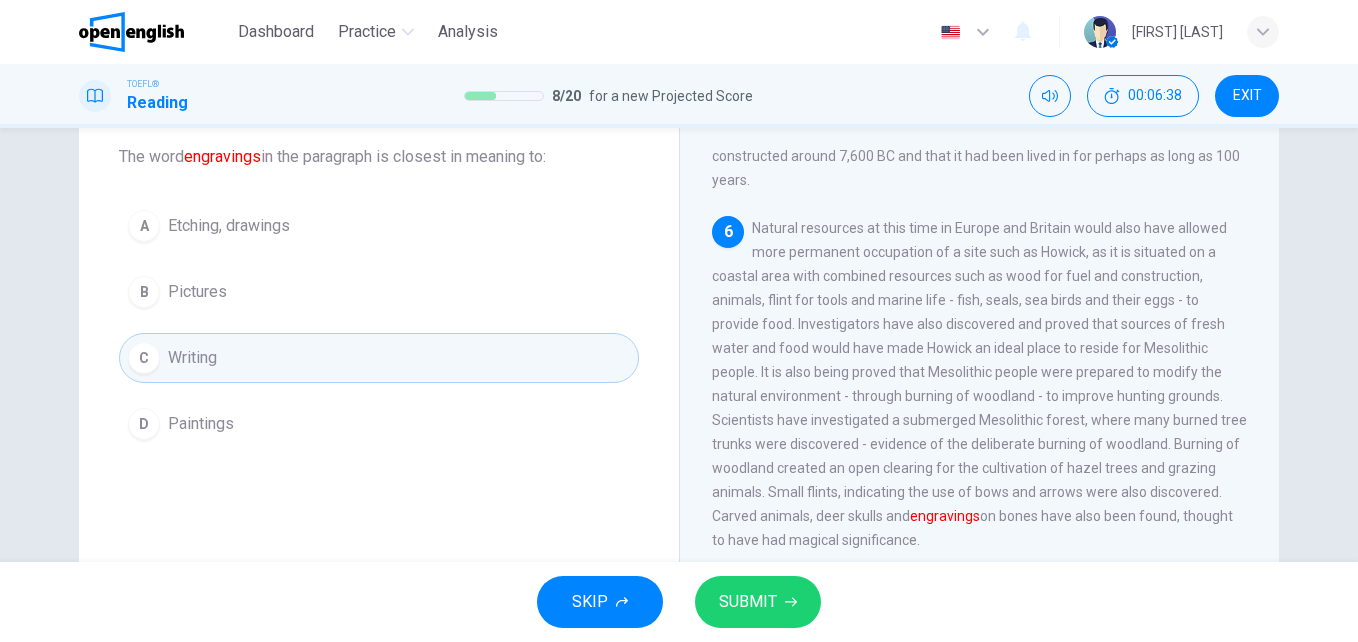 scroll, scrollTop: 104, scrollLeft: 0, axis: vertical 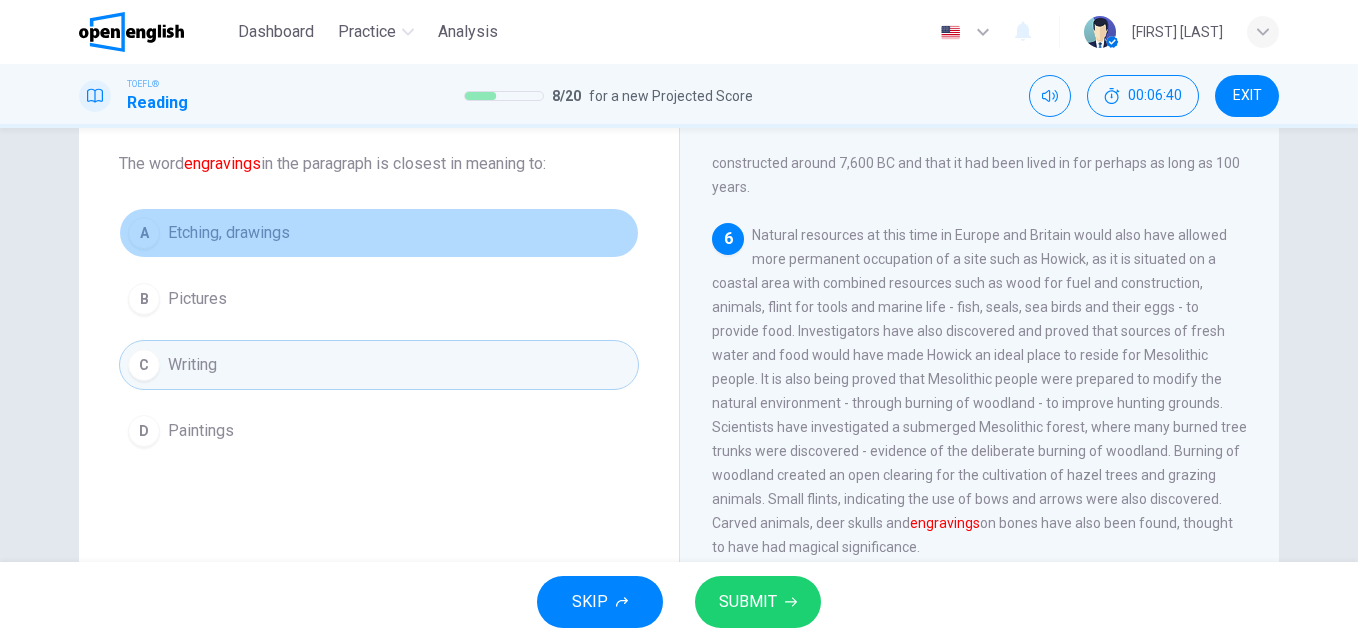 click on "A Etching, drawings" at bounding box center (379, 233) 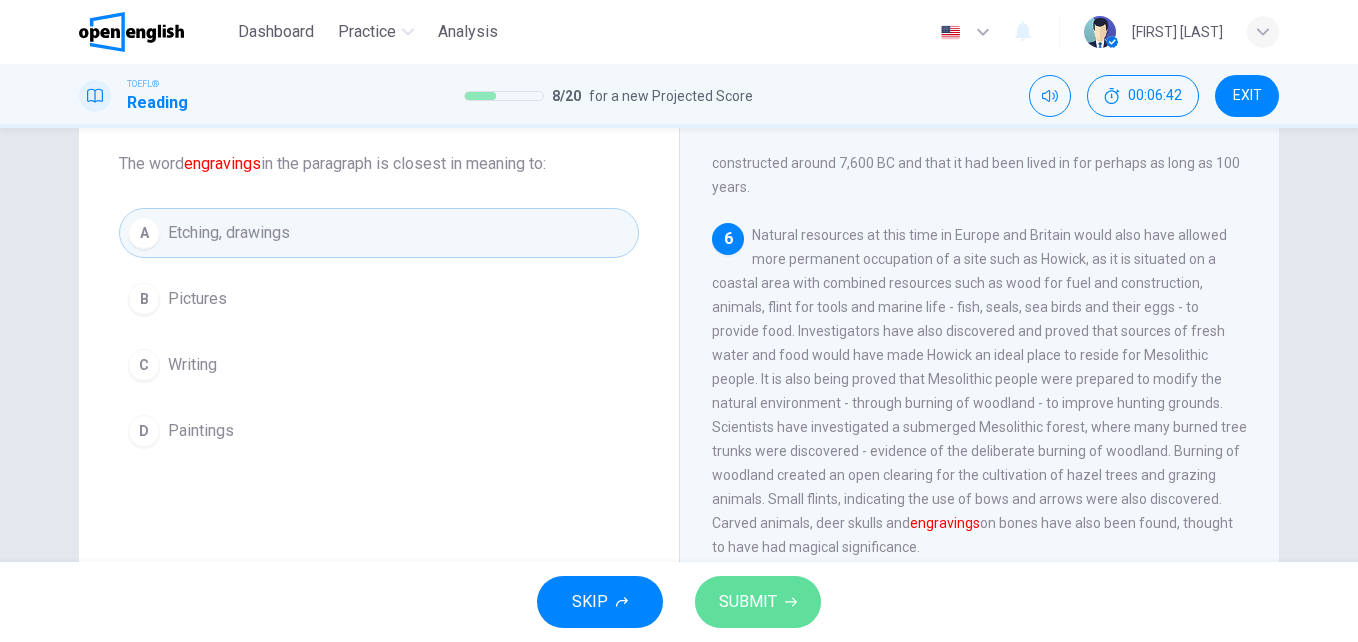 click on "SUBMIT" at bounding box center (748, 602) 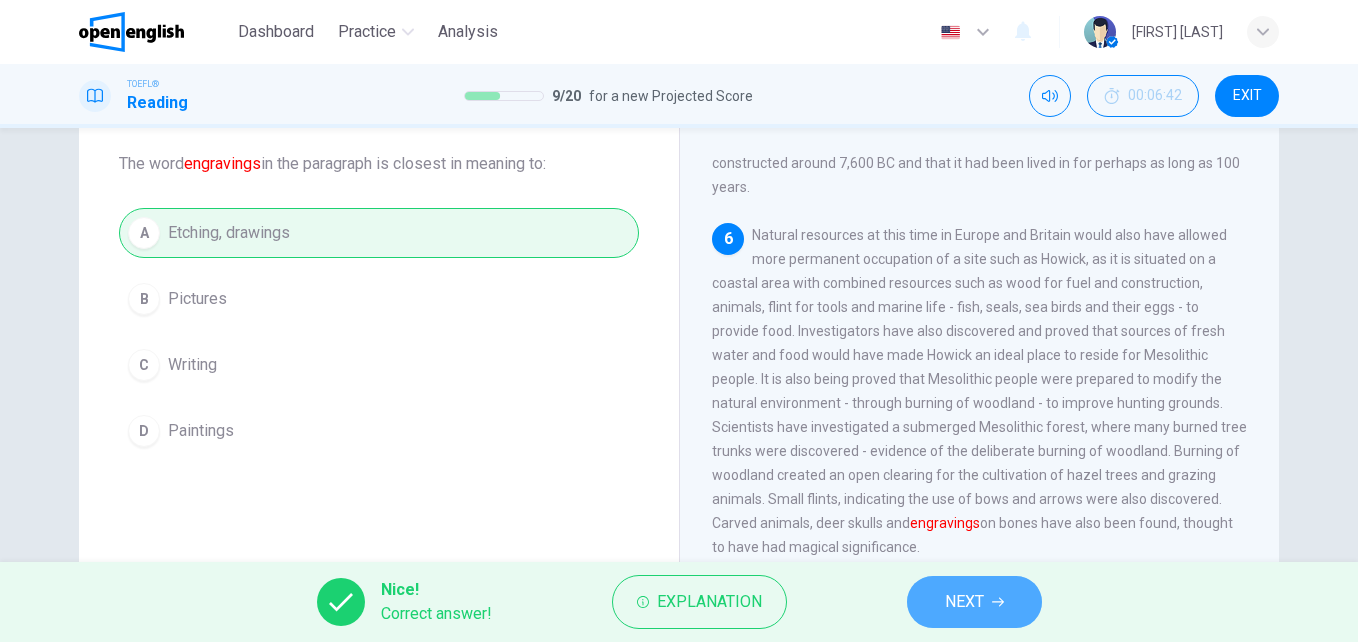 click on "NEXT" at bounding box center [974, 602] 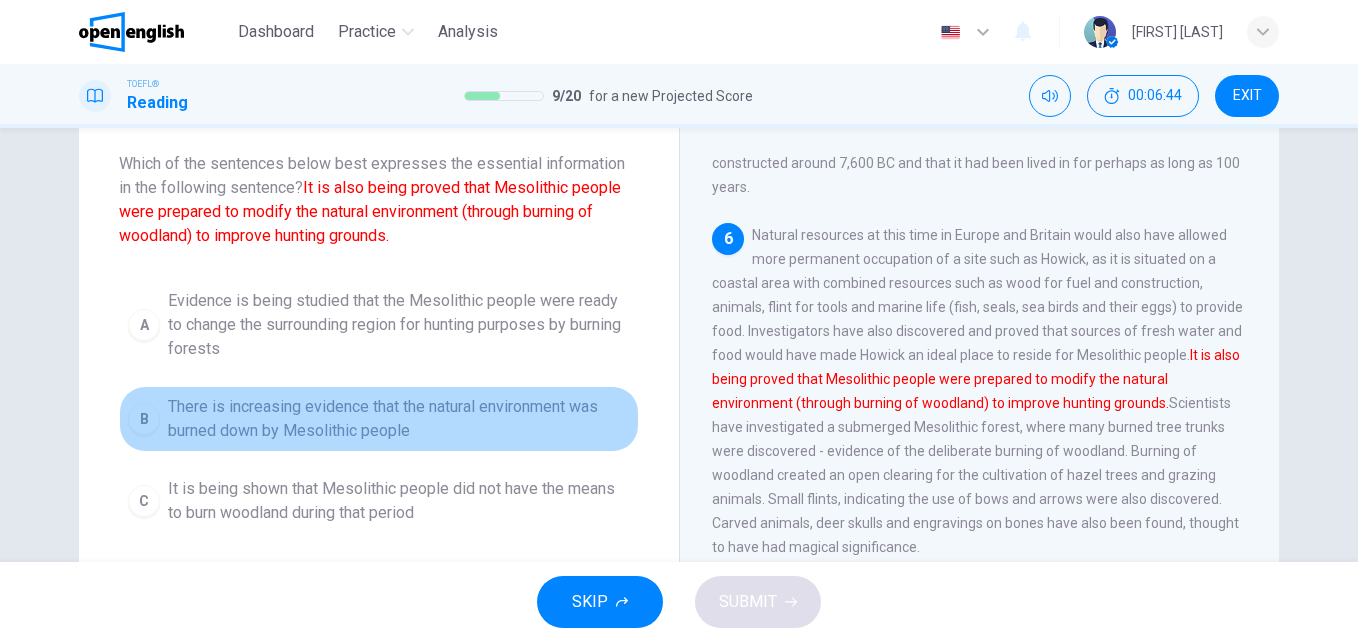click on "There is increasing evidence that the natural environment was burned down by Mesolithic people" at bounding box center (399, 419) 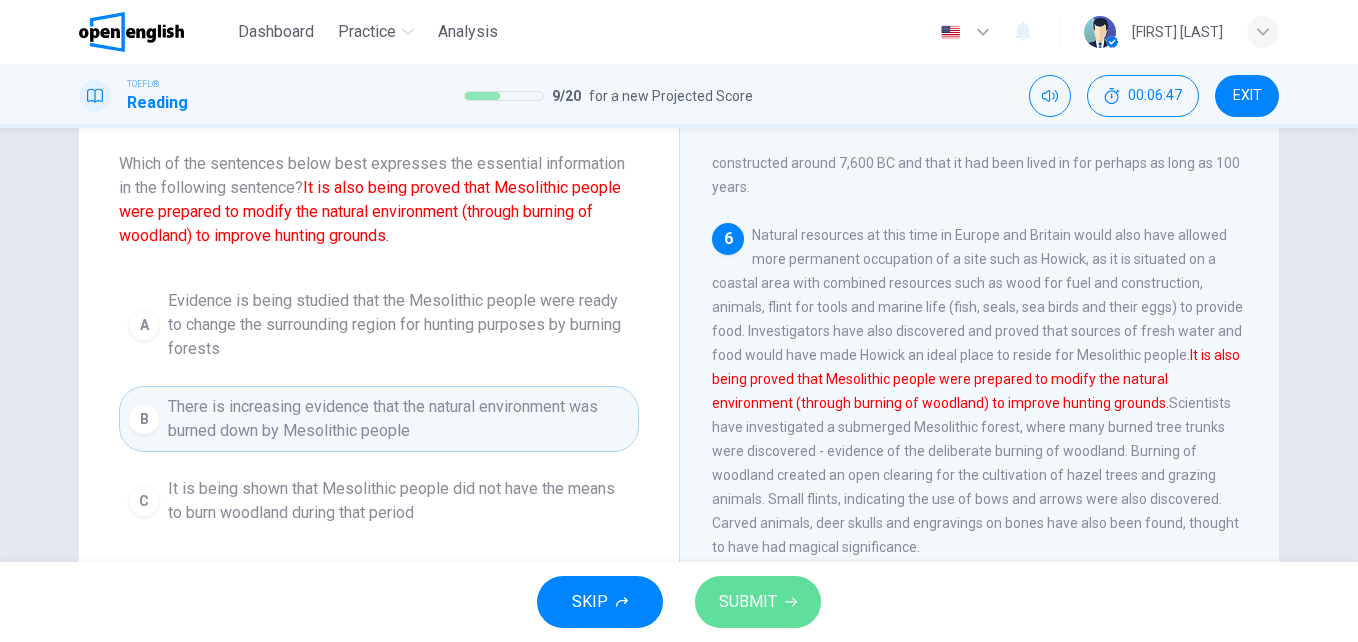 click on "SUBMIT" at bounding box center (748, 602) 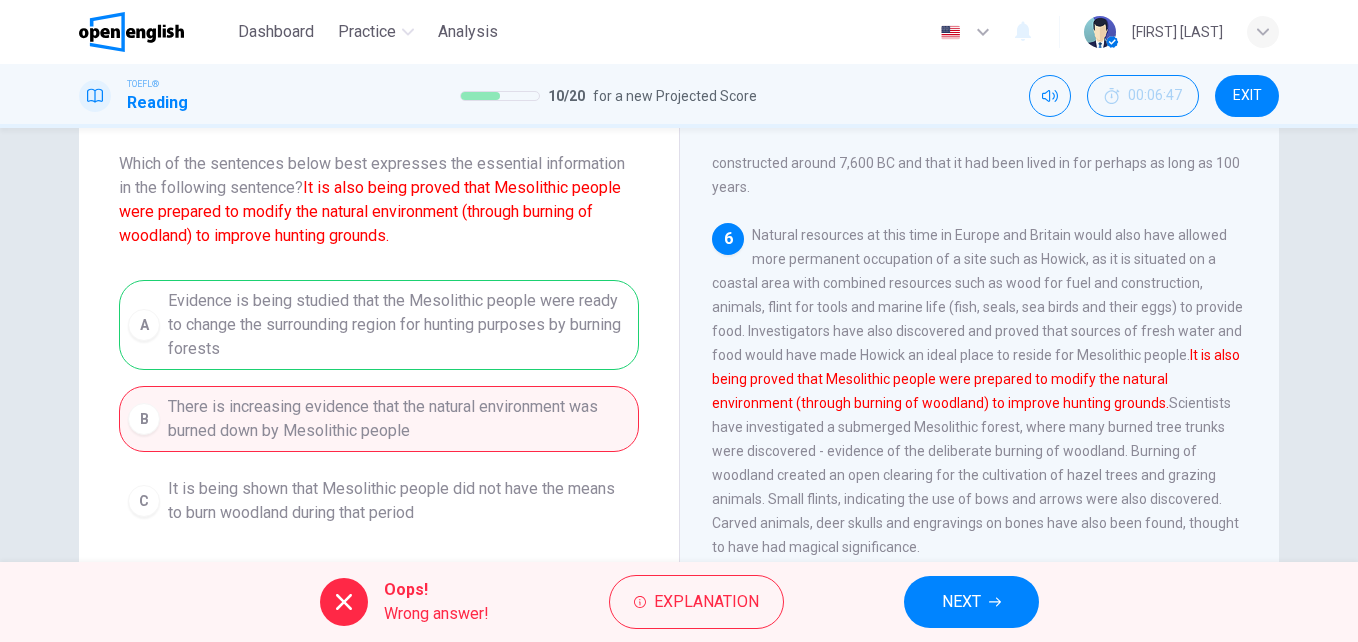 click on "NEXT" at bounding box center (961, 602) 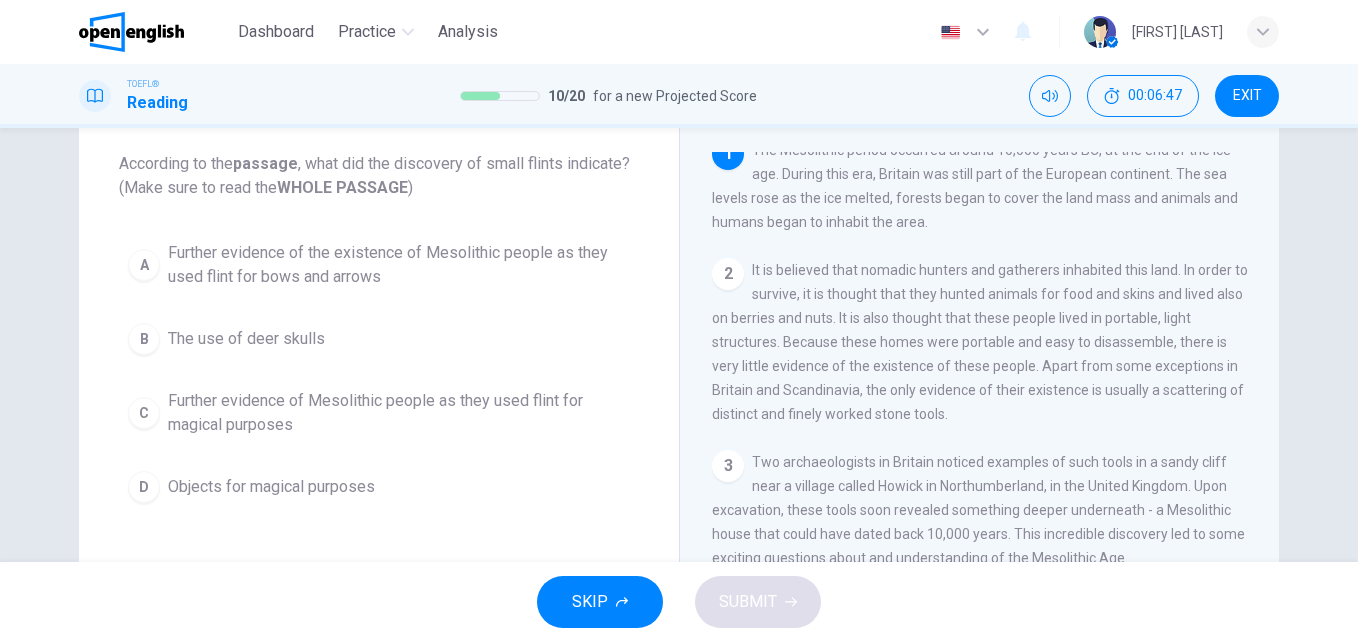 scroll, scrollTop: 0, scrollLeft: 0, axis: both 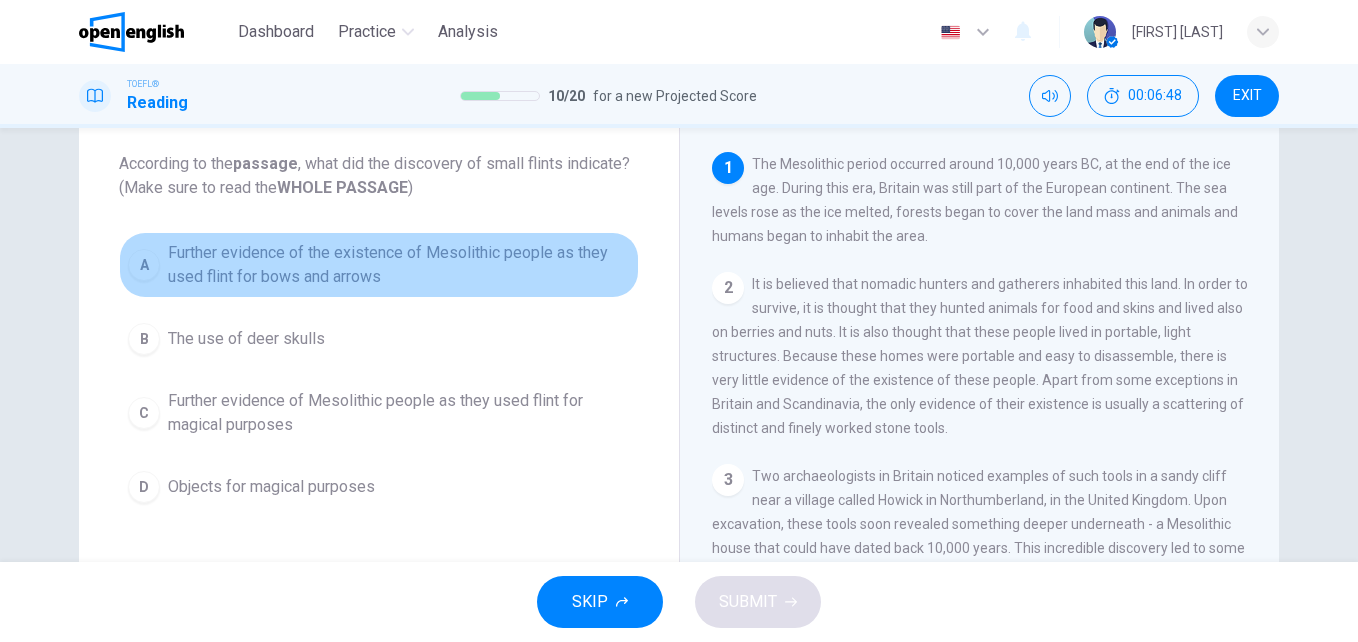 click on "Further evidence of the existence of Mesolithic people as they used flint for bows and arrows" at bounding box center (399, 265) 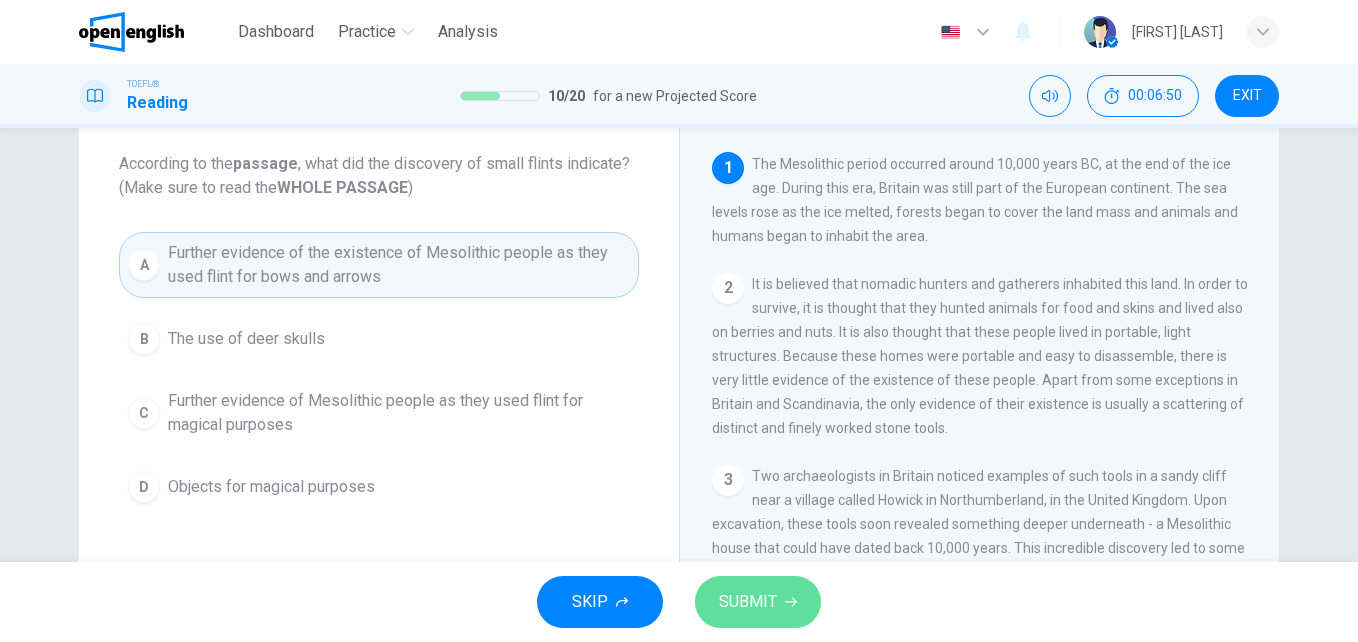 click on "SUBMIT" at bounding box center (758, 602) 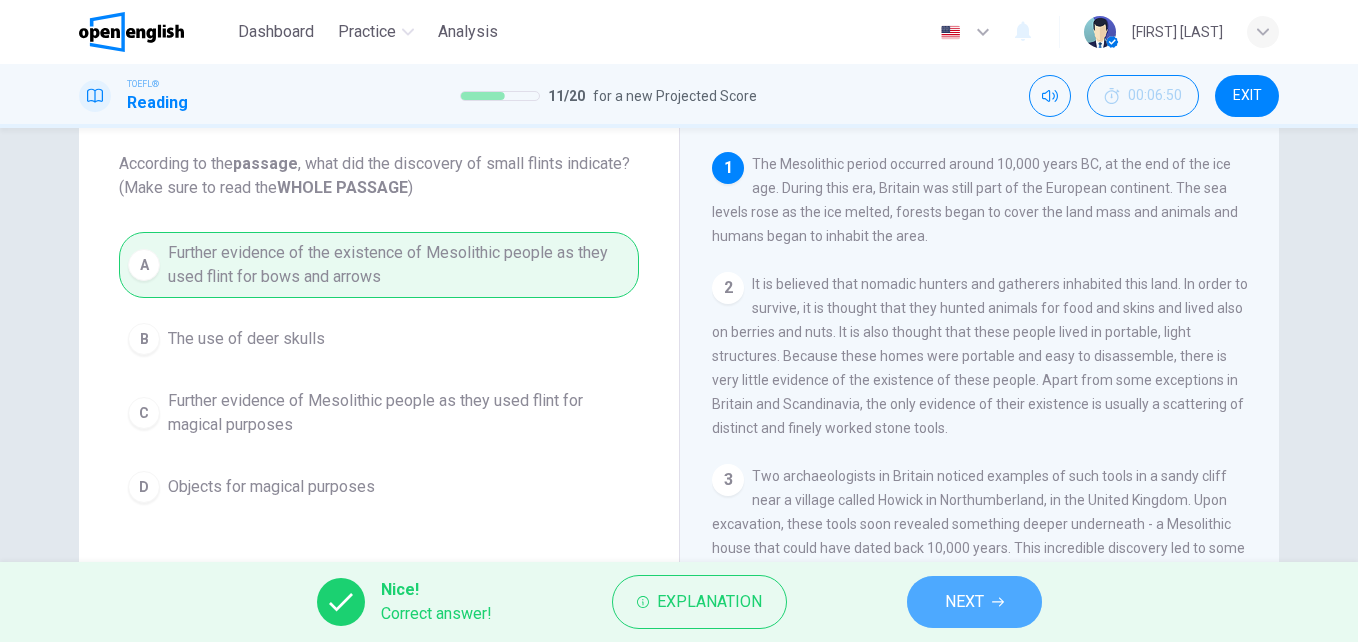 click on "NEXT" at bounding box center (974, 602) 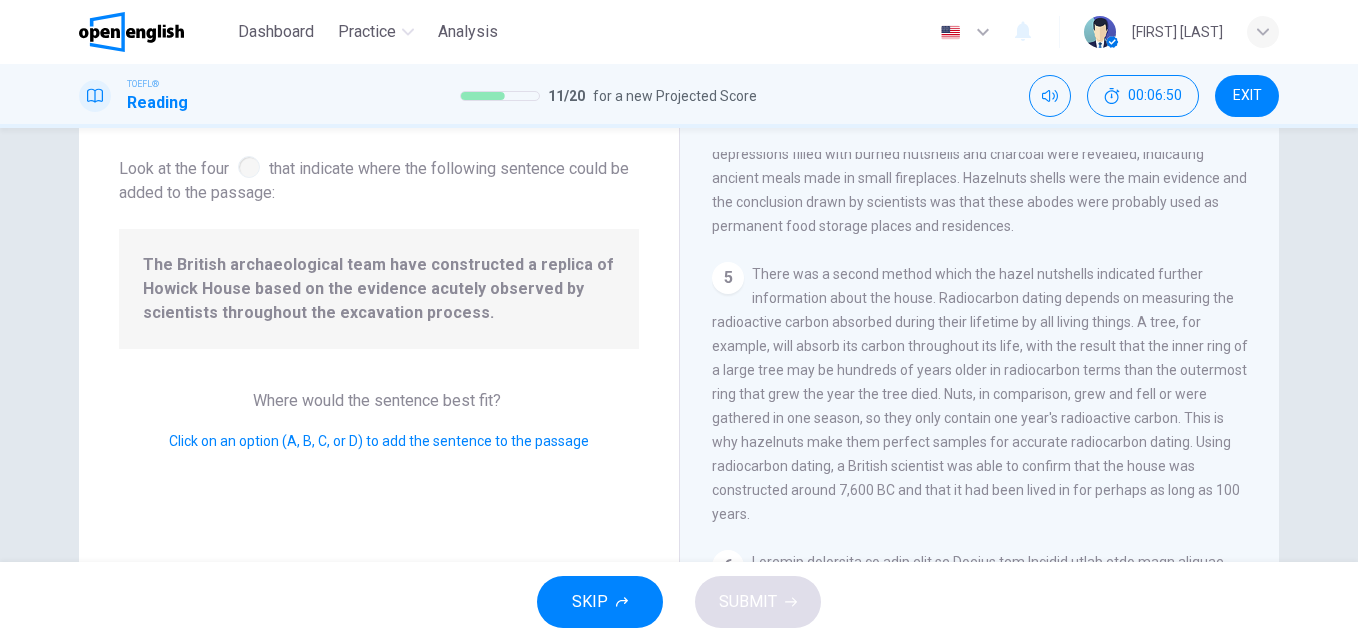 scroll, scrollTop: 970, scrollLeft: 0, axis: vertical 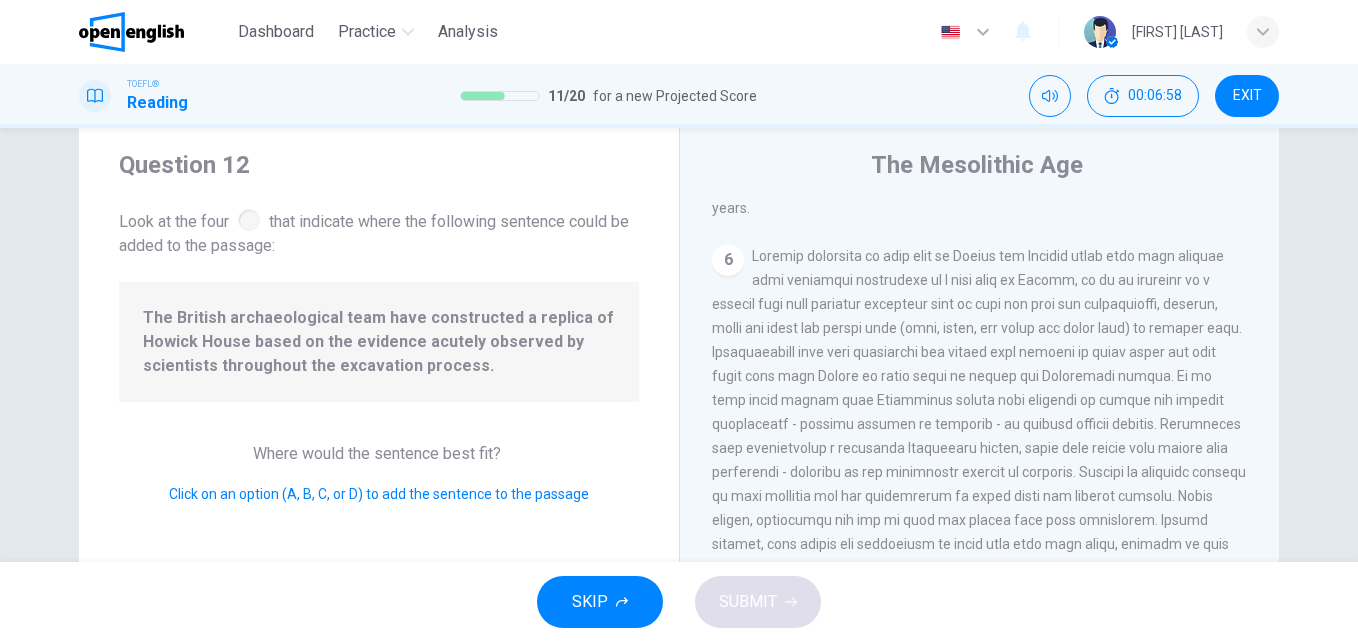 click at bounding box center [249, 220] 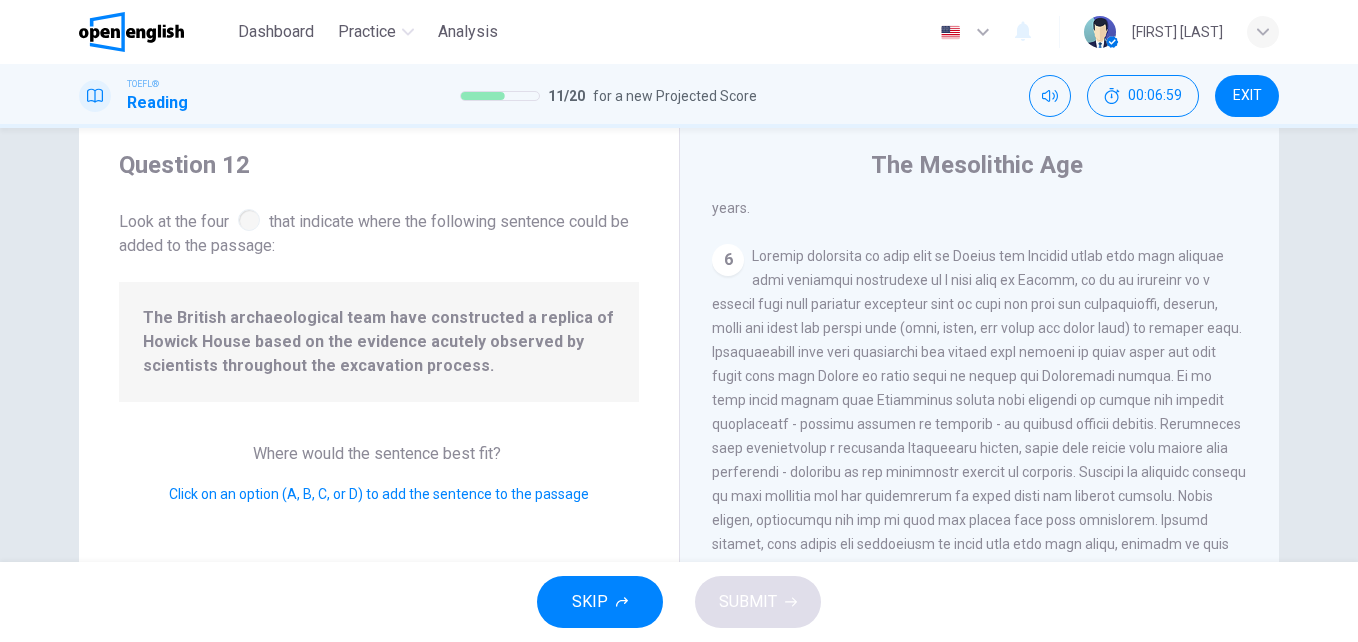 click on "The British archaeological team have constructed a replica of Howick House based on the evidence acutely observed by scientists throughout the excavation process." at bounding box center (379, 342) 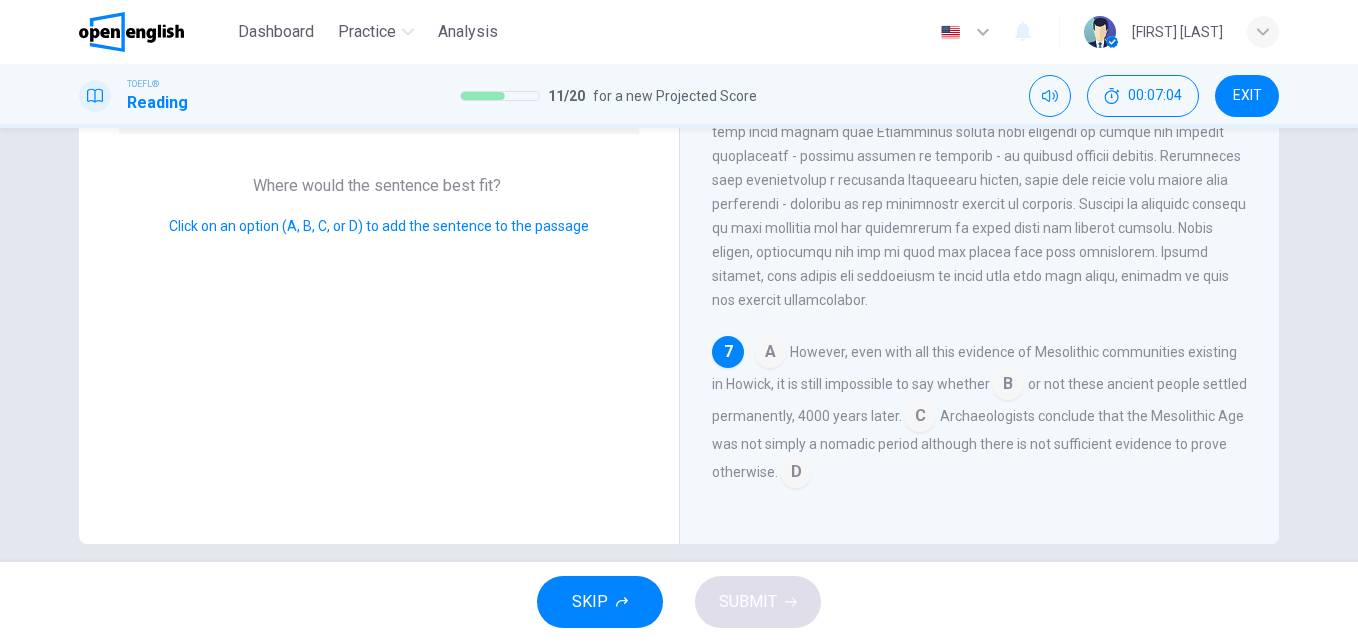 scroll, scrollTop: 341, scrollLeft: 0, axis: vertical 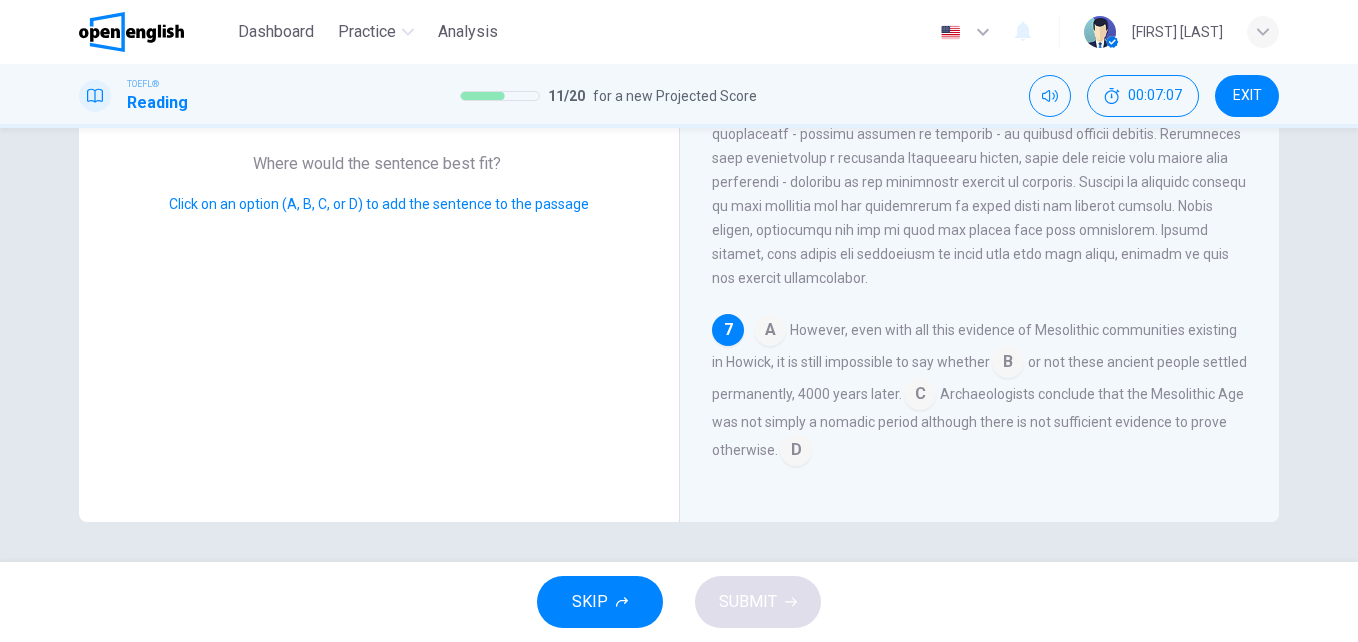click at bounding box center (770, 332) 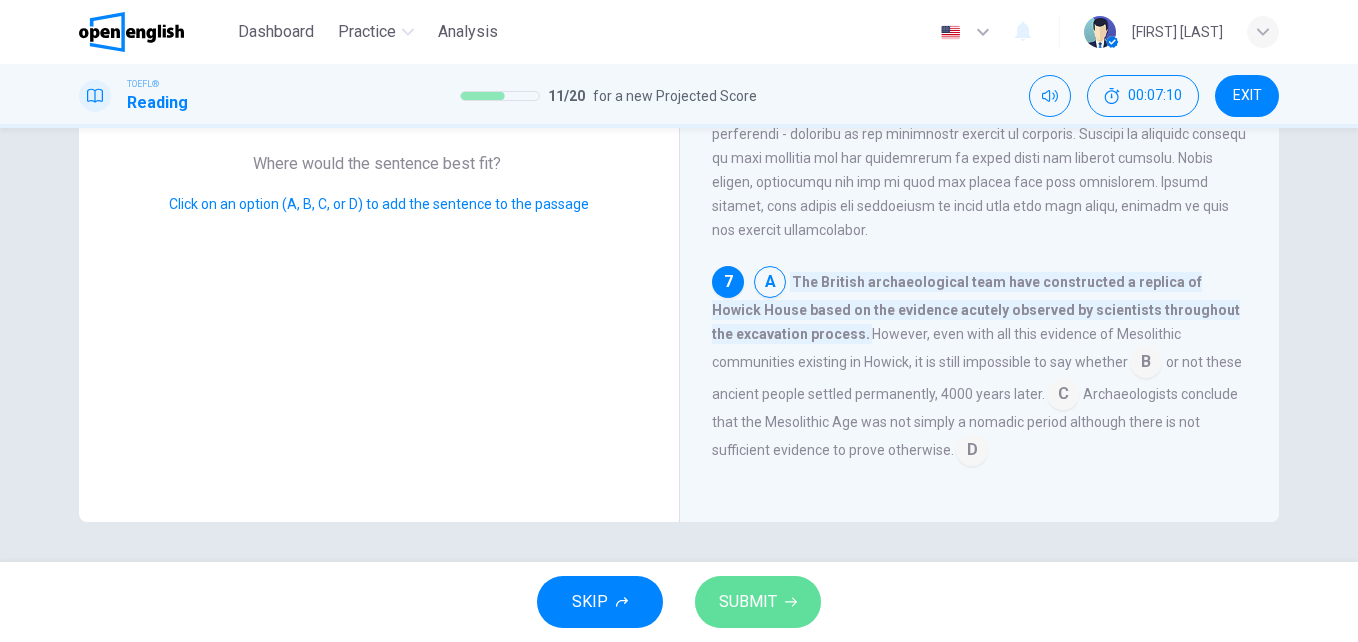 click on "SUBMIT" at bounding box center (748, 602) 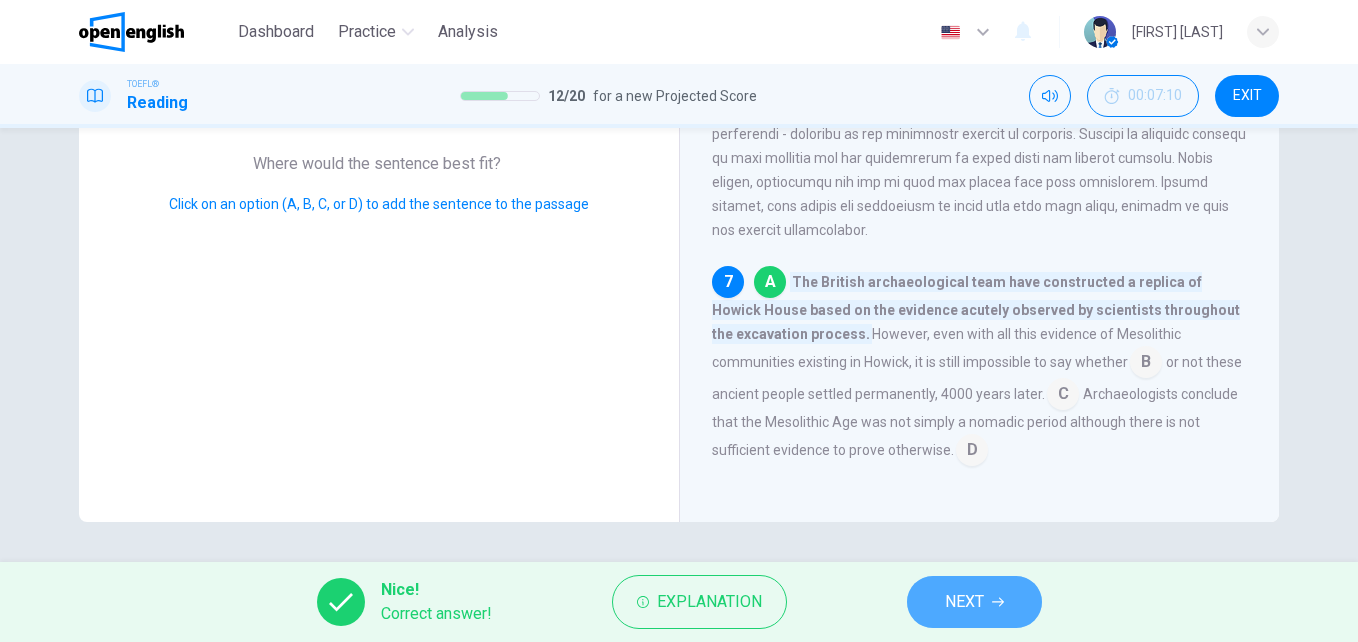 click on "NEXT" at bounding box center [964, 602] 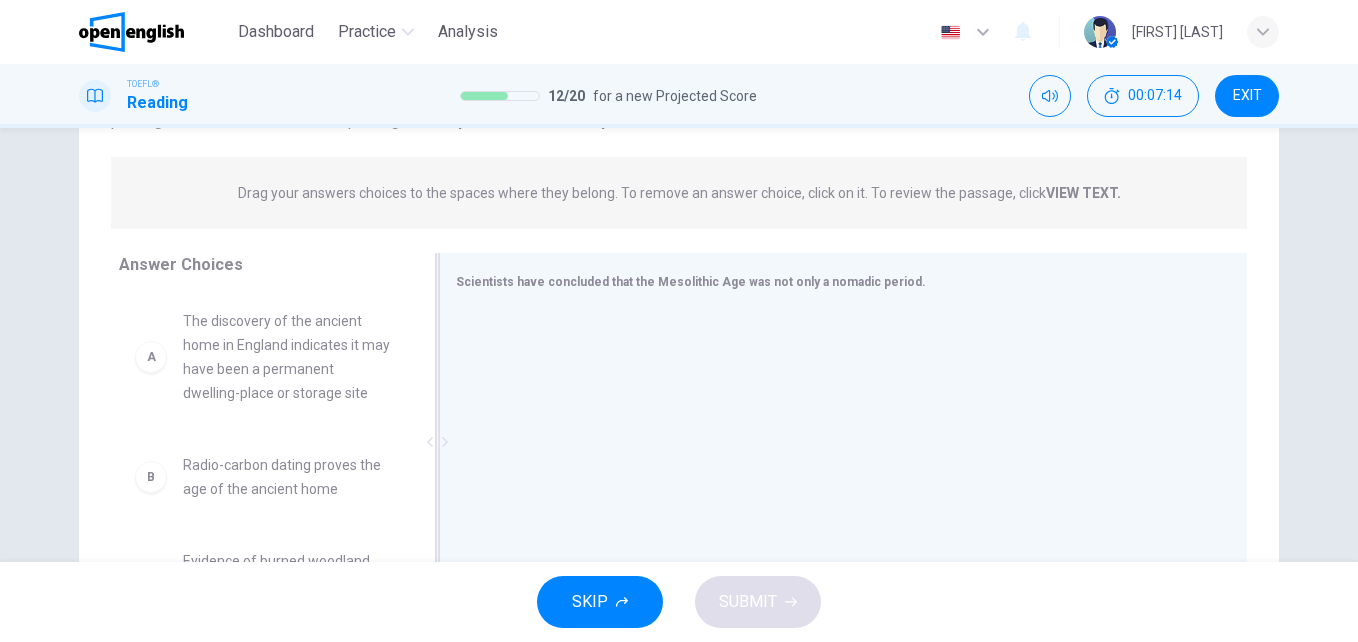 scroll, scrollTop: 341, scrollLeft: 0, axis: vertical 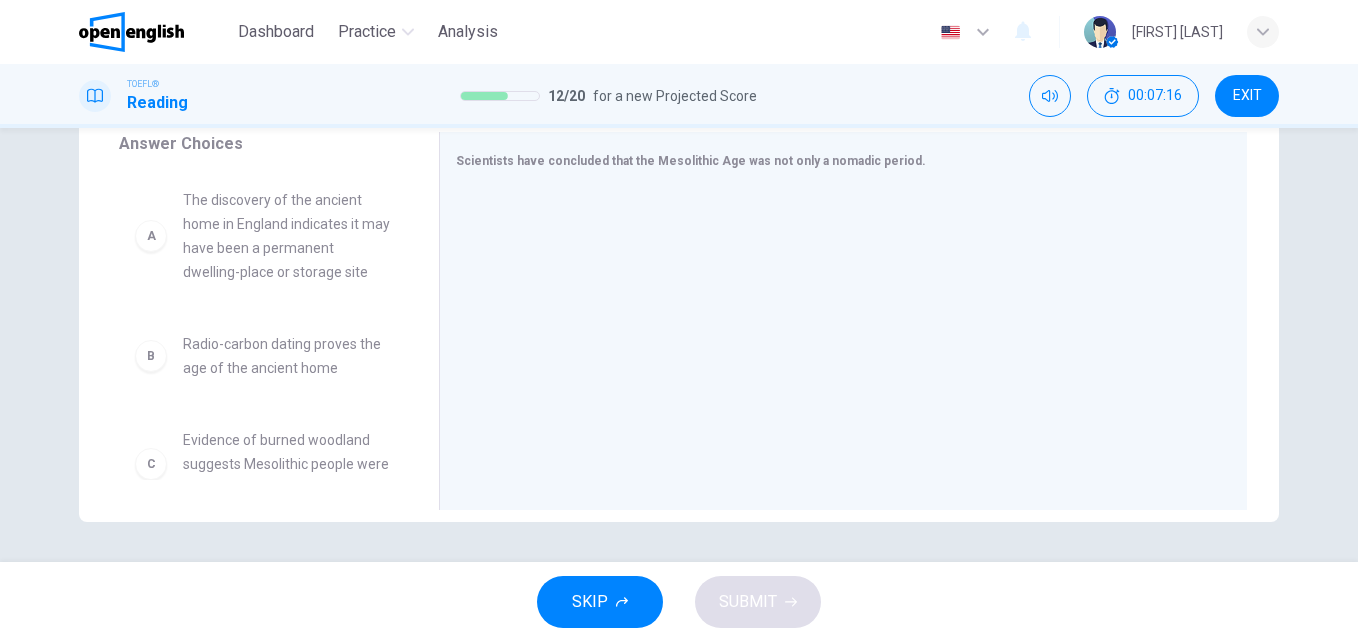 click on "A The discovery of the ancient home in England indicates it may have been a permanent dwelling-place or storage site" at bounding box center (263, 236) 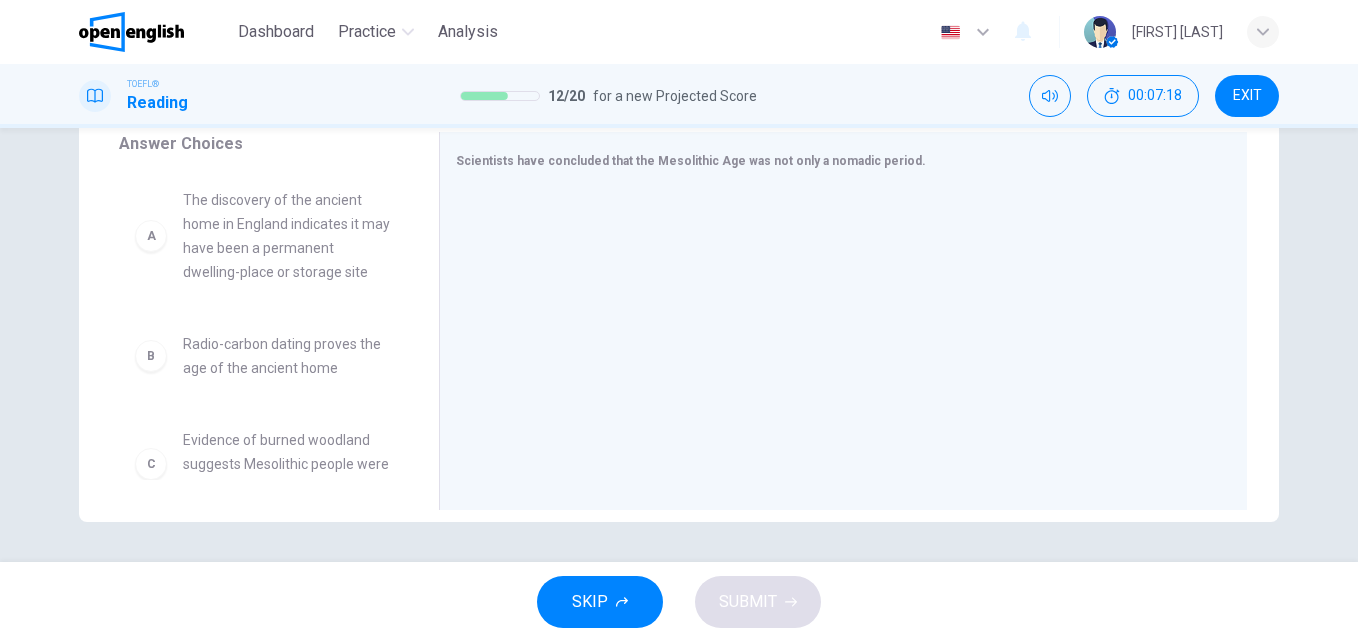 click on "The discovery of the ancient home in England indicates it may have been a permanent dwelling-place or storage site" at bounding box center (287, 236) 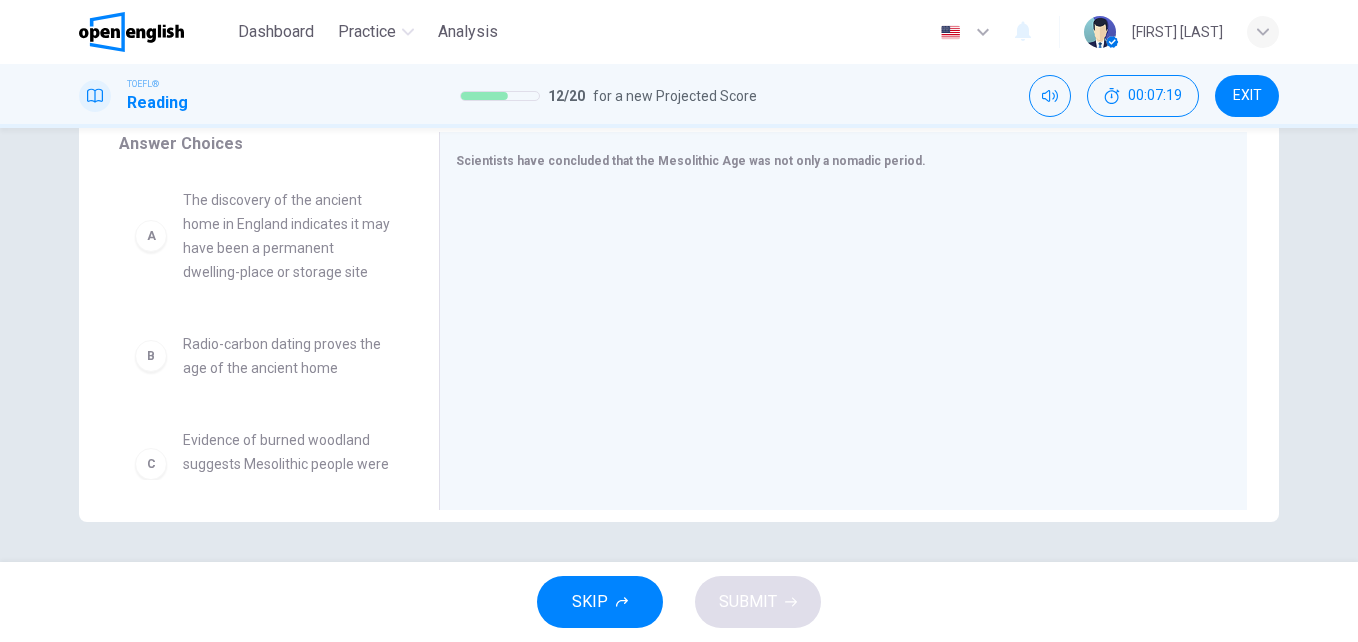 click on "A" at bounding box center [151, 236] 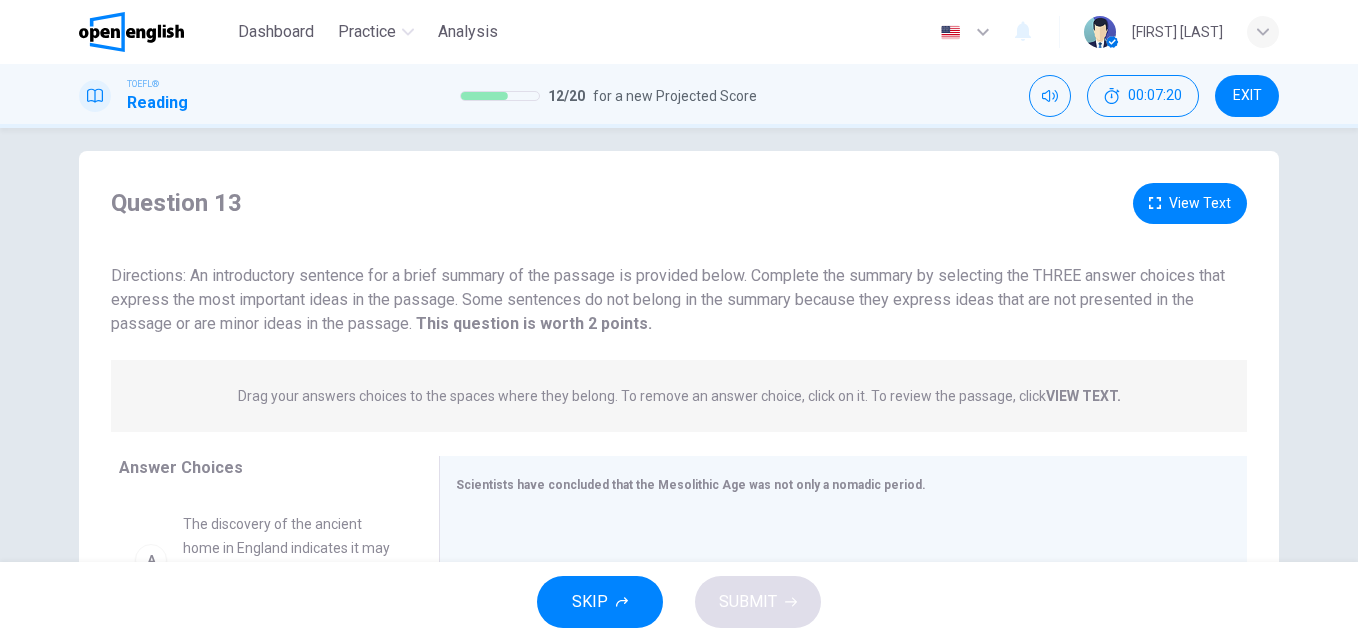 scroll, scrollTop: 0, scrollLeft: 0, axis: both 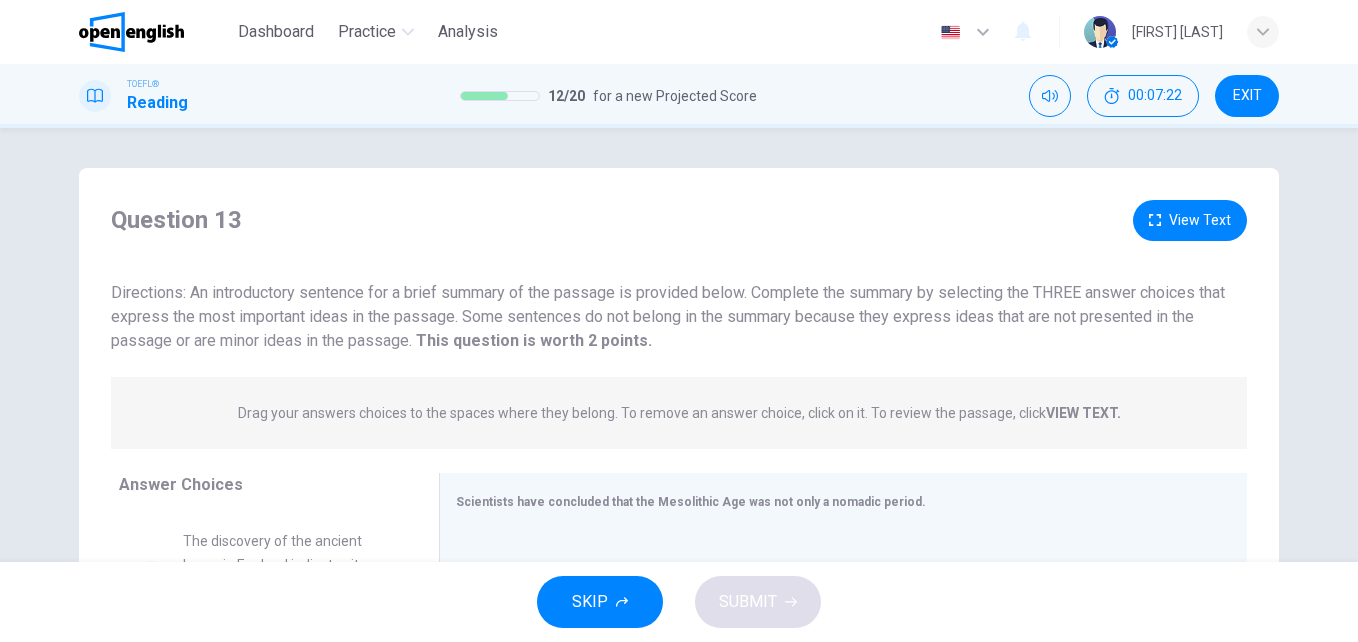 click on "Directions: An introductory sentence for a brief summary of the passage is provided below. Complete the summary by selecting the THREE answer choices that express the most important ideas in the passage. Some sentences do not belong in the summary because they express ideas that are not presented in the passage or are minor ideas in the passage.   This question is worth 2 points." at bounding box center (668, 316) 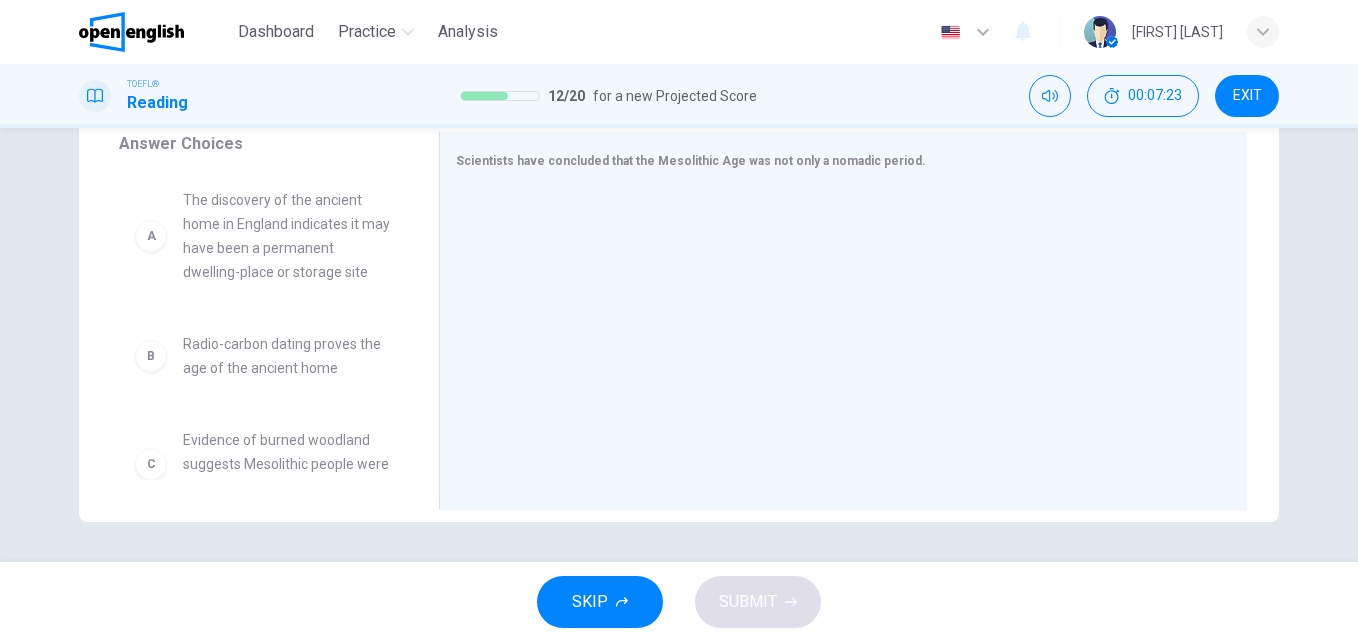 scroll, scrollTop: 340, scrollLeft: 0, axis: vertical 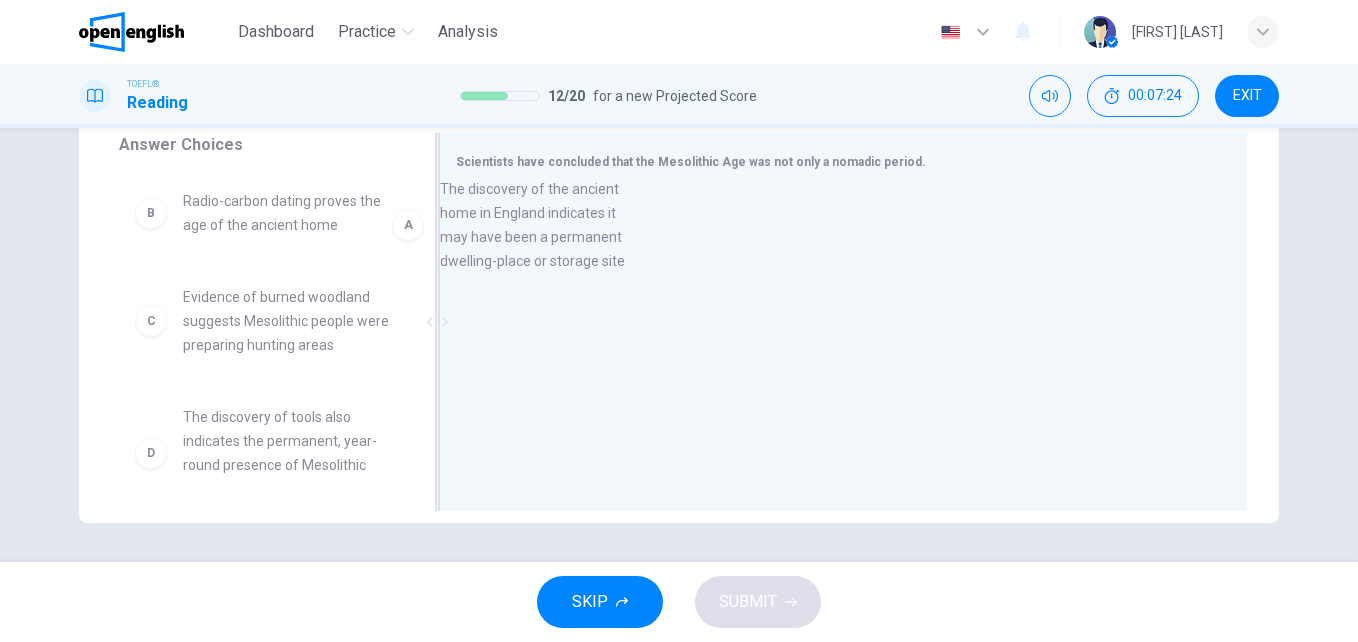 drag, startPoint x: 284, startPoint y: 267, endPoint x: 582, endPoint y: 254, distance: 298.28342 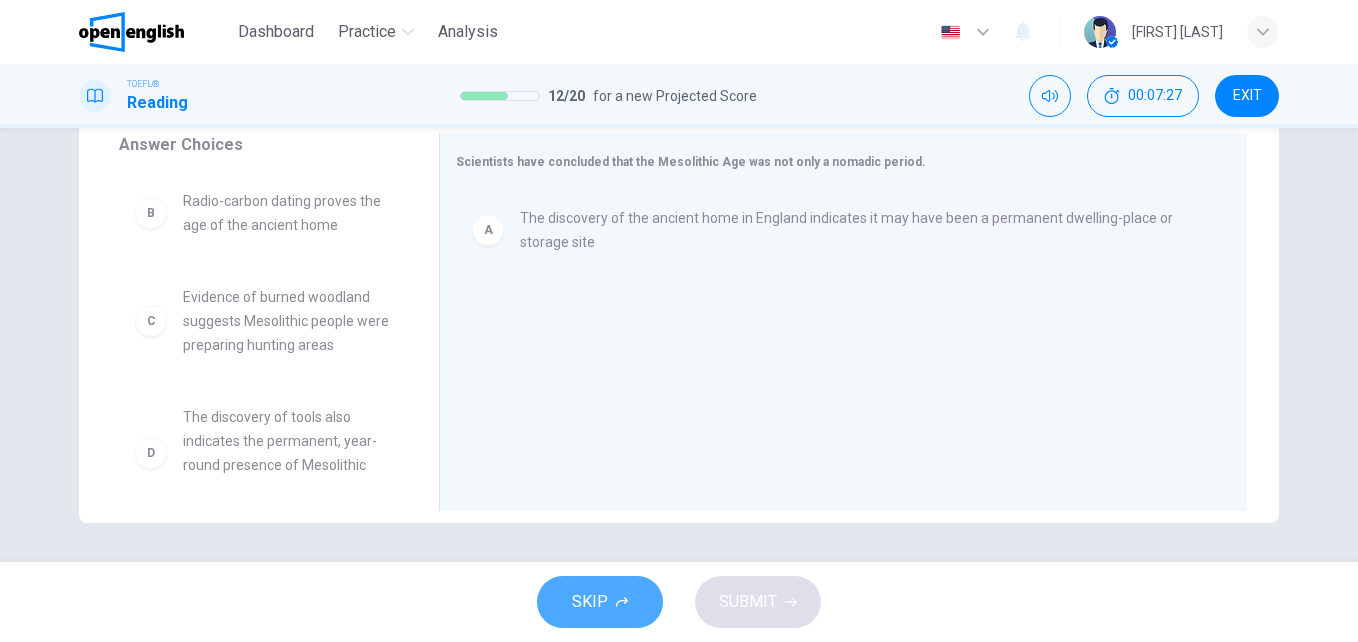 click on "SKIP" at bounding box center (590, 602) 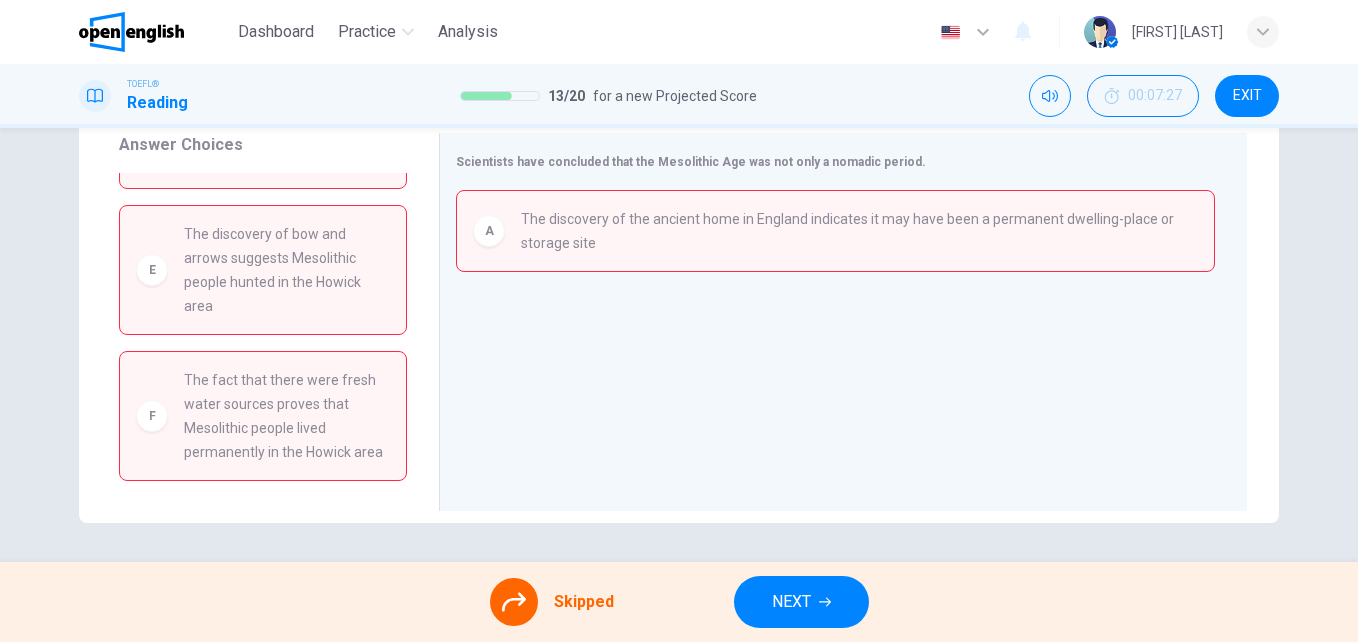 scroll, scrollTop: 0, scrollLeft: 0, axis: both 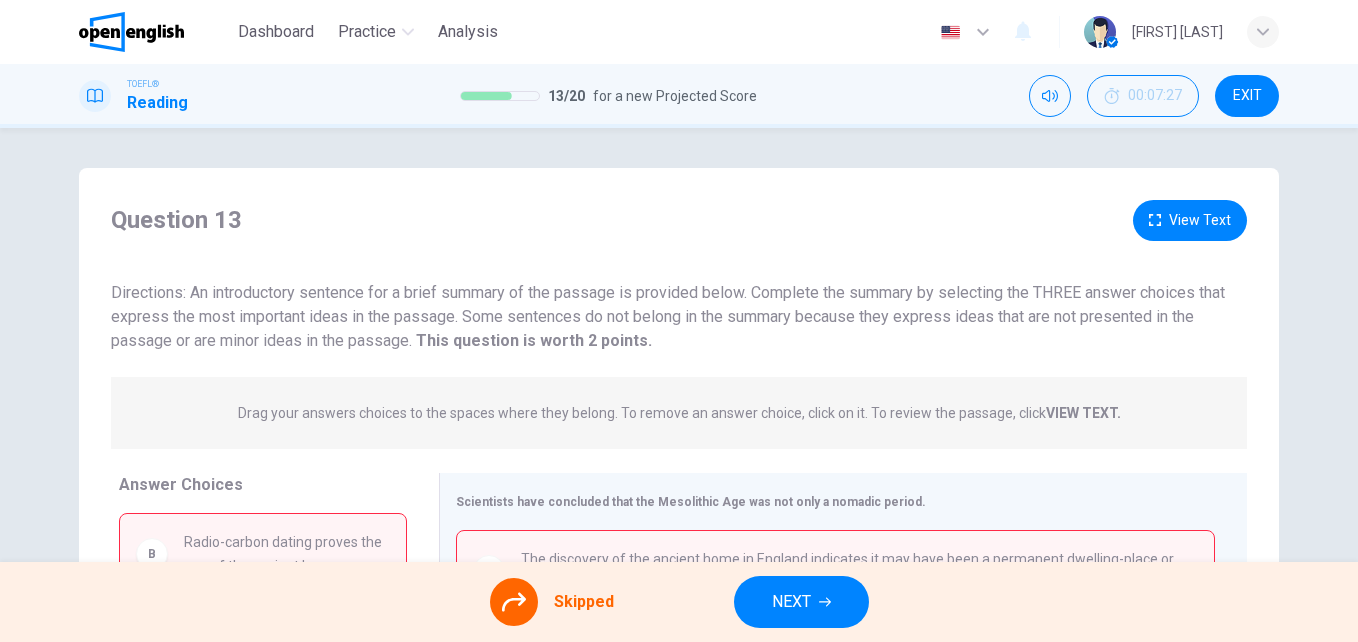 click on "NEXT" at bounding box center (801, 602) 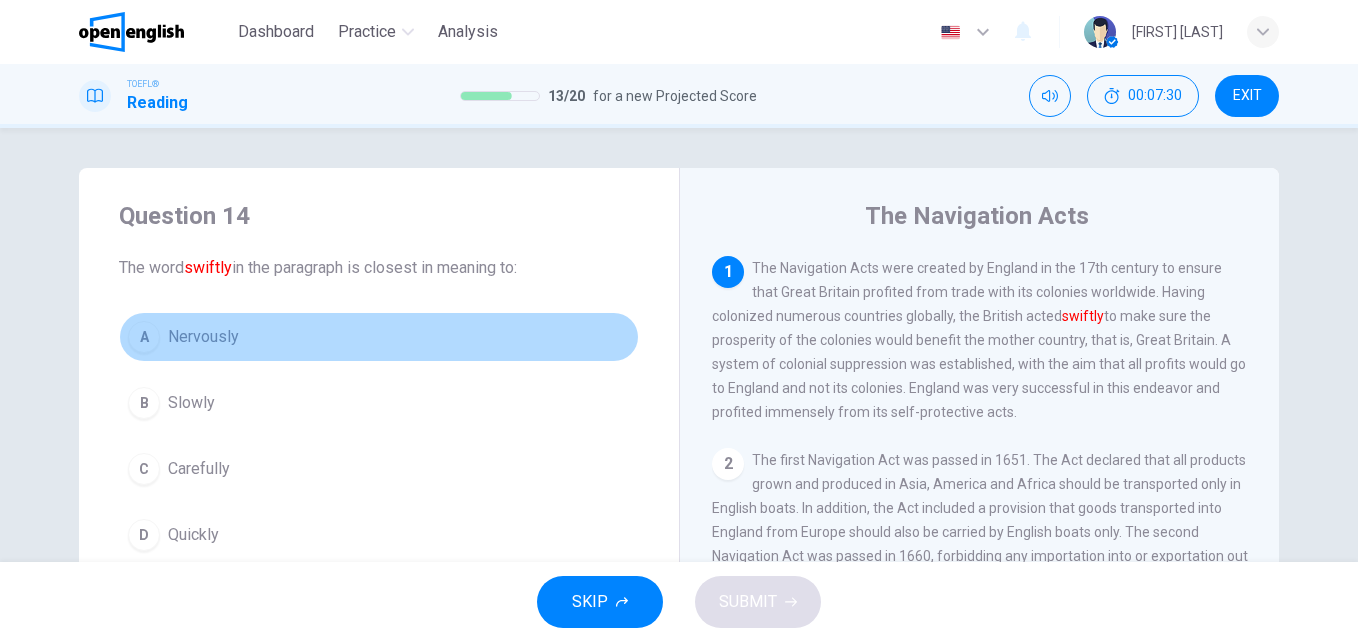 click on "A" at bounding box center (144, 337) 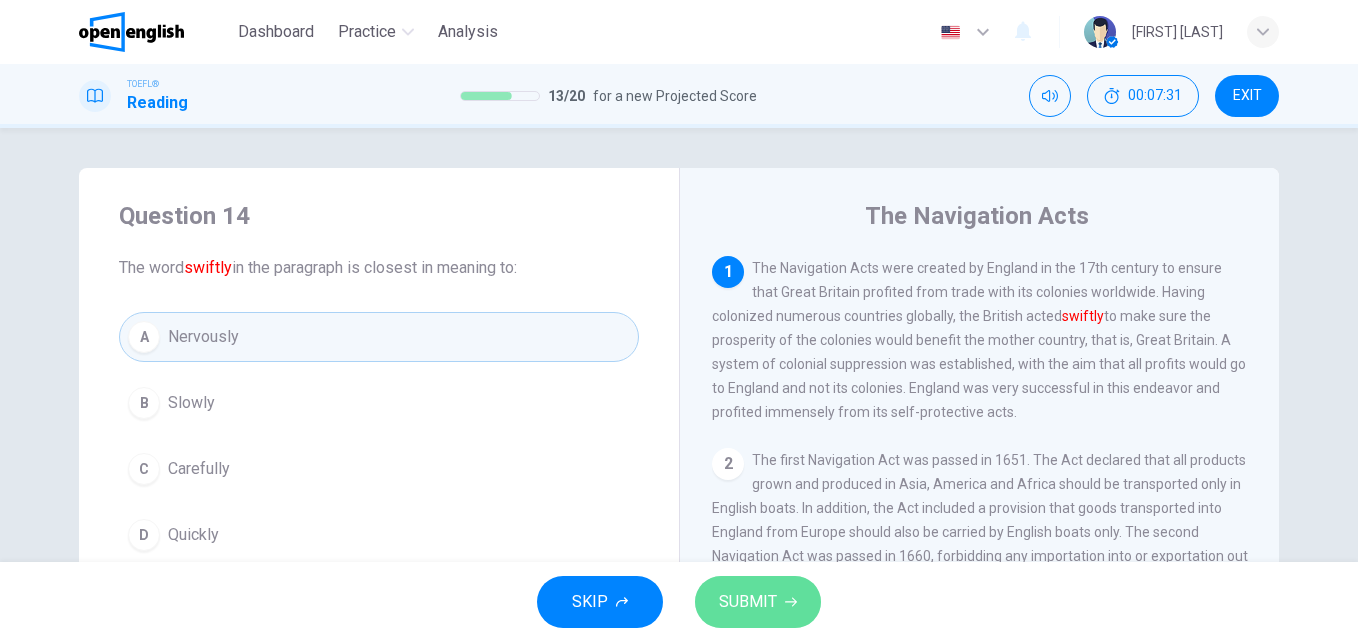 click on "SUBMIT" at bounding box center [748, 602] 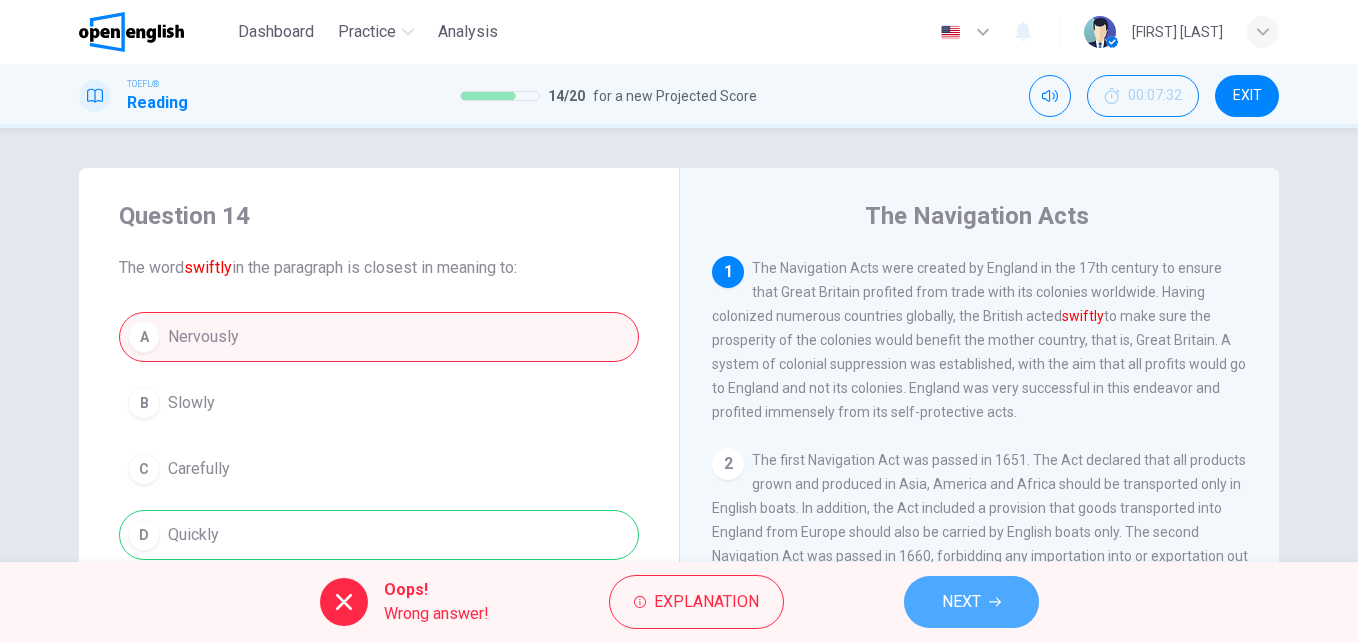 click on "NEXT" at bounding box center [971, 602] 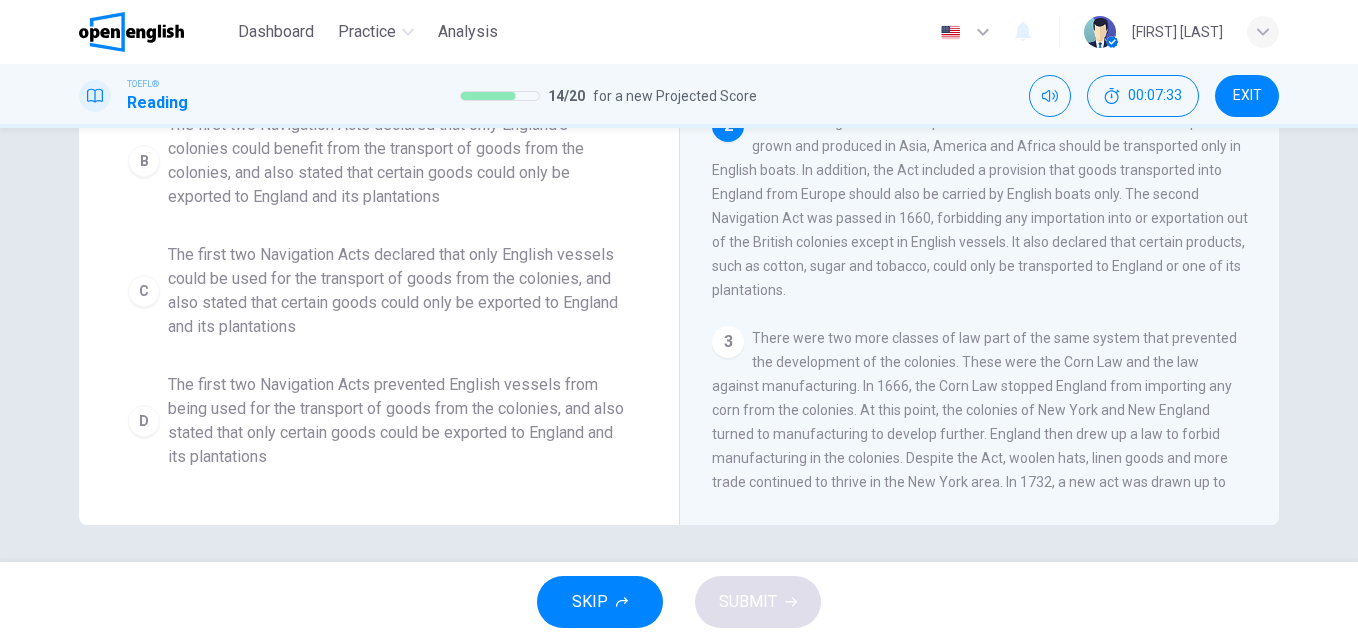 scroll, scrollTop: 341, scrollLeft: 0, axis: vertical 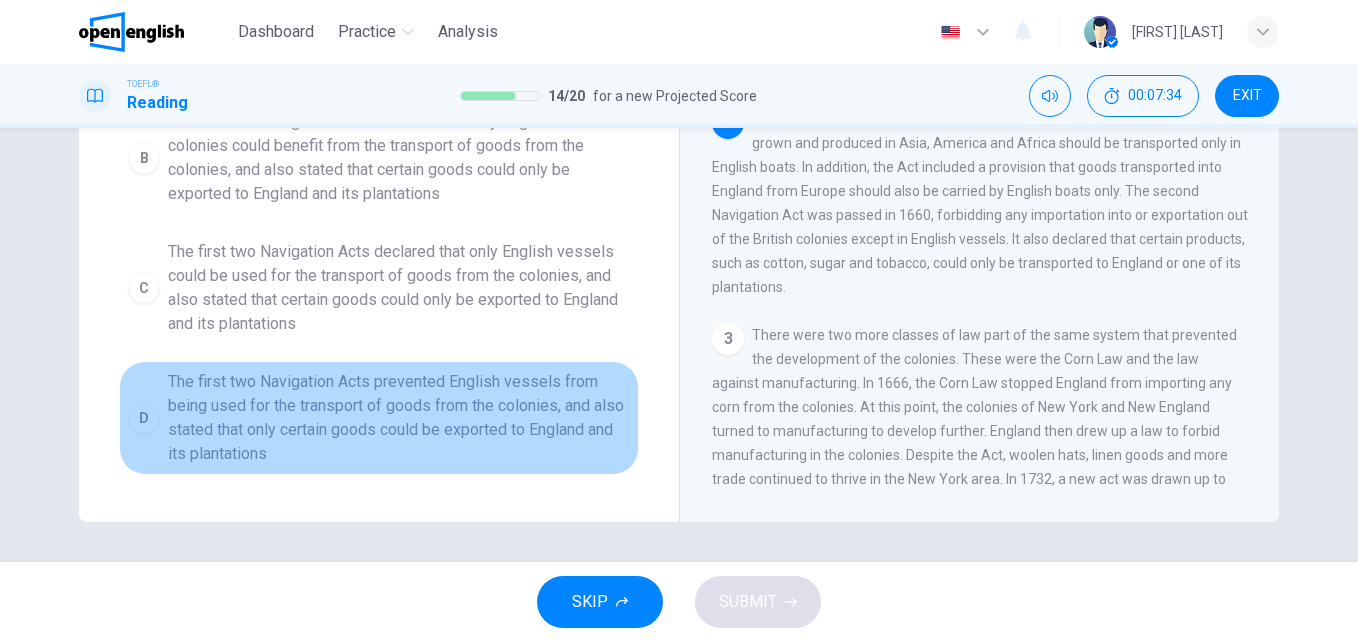 click on "The first two Navigation Acts prevented English vessels from being used for the transport of goods from the colonies, and also stated that only certain goods could be exported to England and its plantations" at bounding box center [399, 418] 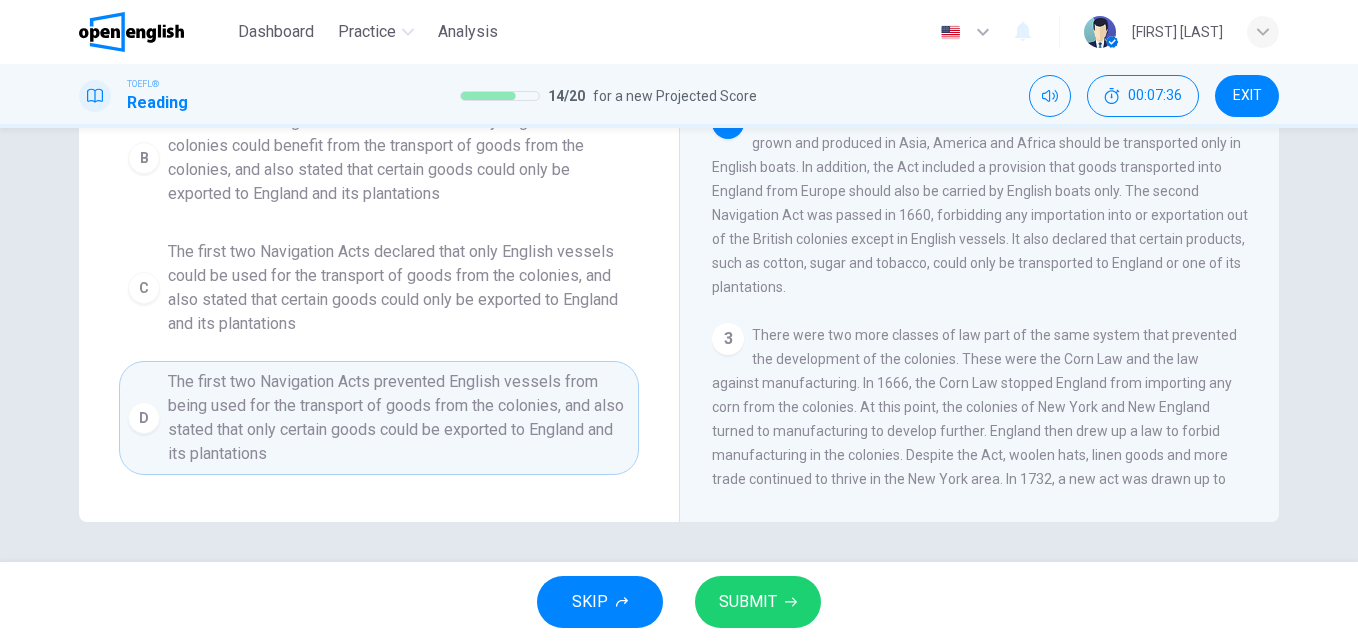 click on "SUBMIT" at bounding box center [748, 602] 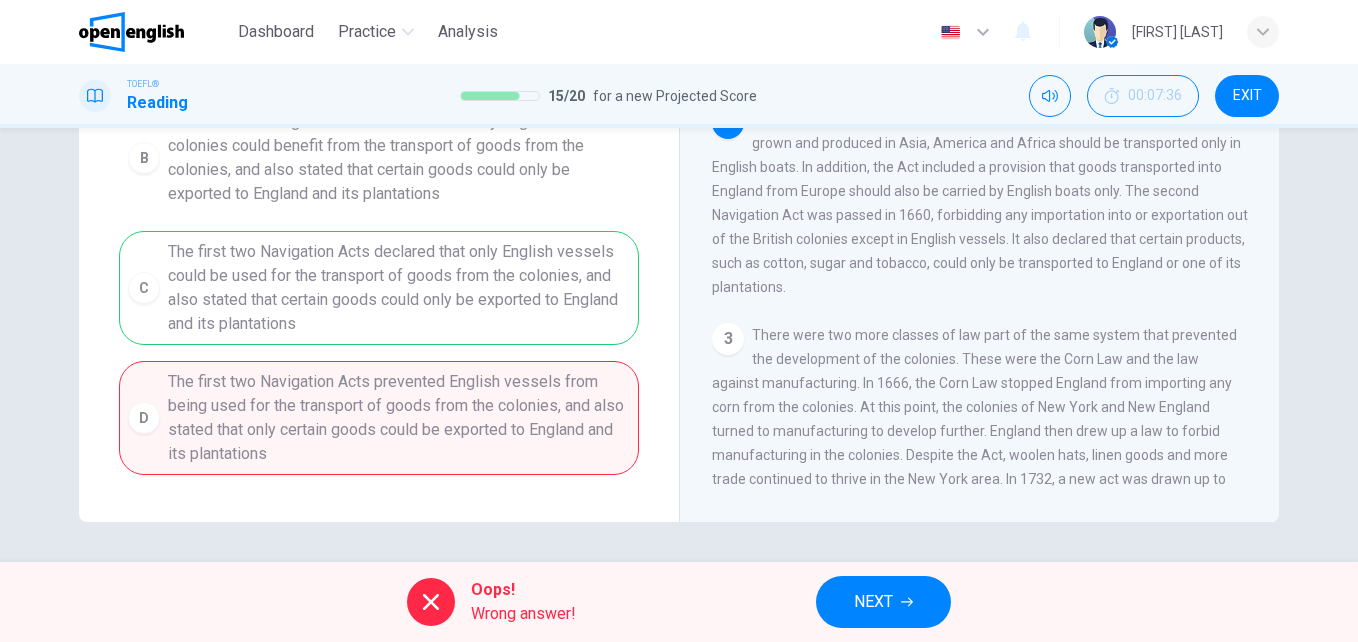 click on "NEXT" at bounding box center [883, 602] 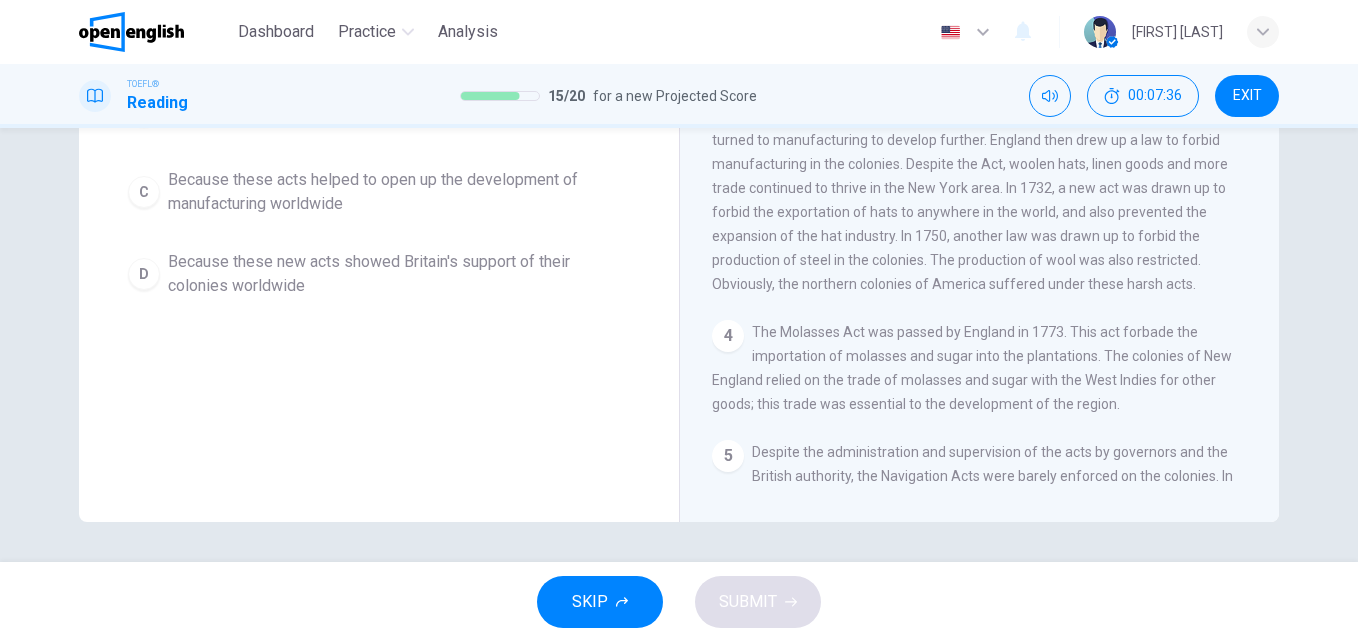 scroll, scrollTop: 323, scrollLeft: 0, axis: vertical 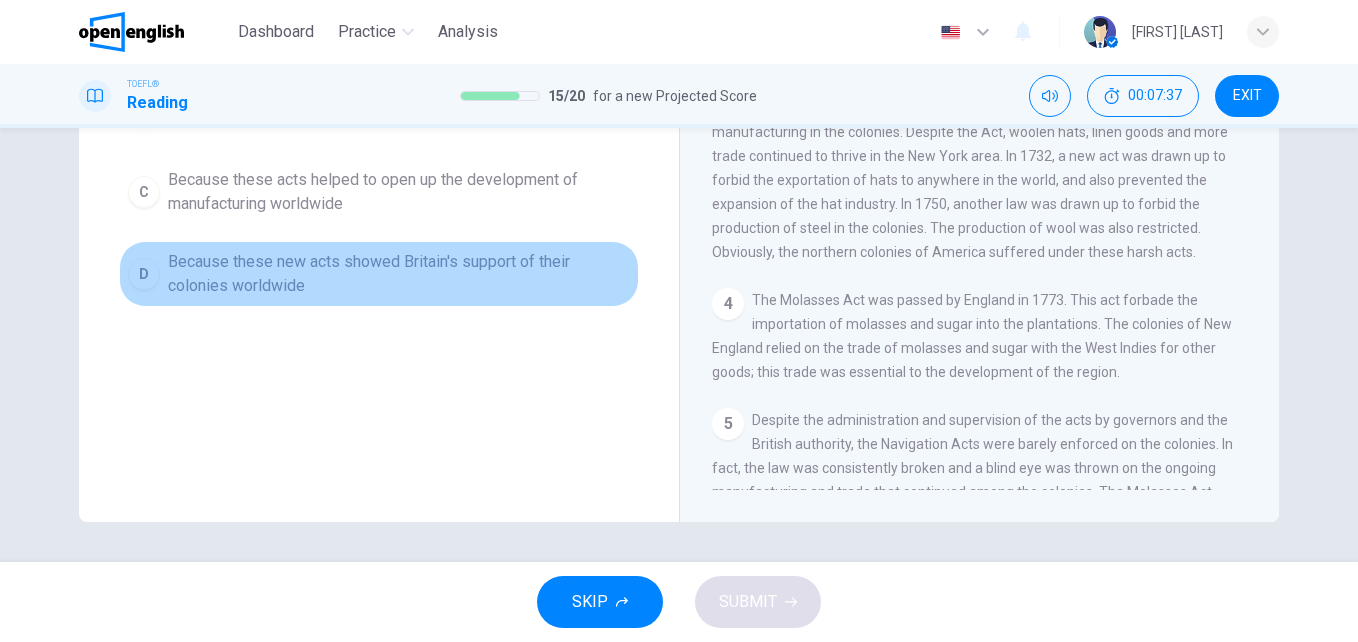 click on "Because these new acts showed Britain's support of their colonies worldwide" at bounding box center (399, 274) 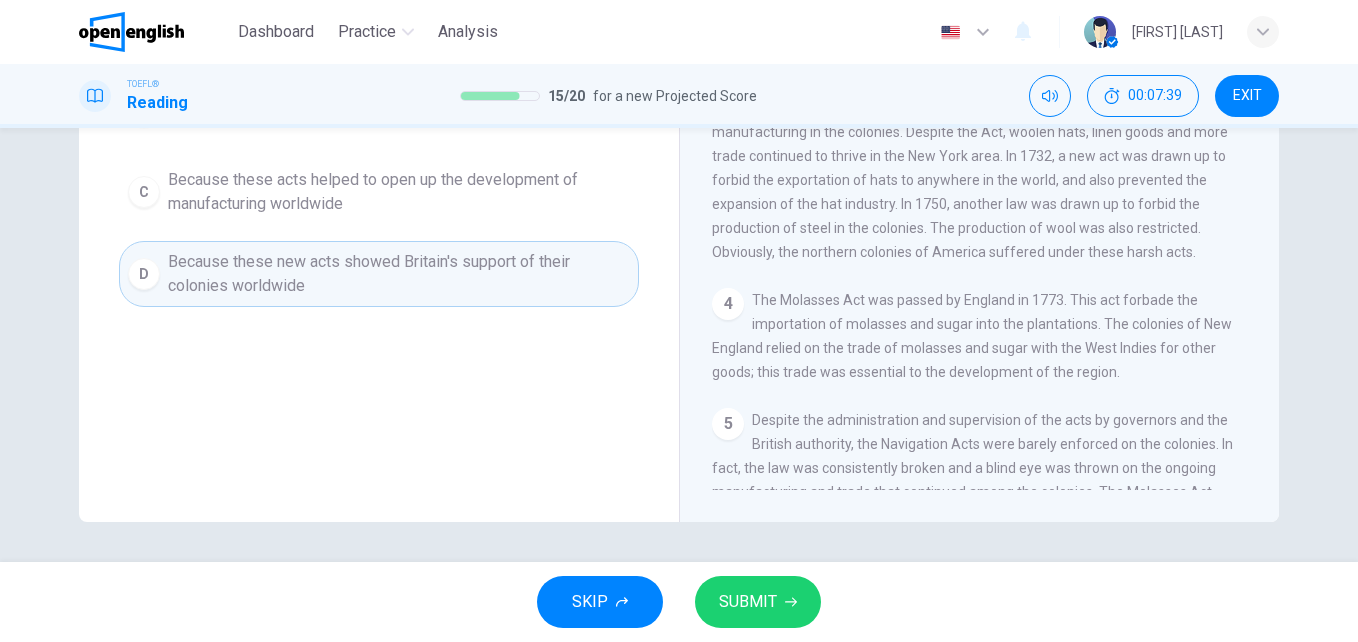 click on "SUBMIT" at bounding box center [758, 602] 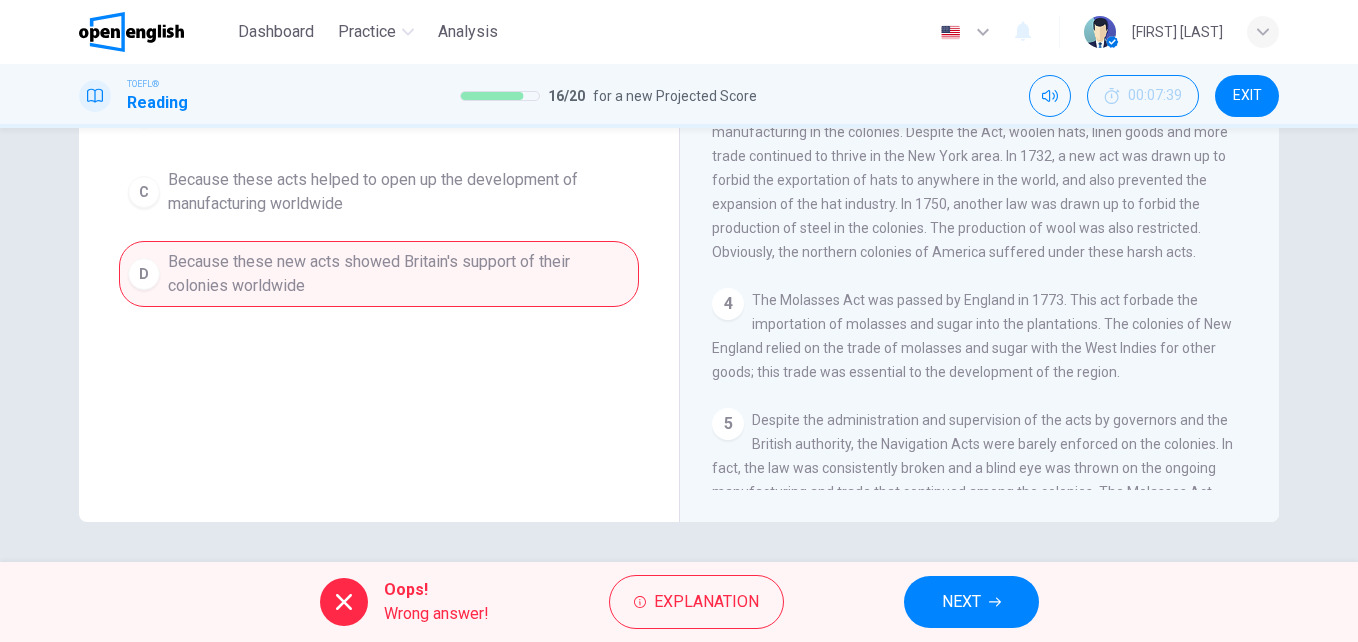 click on "NEXT" at bounding box center (961, 602) 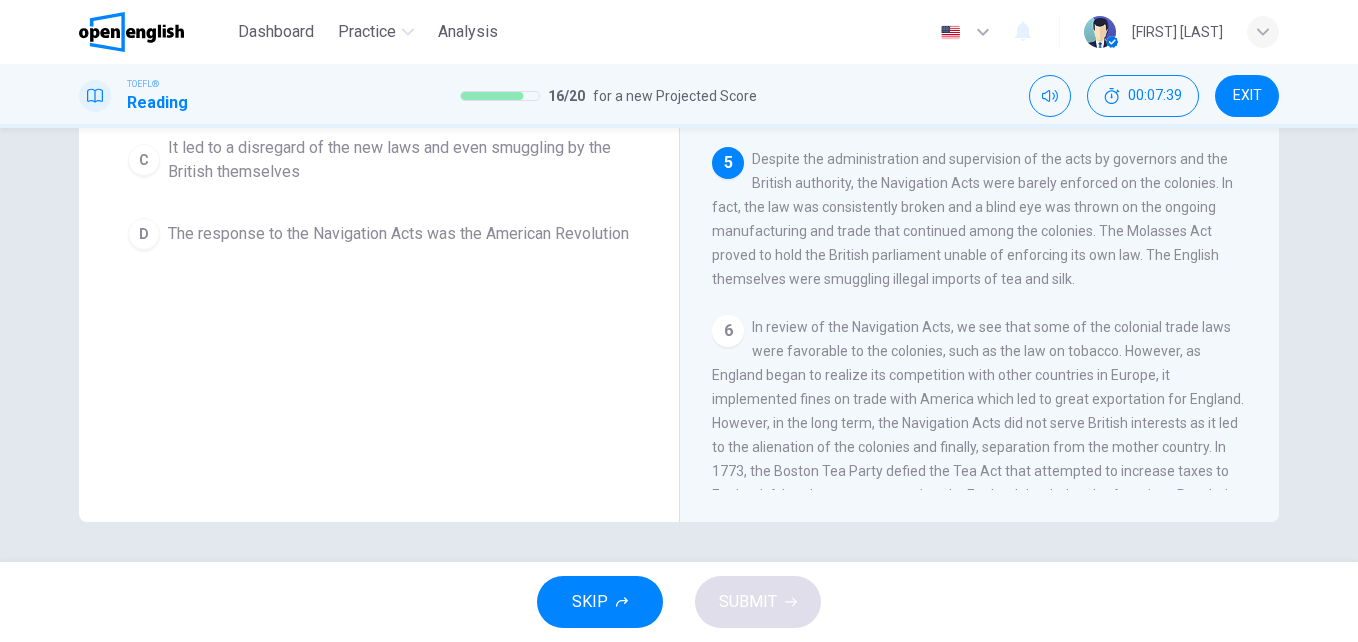 scroll, scrollTop: 621, scrollLeft: 0, axis: vertical 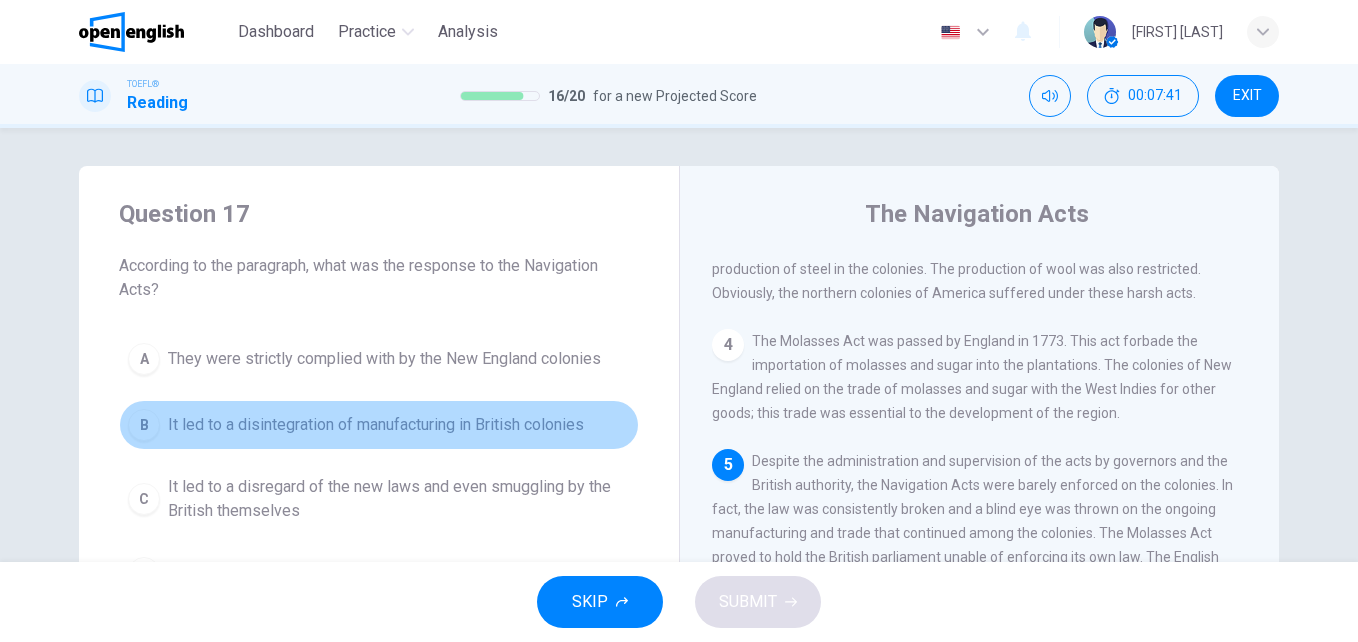 click on "It led to a disintegration of manufacturing in British colonies" at bounding box center [376, 425] 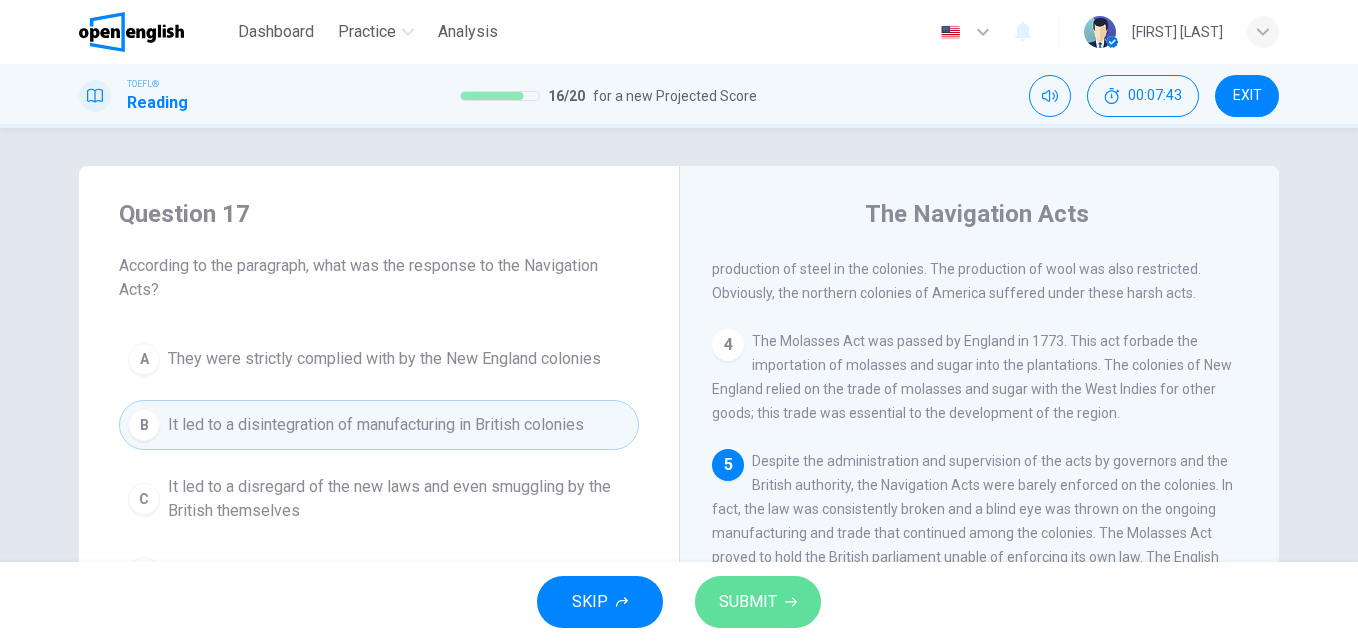 click on "SUBMIT" at bounding box center [748, 602] 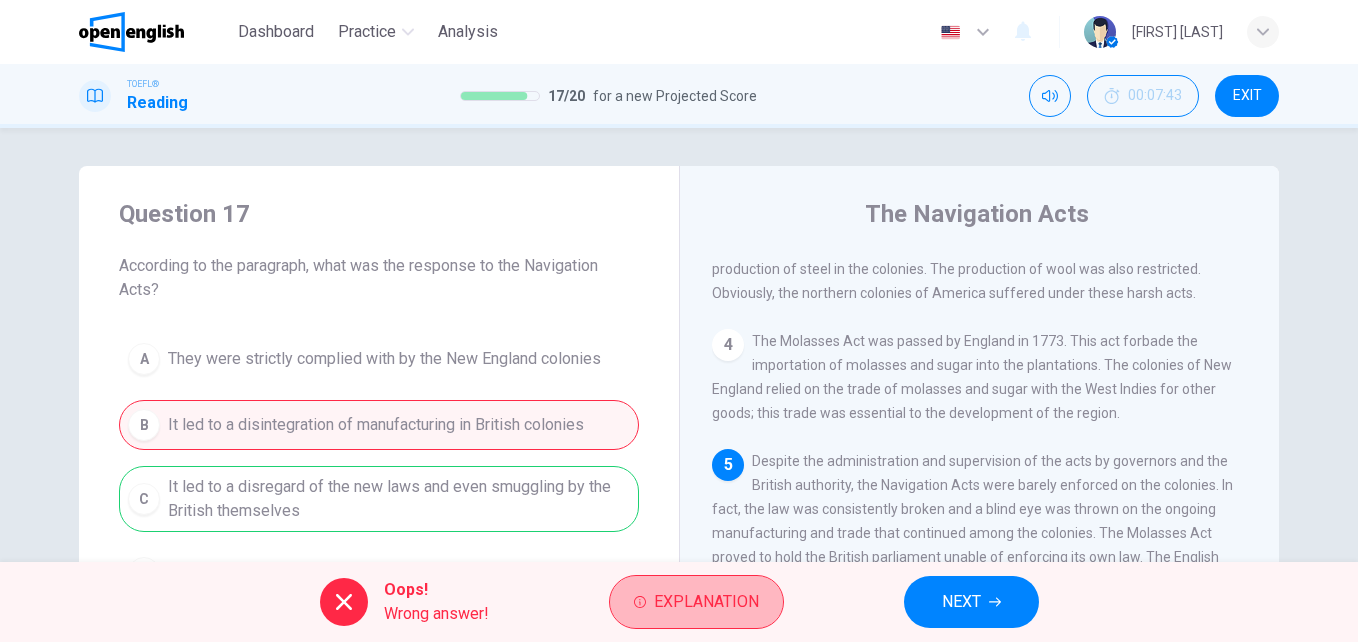 click on "Explanation" at bounding box center (706, 602) 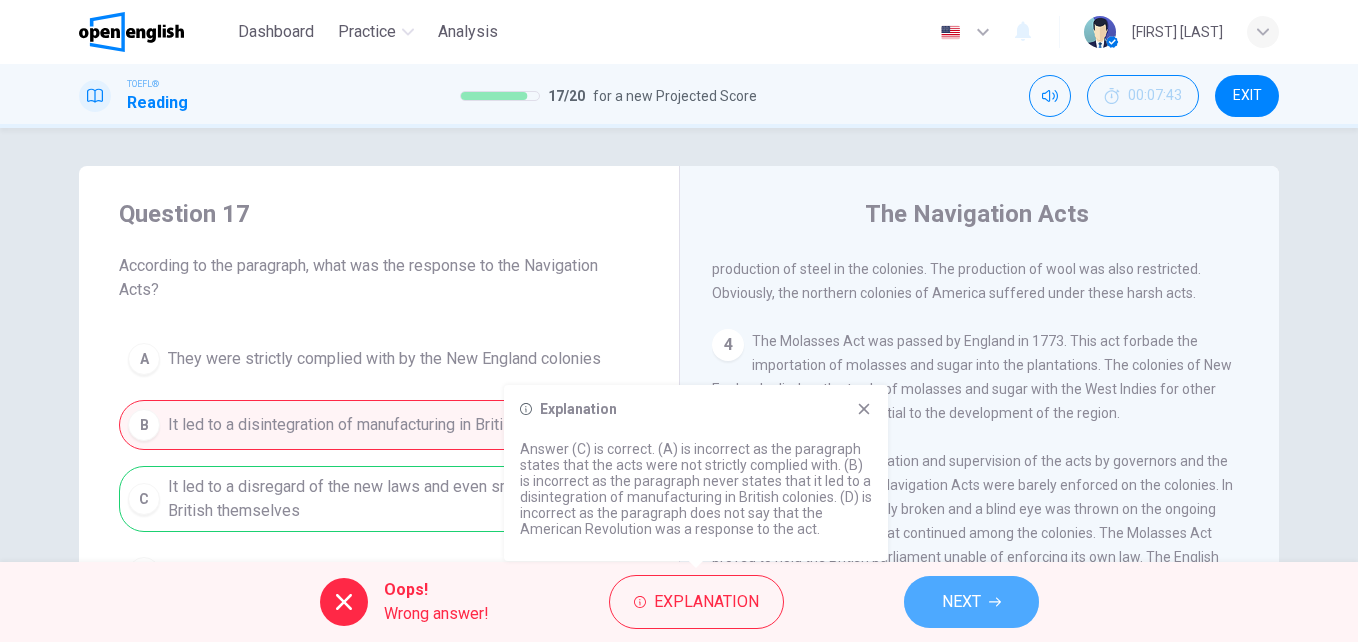 click on "NEXT" at bounding box center (961, 602) 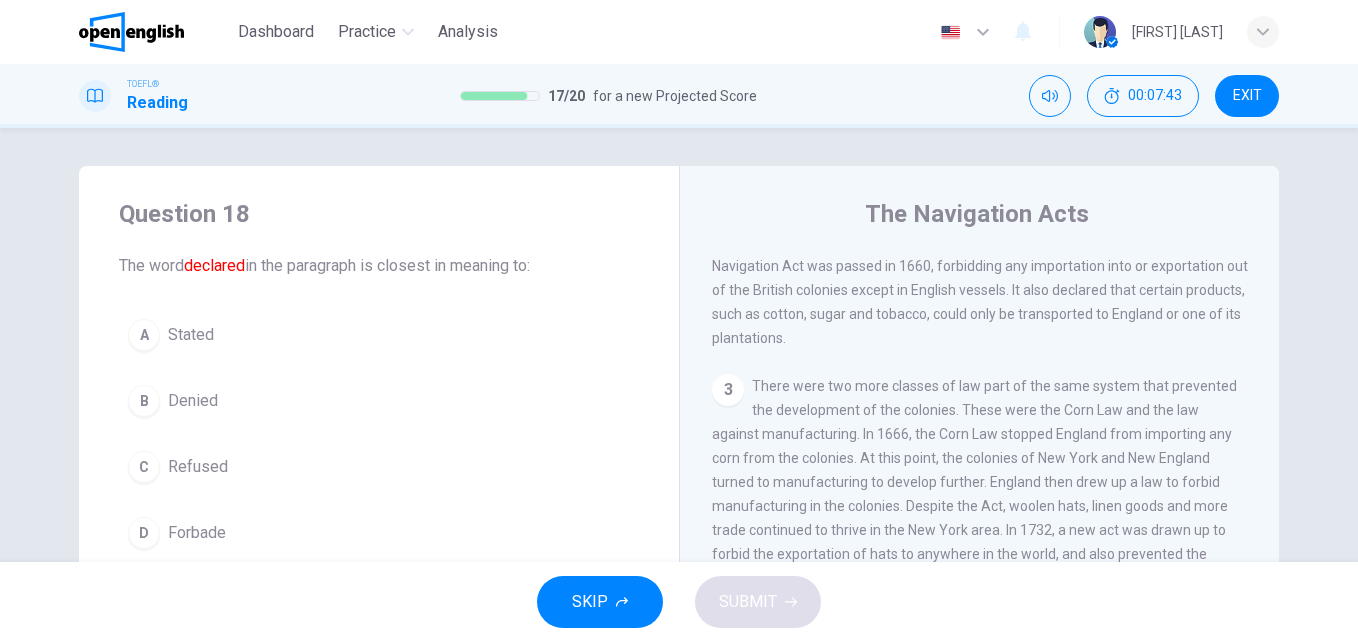 scroll, scrollTop: 199, scrollLeft: 0, axis: vertical 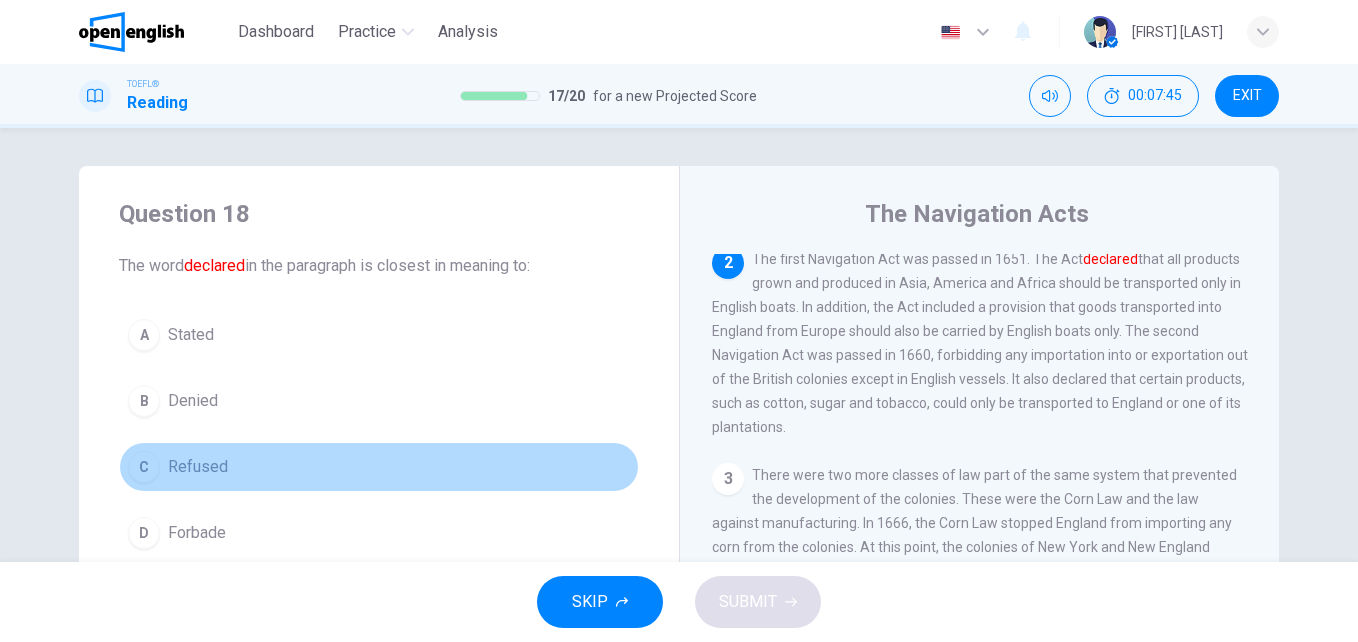 click on "C" at bounding box center (144, 467) 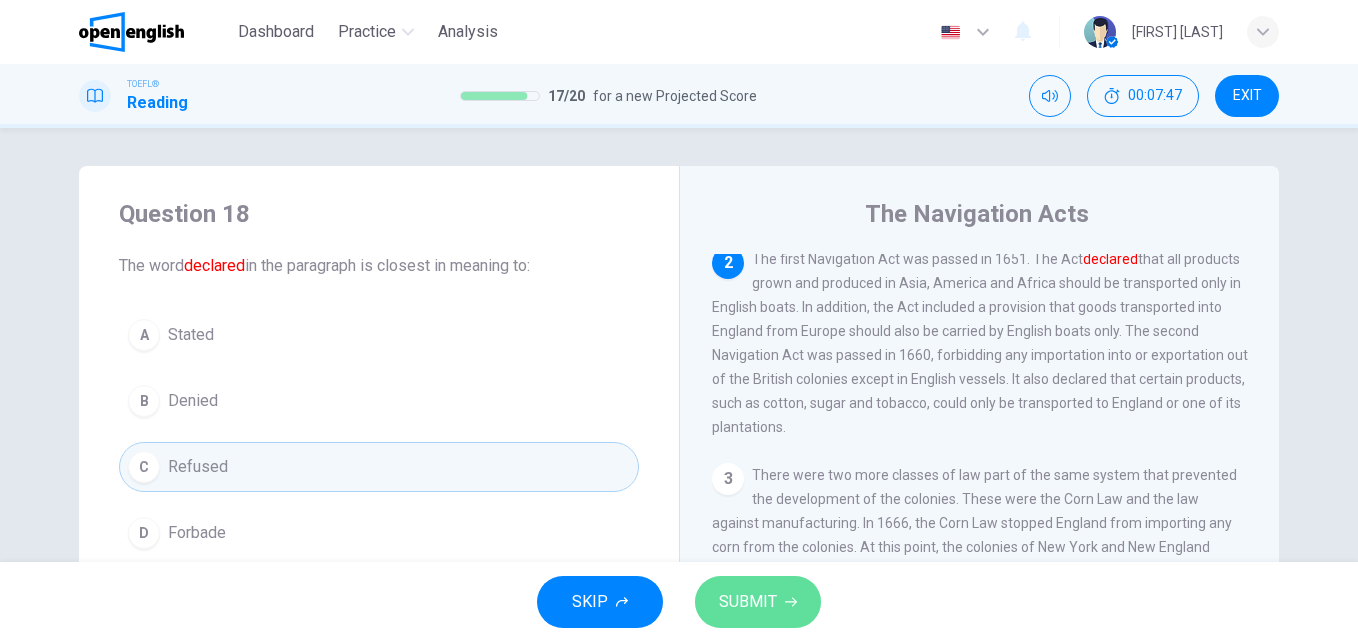 click on "SUBMIT" at bounding box center (748, 602) 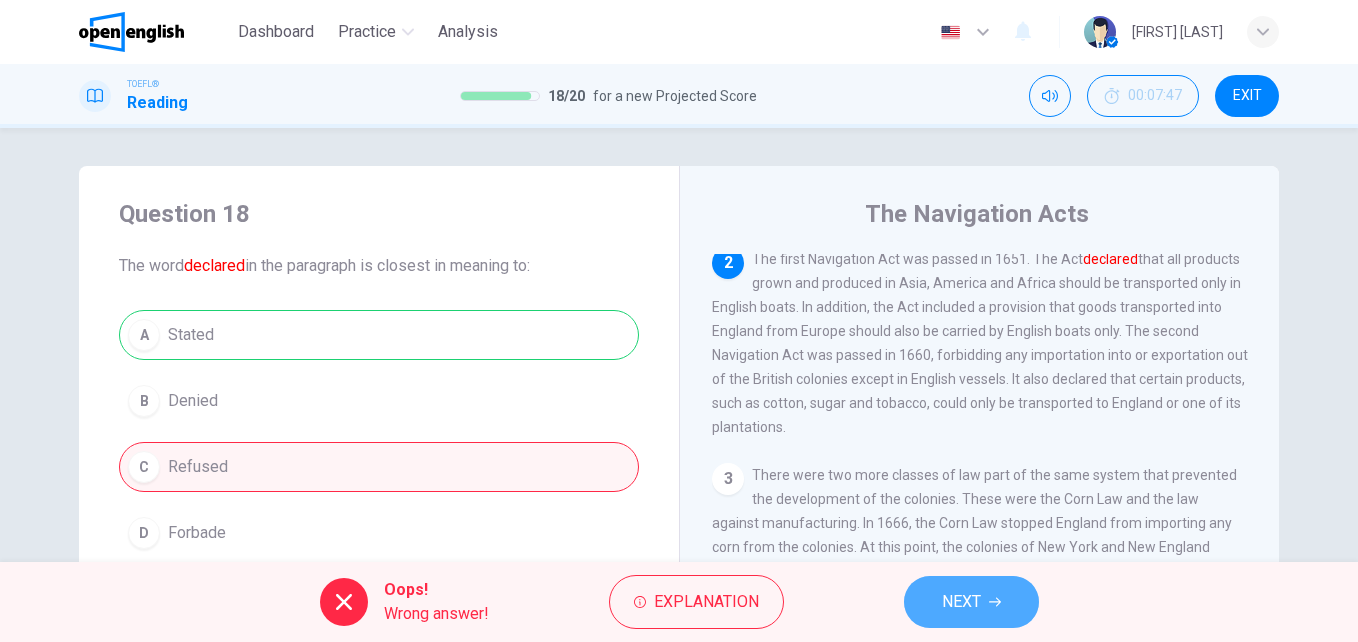 click on "NEXT" at bounding box center (971, 602) 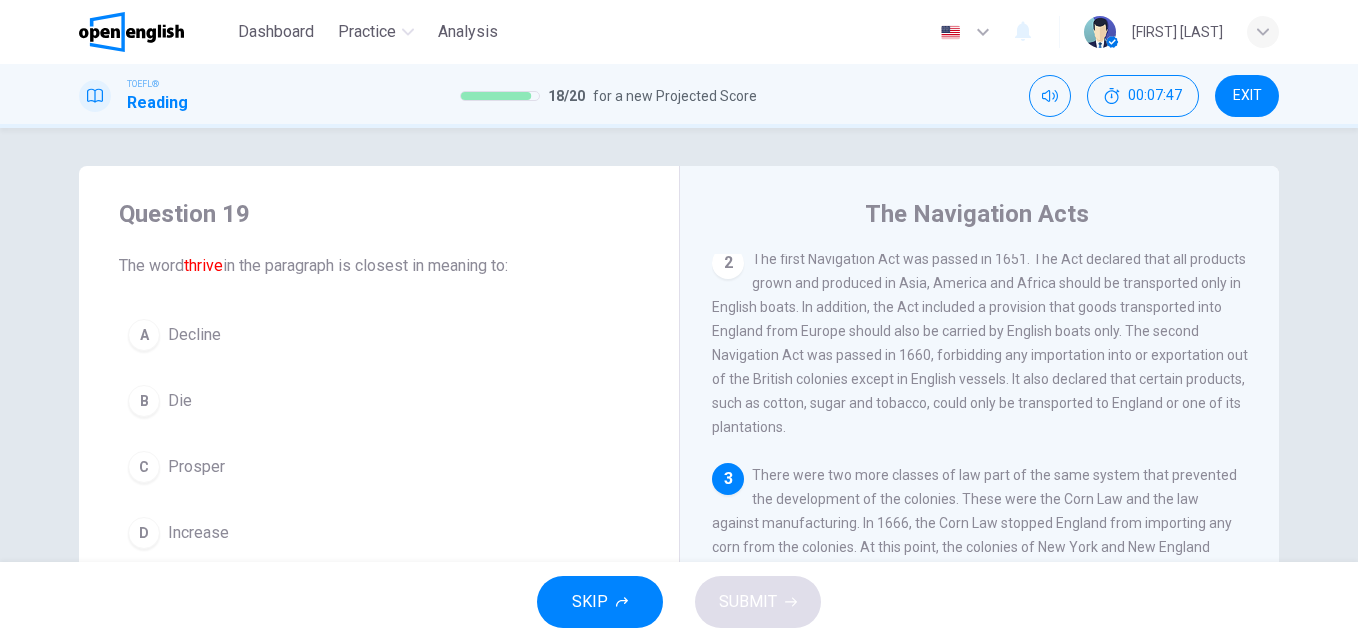 scroll, scrollTop: 323, scrollLeft: 0, axis: vertical 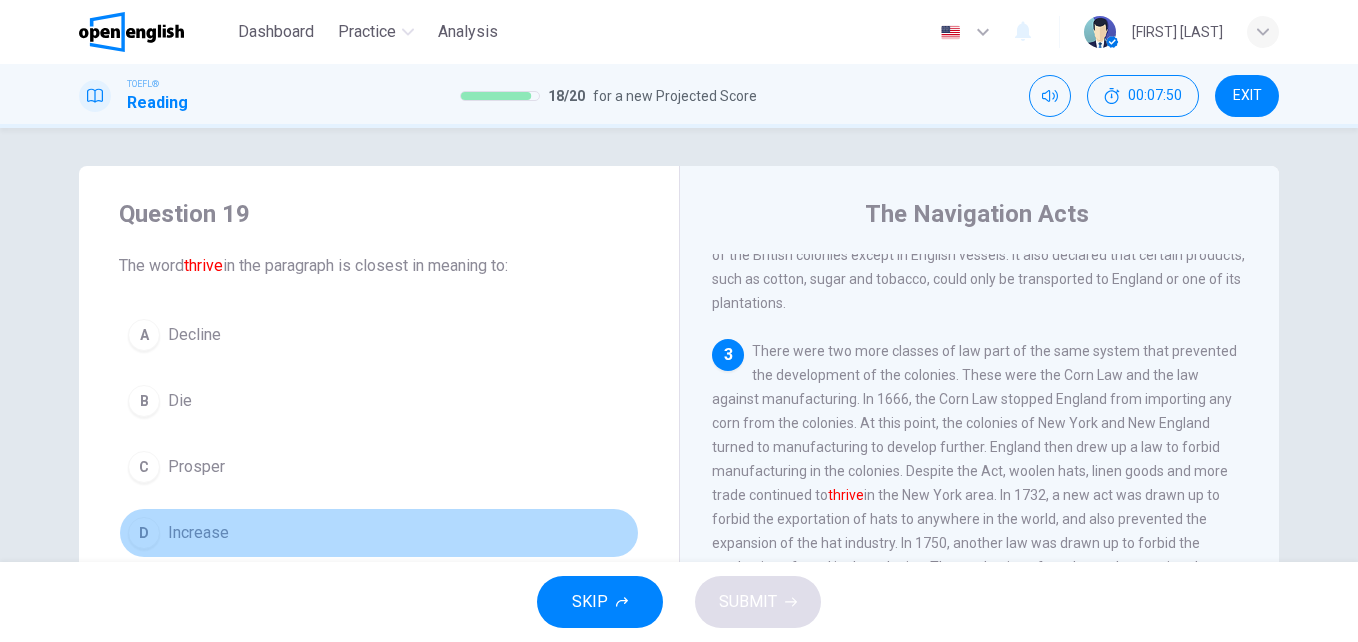 click on "D" at bounding box center (144, 533) 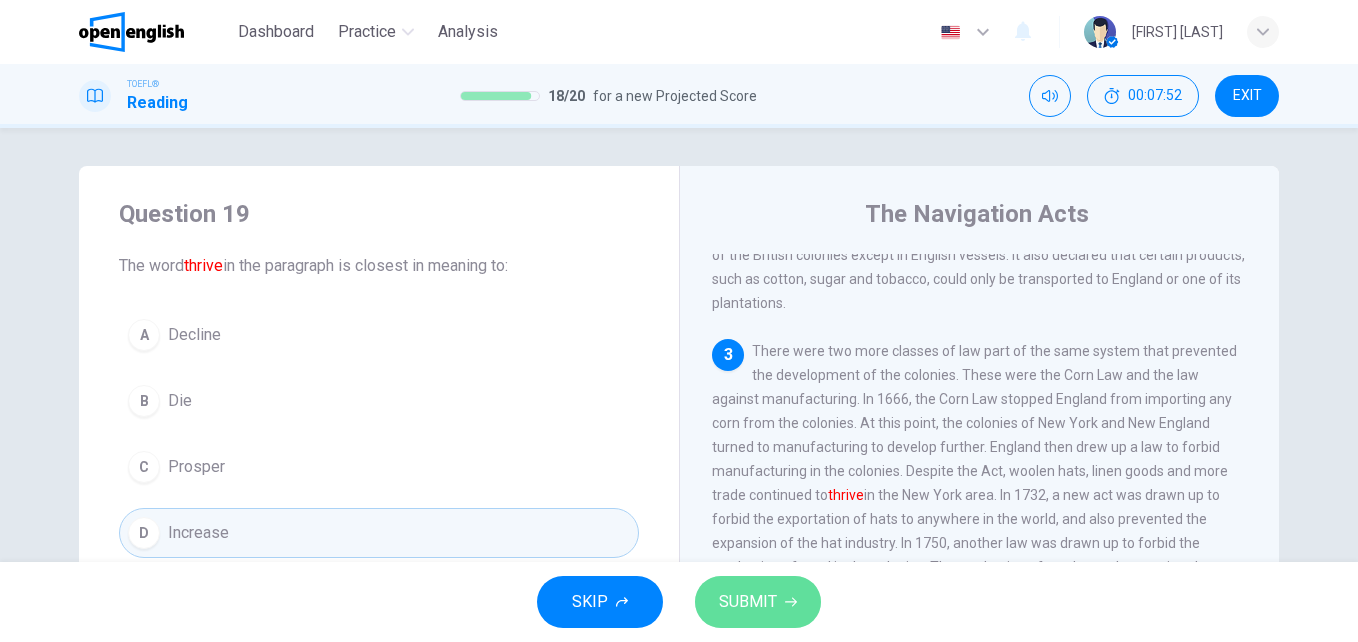 click on "SUBMIT" at bounding box center (758, 602) 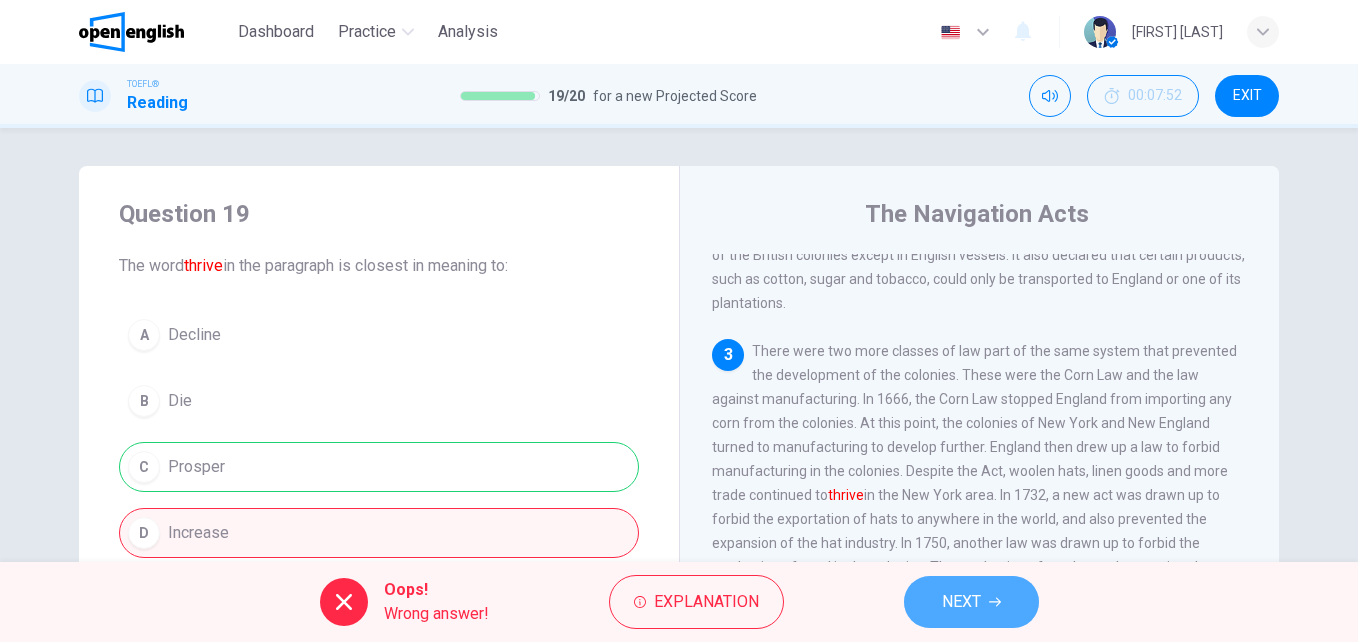 click on "NEXT" at bounding box center [971, 602] 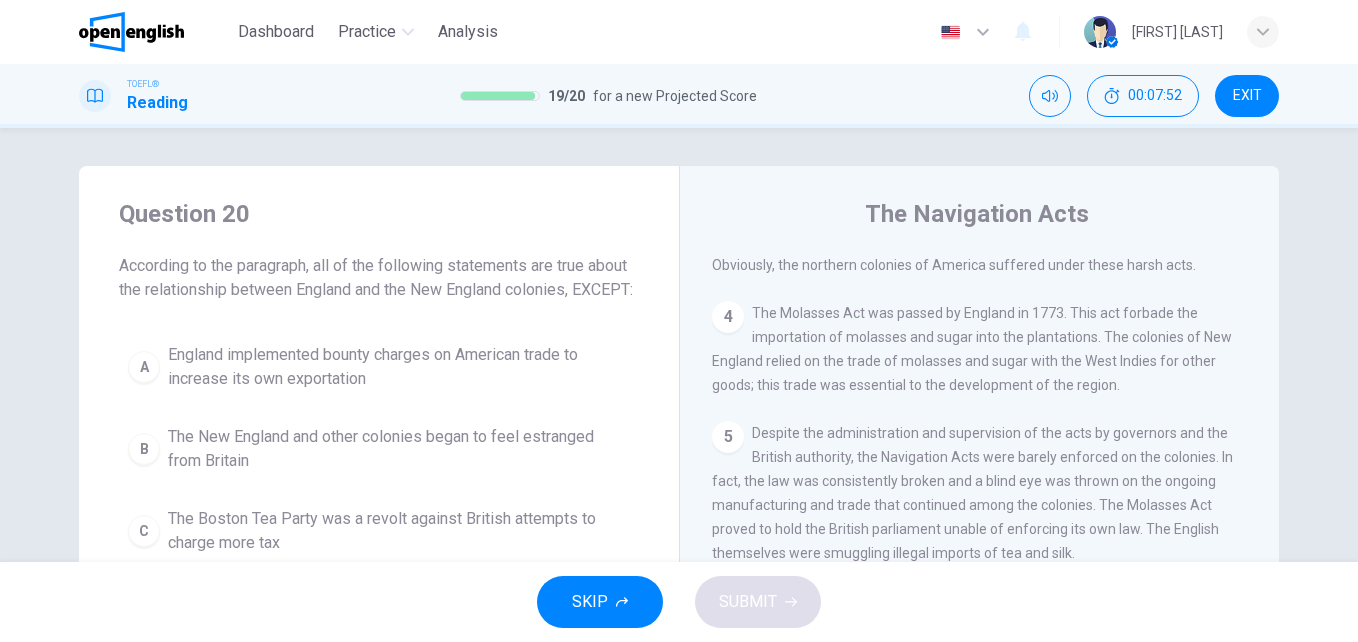 scroll, scrollTop: 694, scrollLeft: 0, axis: vertical 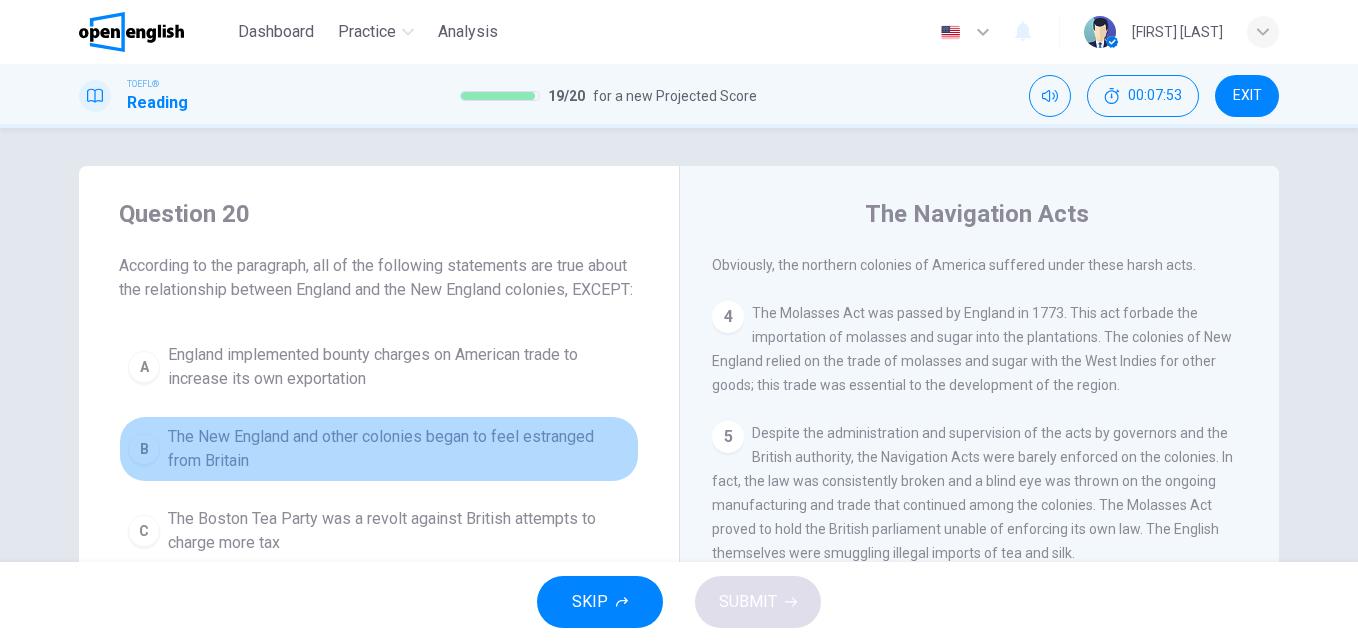 click on "The New England and other colonies began to feel estranged from Britain" at bounding box center [399, 449] 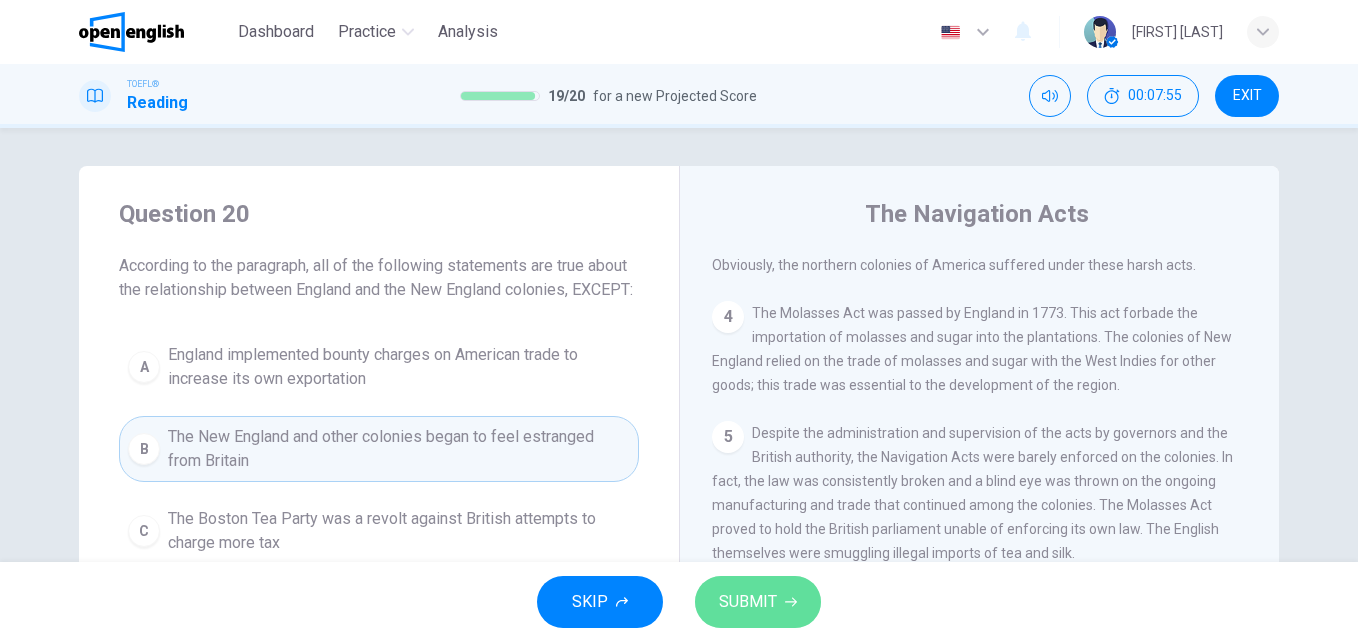 click on "SUBMIT" at bounding box center [748, 602] 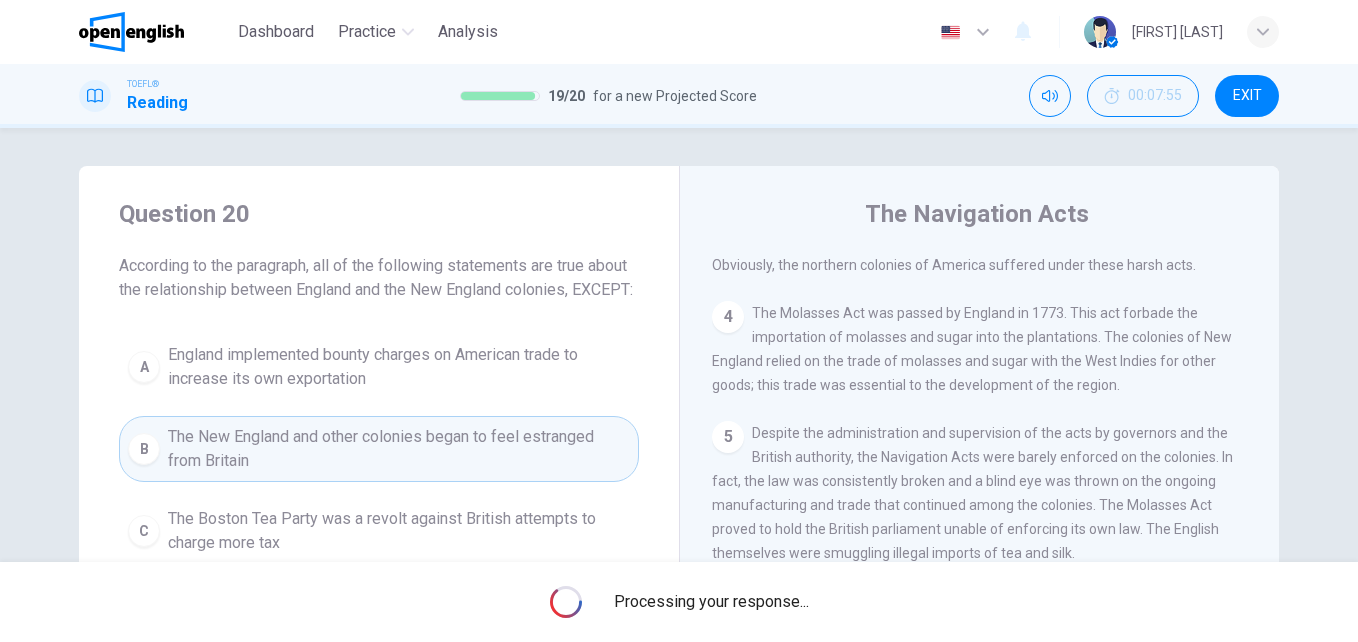 scroll, scrollTop: 0, scrollLeft: 0, axis: both 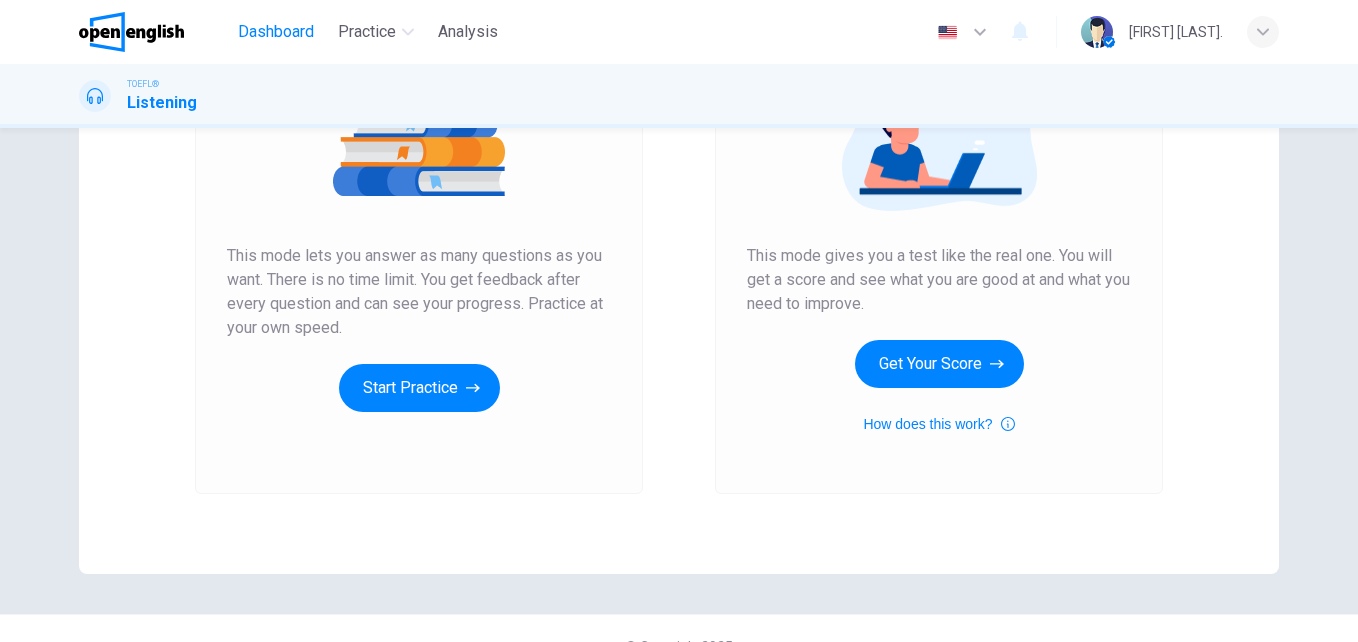 click on "Dashboard" at bounding box center [276, 32] 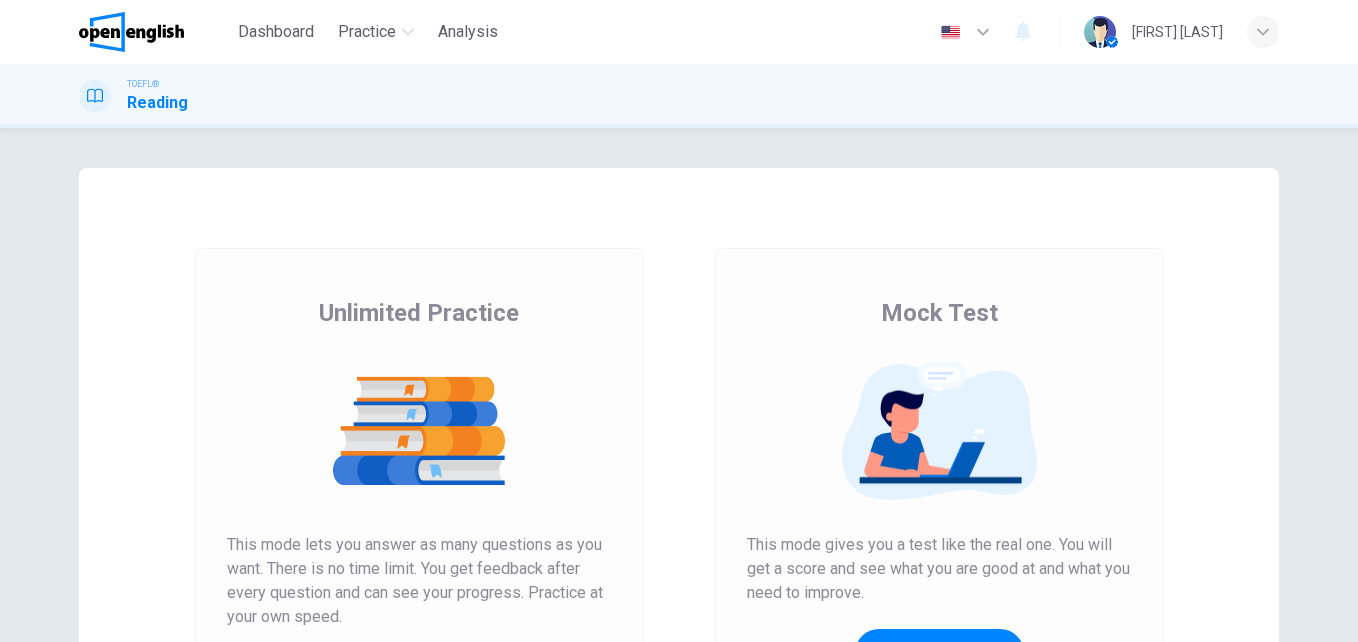 scroll, scrollTop: 0, scrollLeft: 0, axis: both 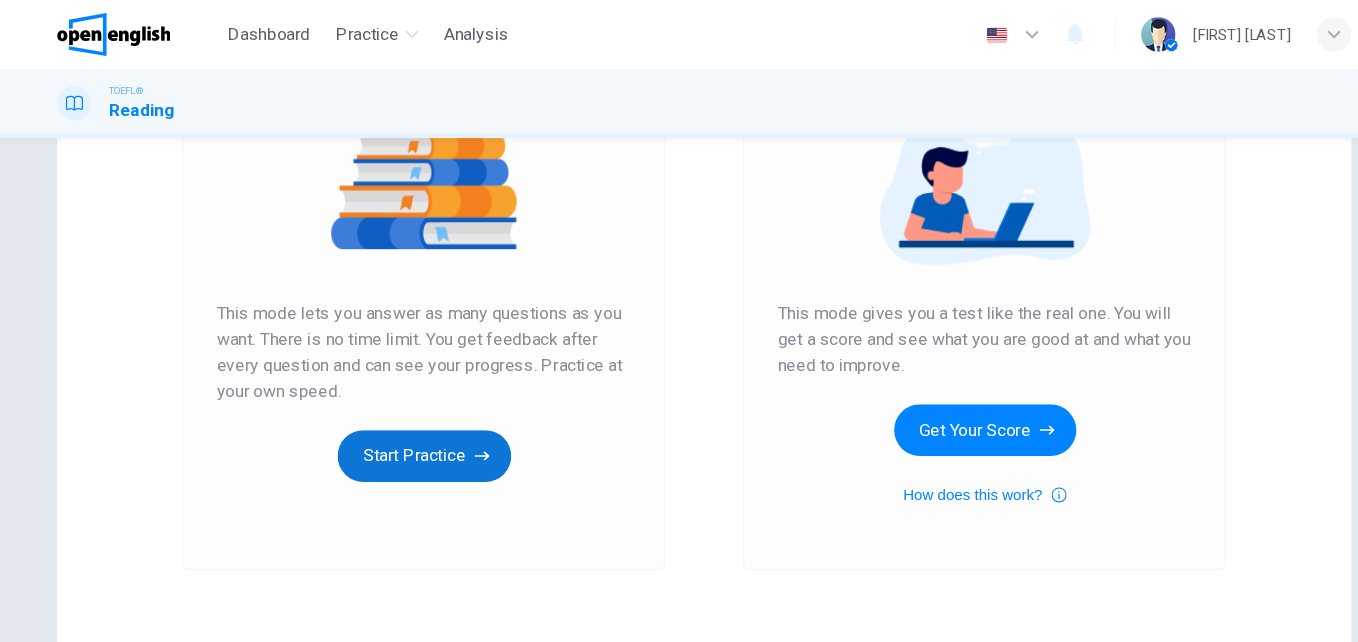 click on "Start Practice" at bounding box center [419, 423] 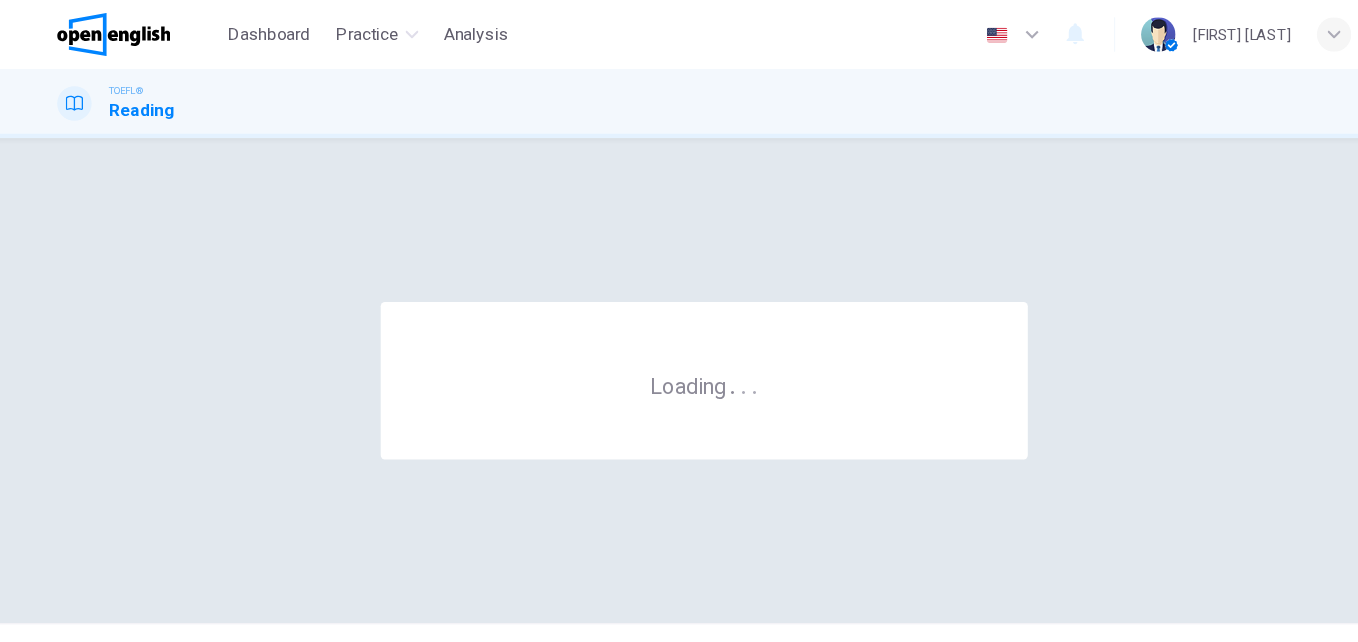 scroll, scrollTop: 0, scrollLeft: 0, axis: both 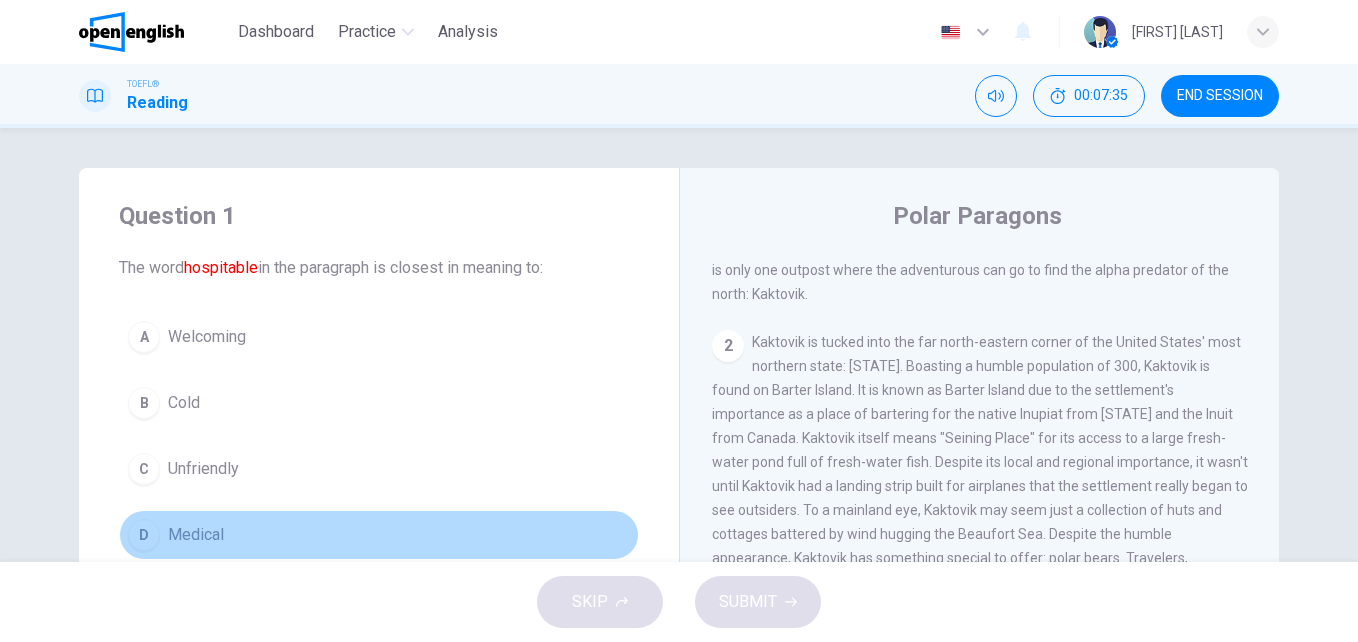 click on "D Medical" at bounding box center (379, 535) 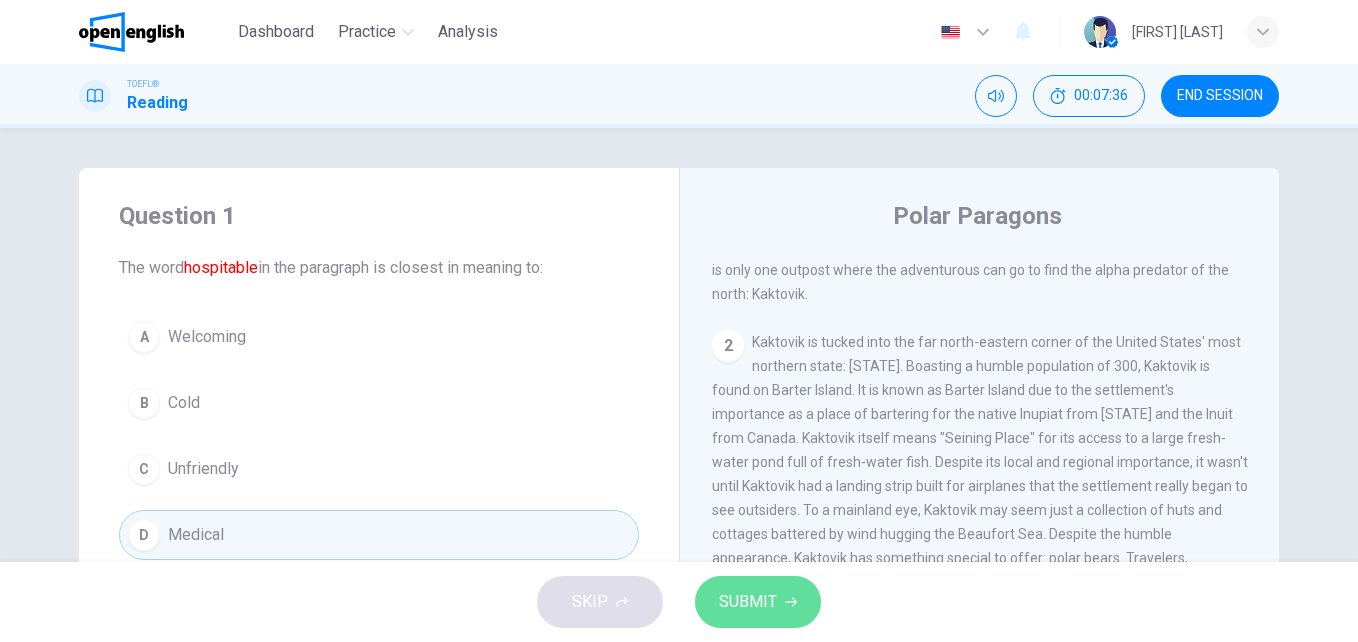 click on "SUBMIT" at bounding box center [748, 602] 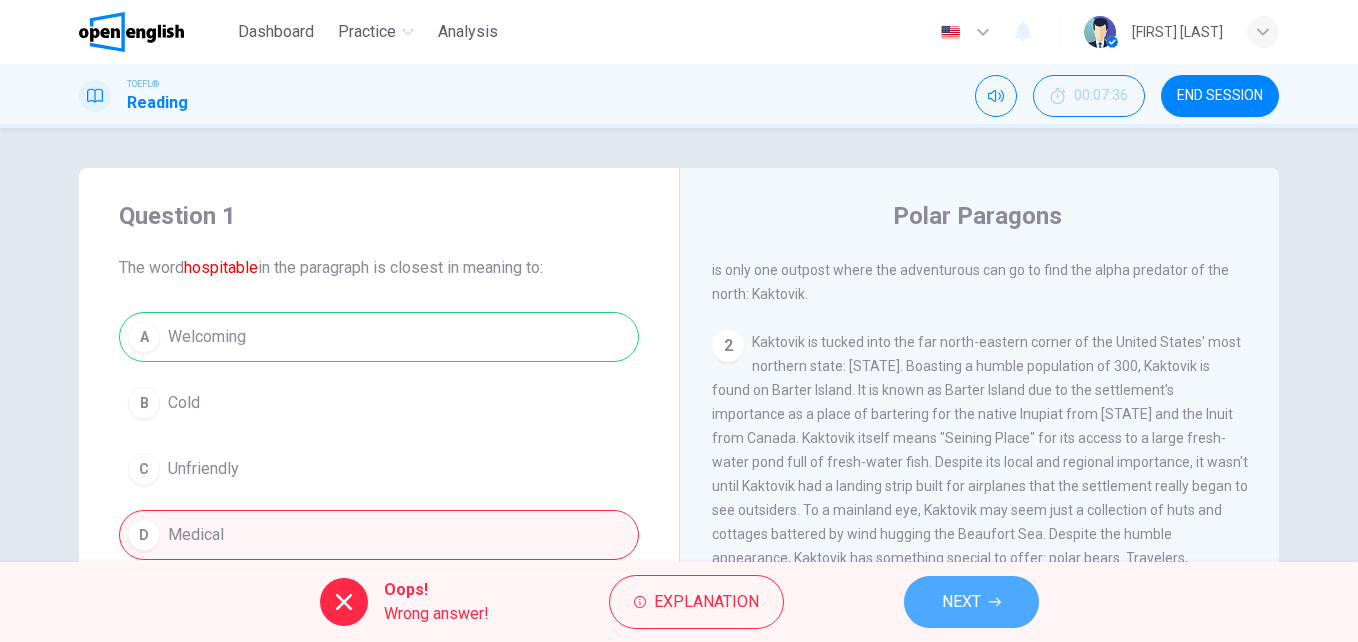 click on "NEXT" at bounding box center [961, 602] 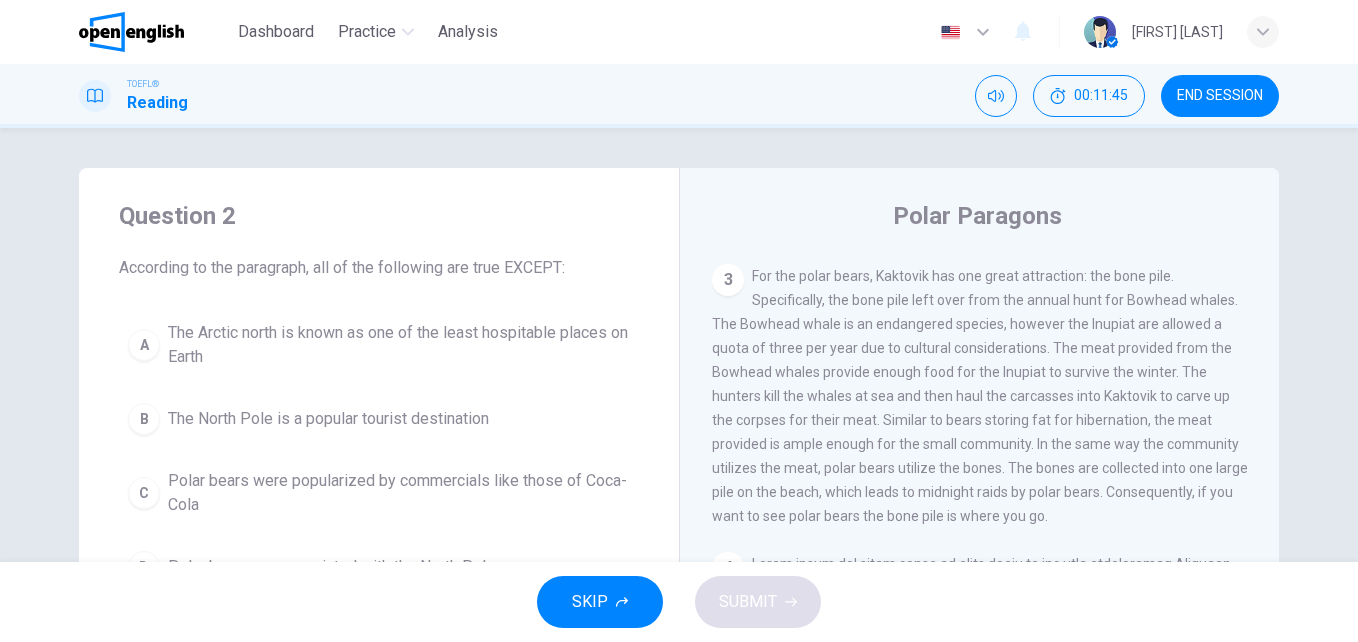 scroll, scrollTop: 568, scrollLeft: 0, axis: vertical 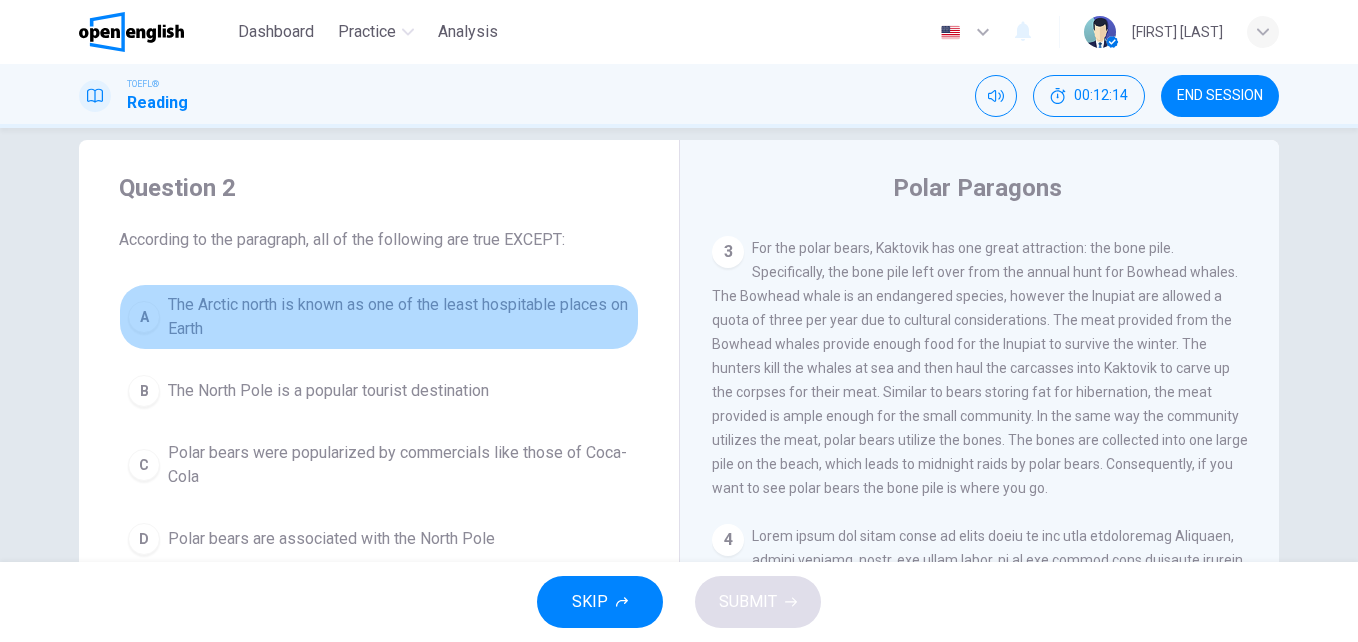 click on "A" at bounding box center (144, 317) 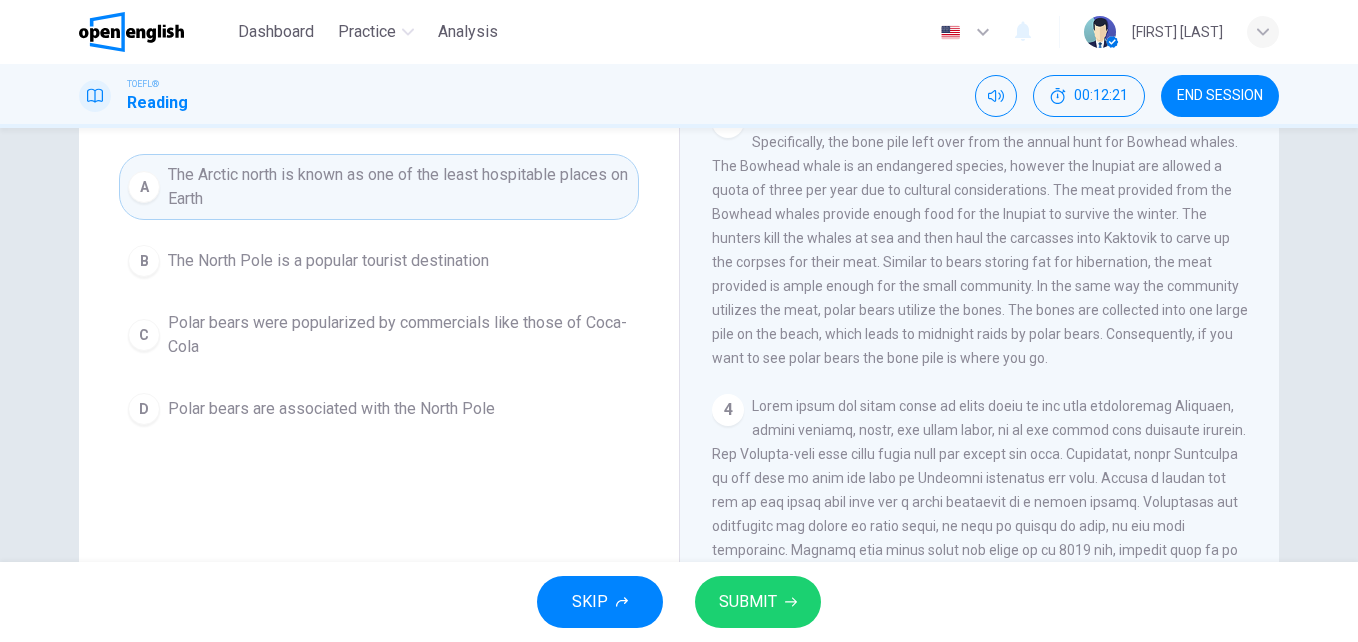 scroll, scrollTop: 195, scrollLeft: 0, axis: vertical 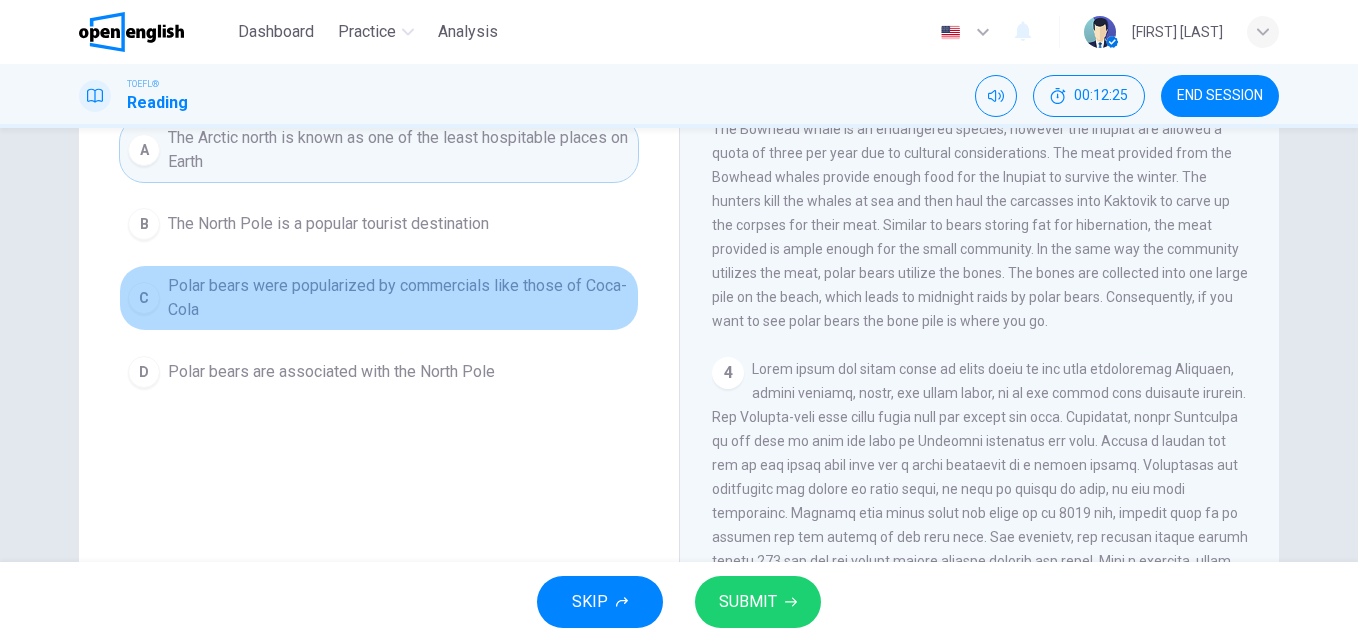 click on "C" at bounding box center (144, 298) 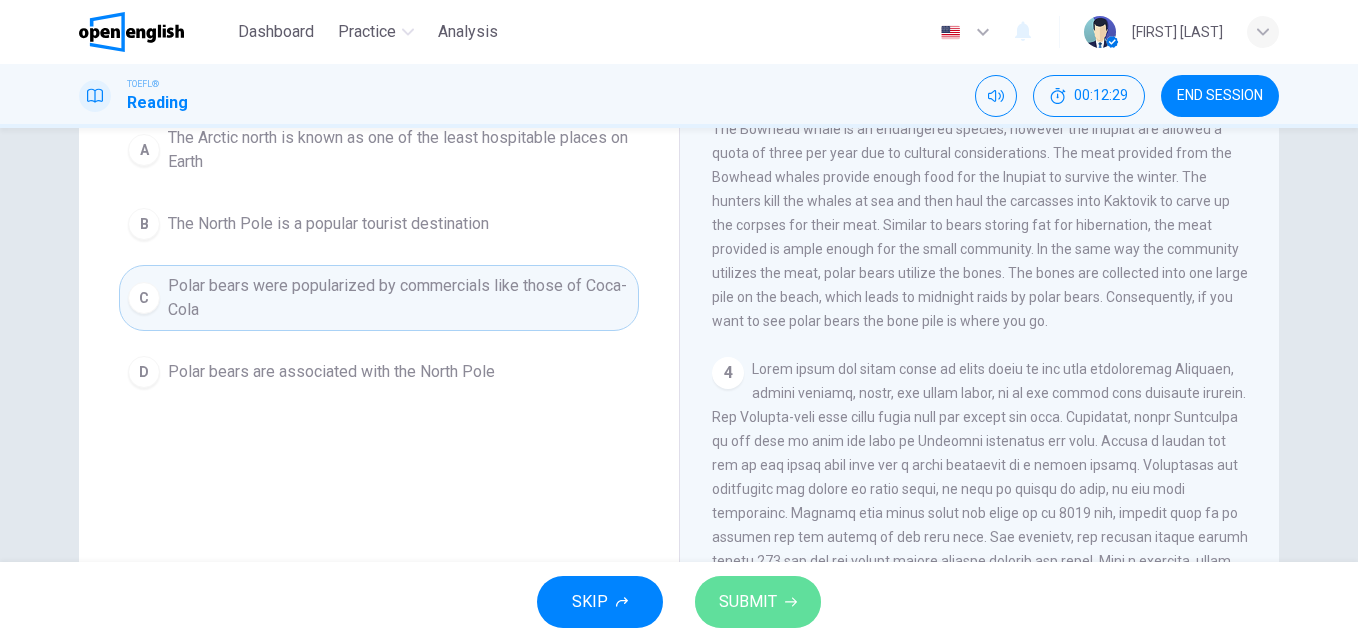 click on "SUBMIT" at bounding box center (748, 602) 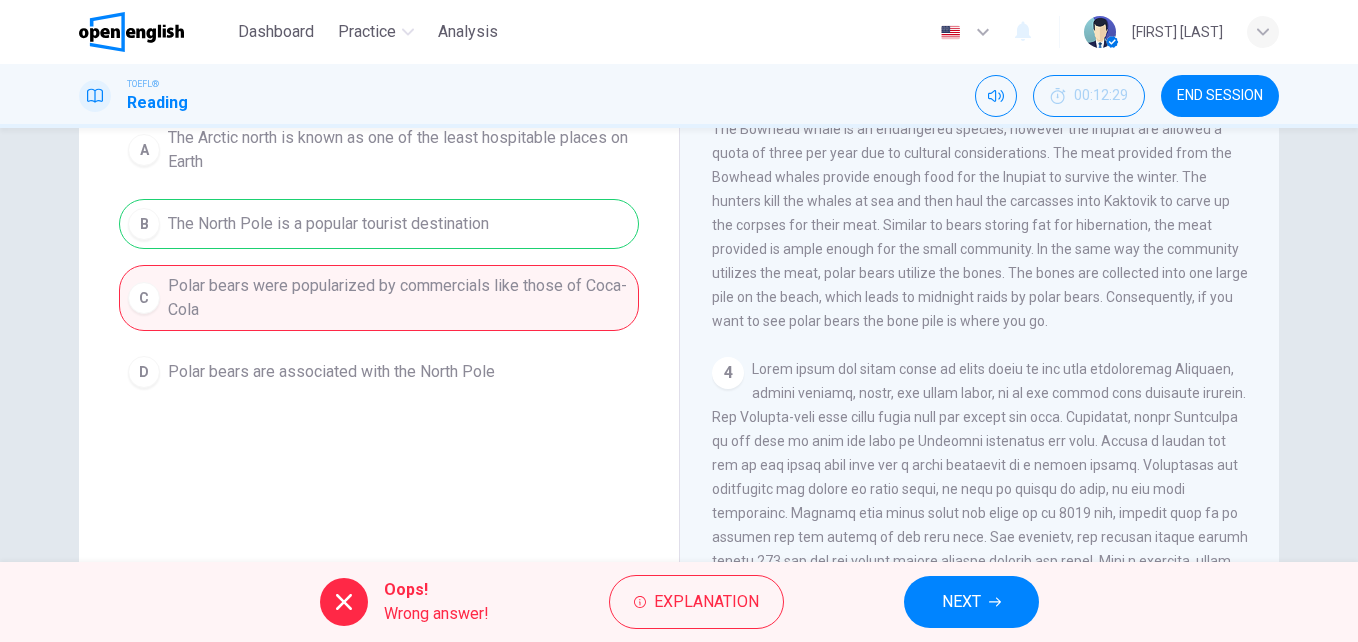click on "NEXT" at bounding box center (961, 602) 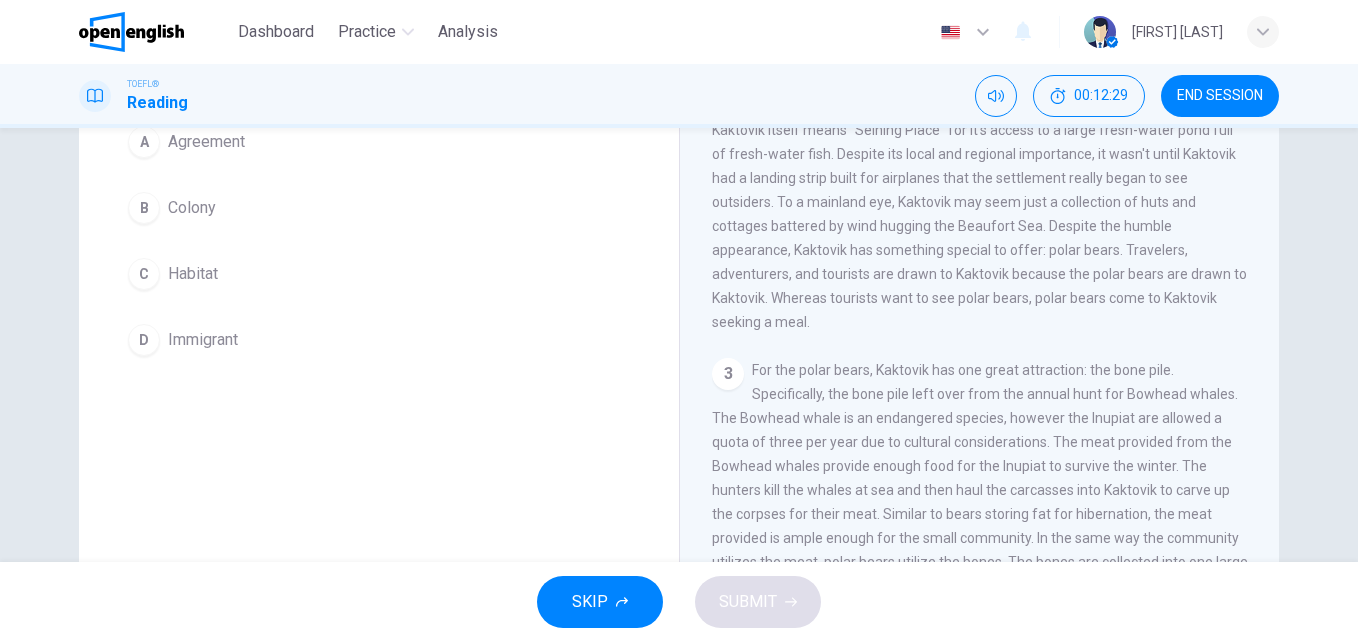 scroll, scrollTop: 249, scrollLeft: 0, axis: vertical 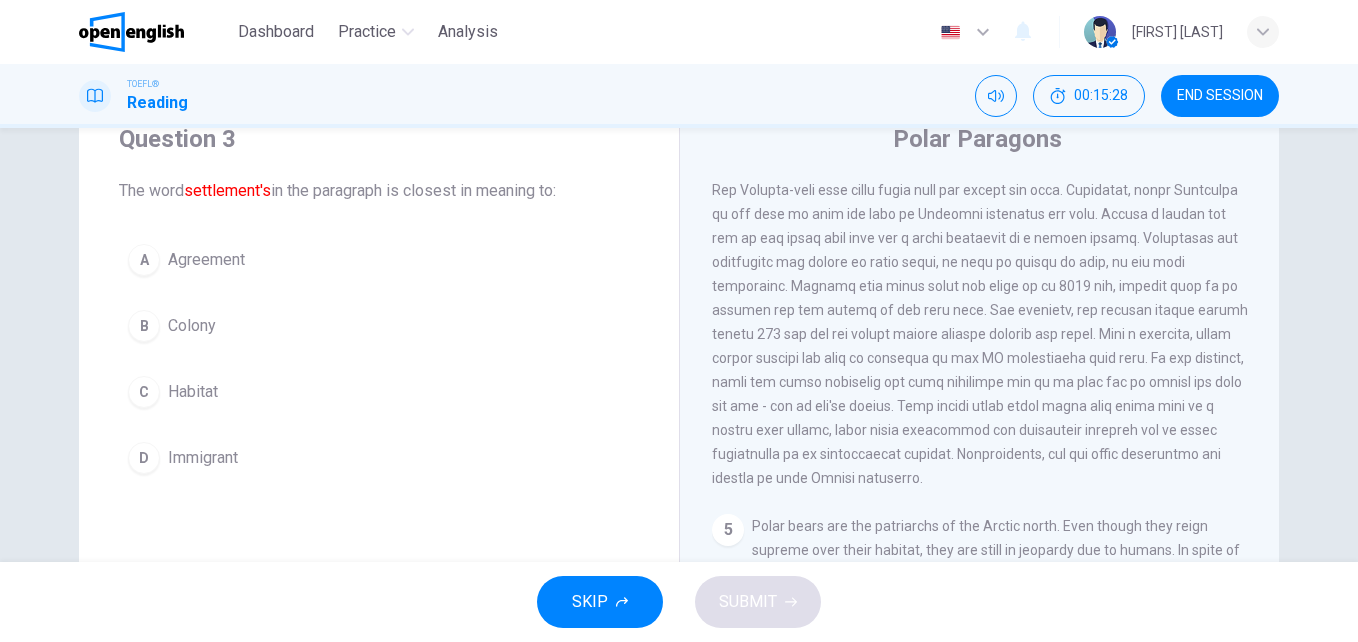 click on "END SESSION" at bounding box center [1220, 96] 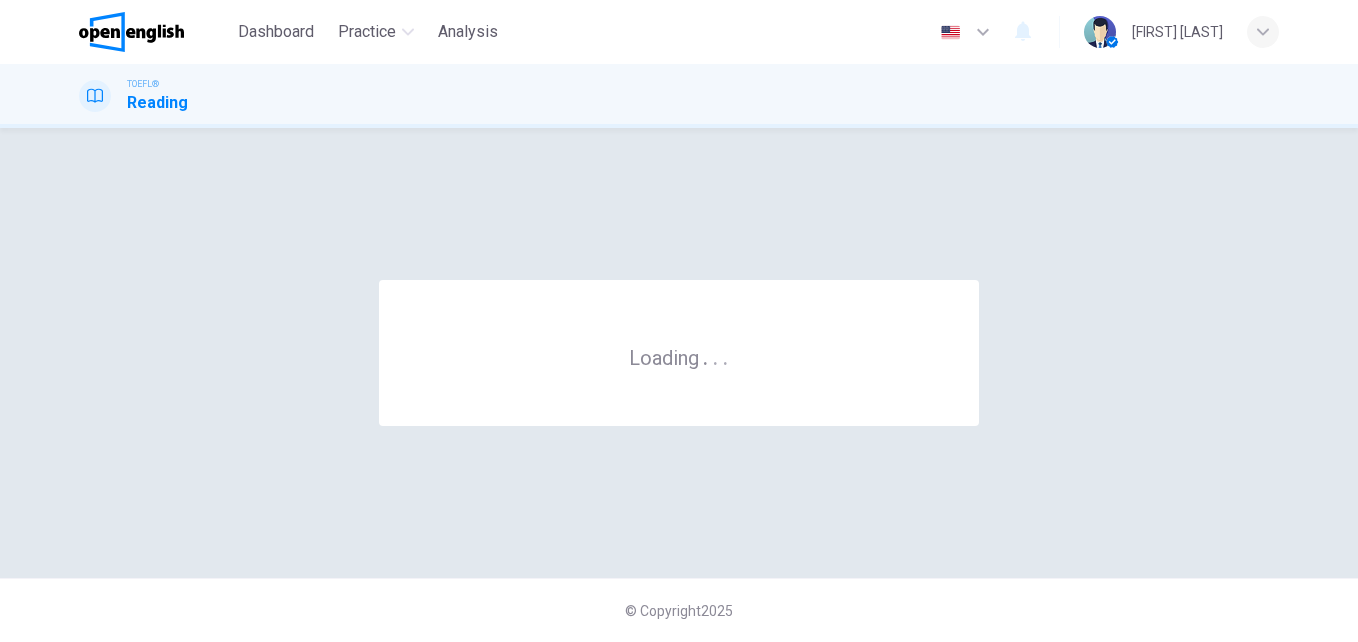 scroll, scrollTop: 0, scrollLeft: 0, axis: both 